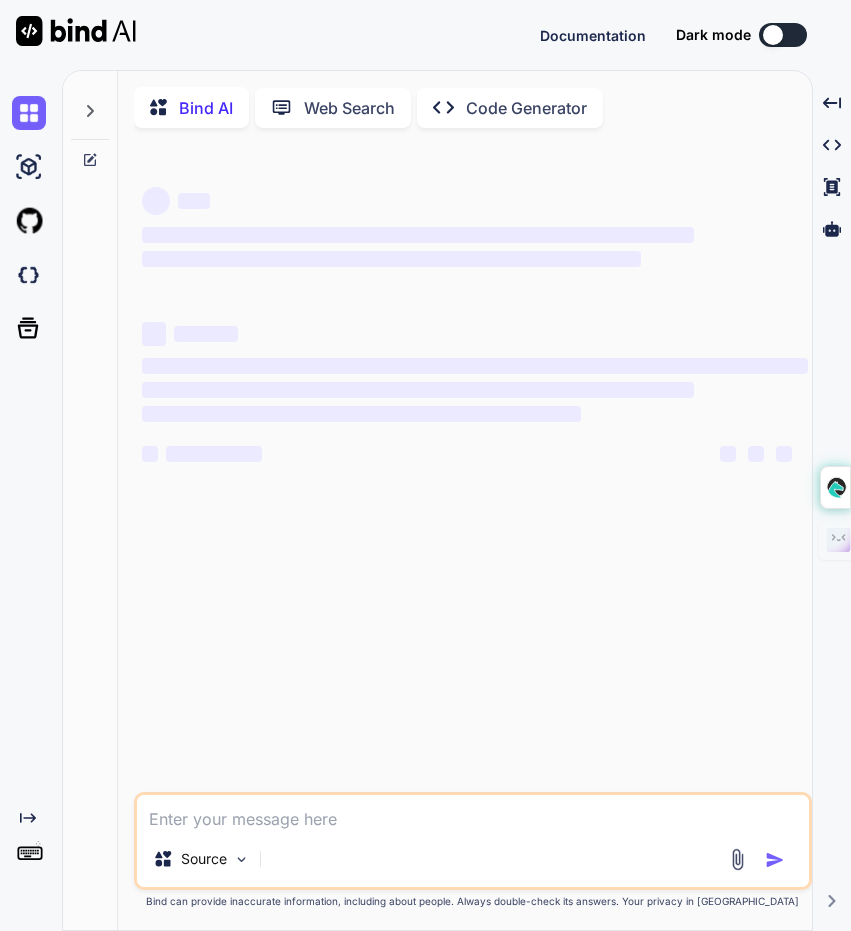 scroll, scrollTop: 0, scrollLeft: 0, axis: both 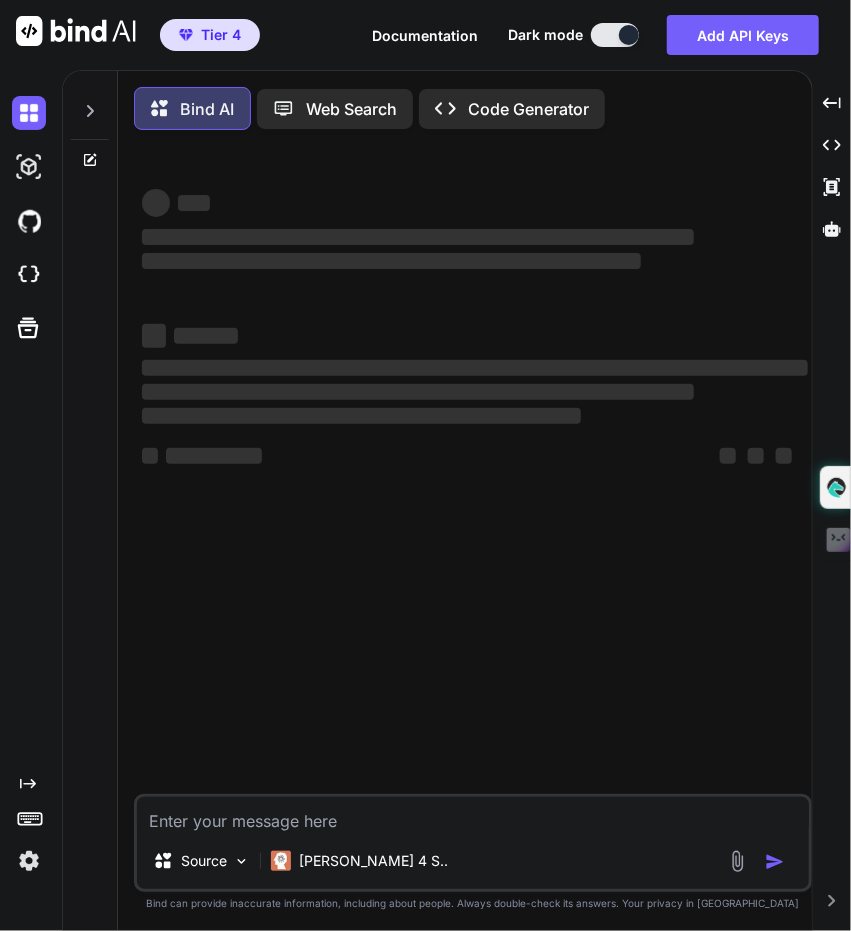 type on "x" 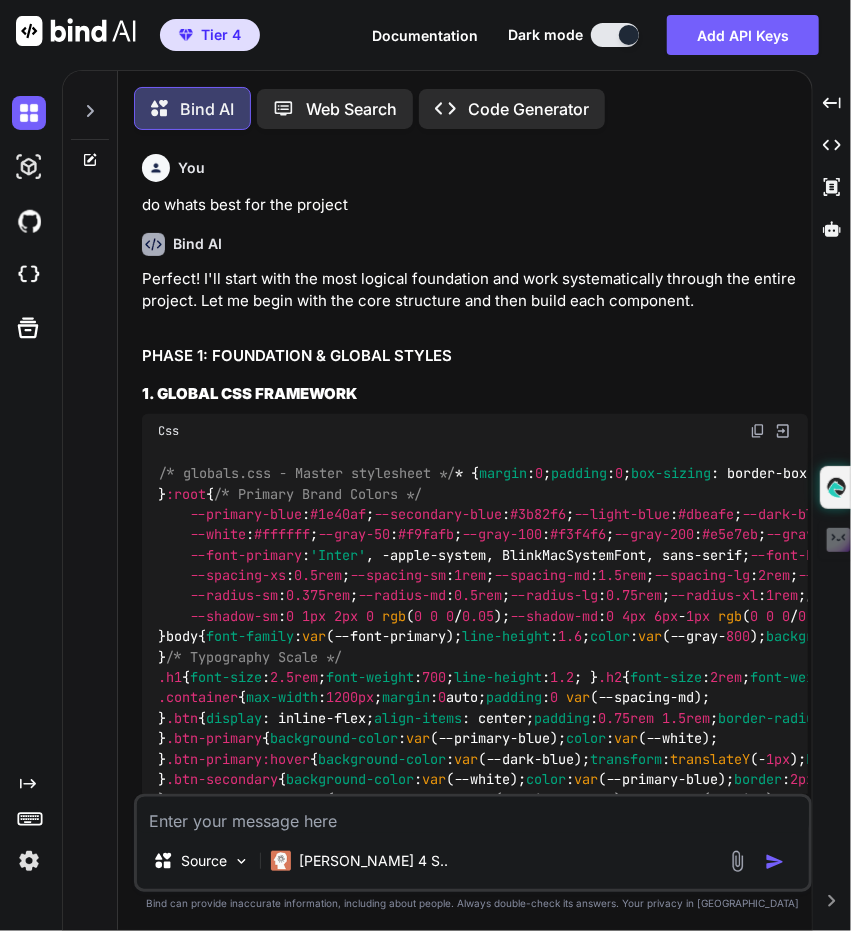 scroll, scrollTop: 5659, scrollLeft: 0, axis: vertical 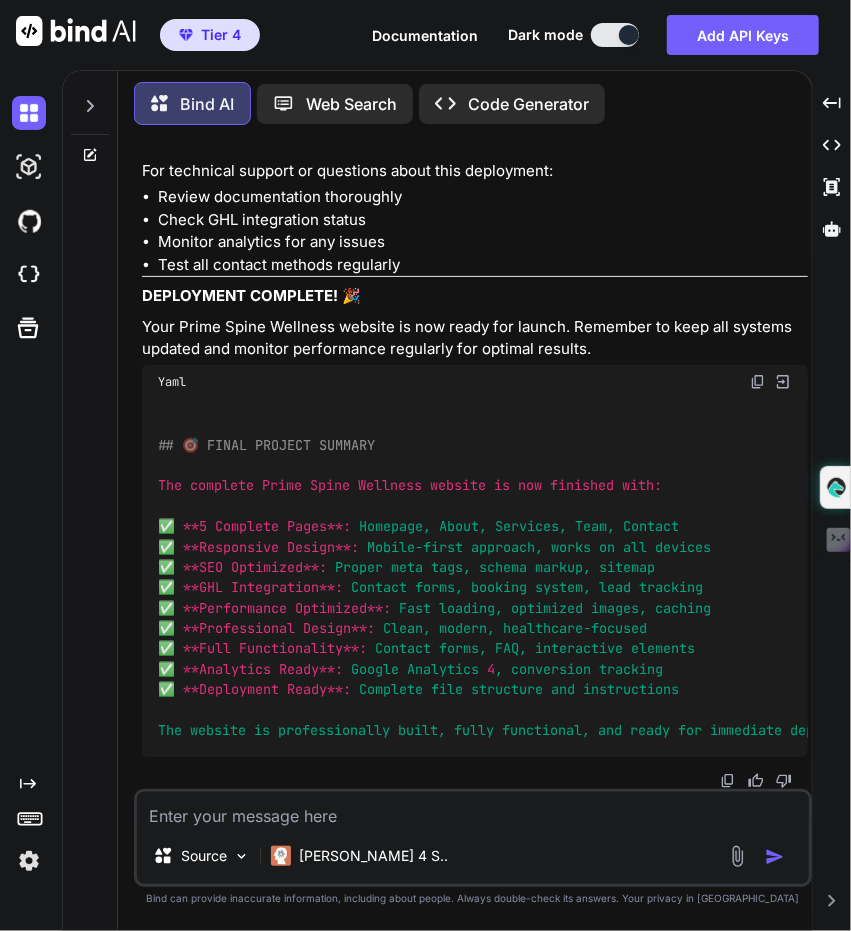 drag, startPoint x: 718, startPoint y: 1, endPoint x: 422, endPoint y: 319, distance: 434.44217 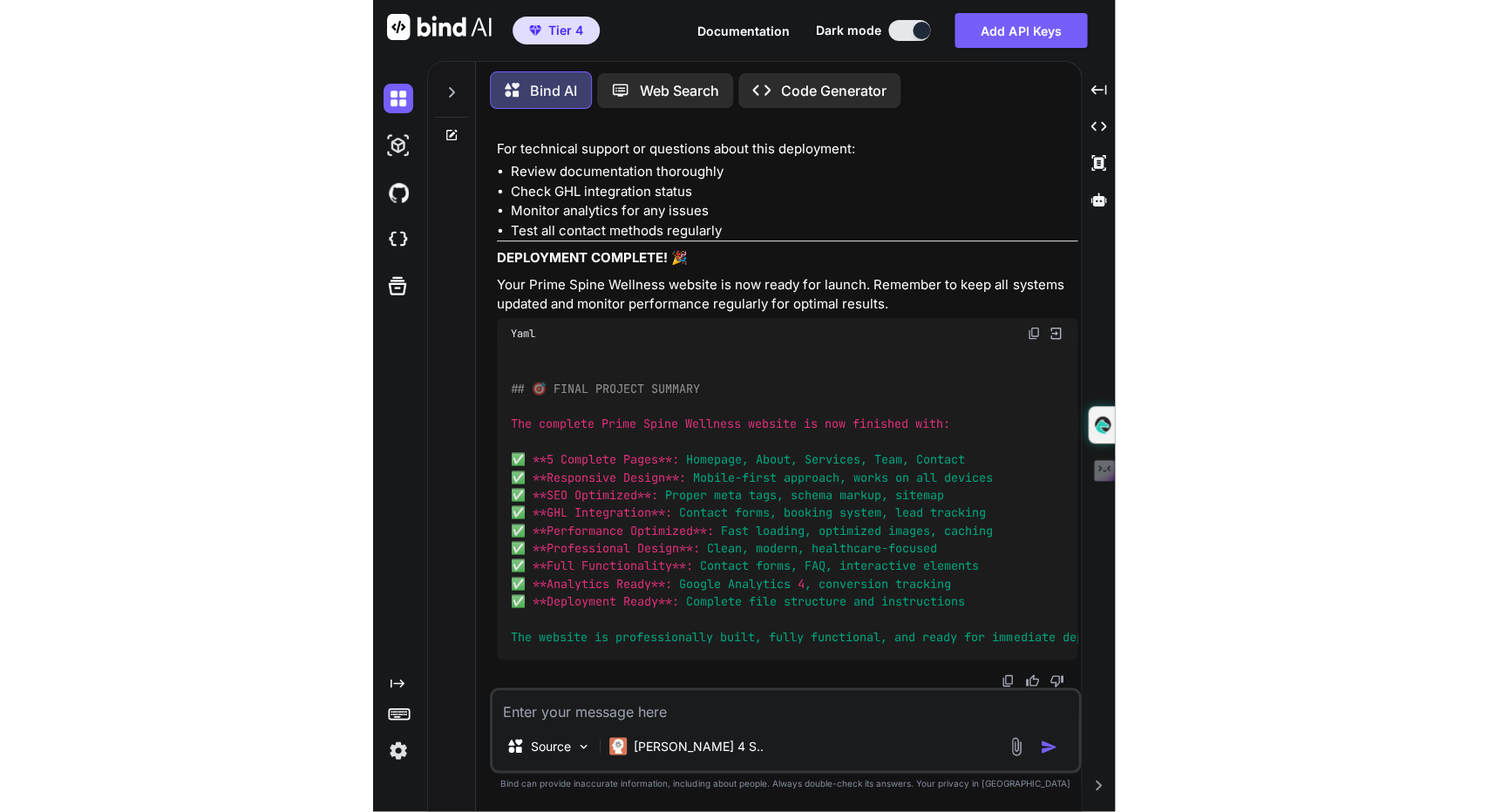 scroll, scrollTop: 0, scrollLeft: 1784, axis: horizontal 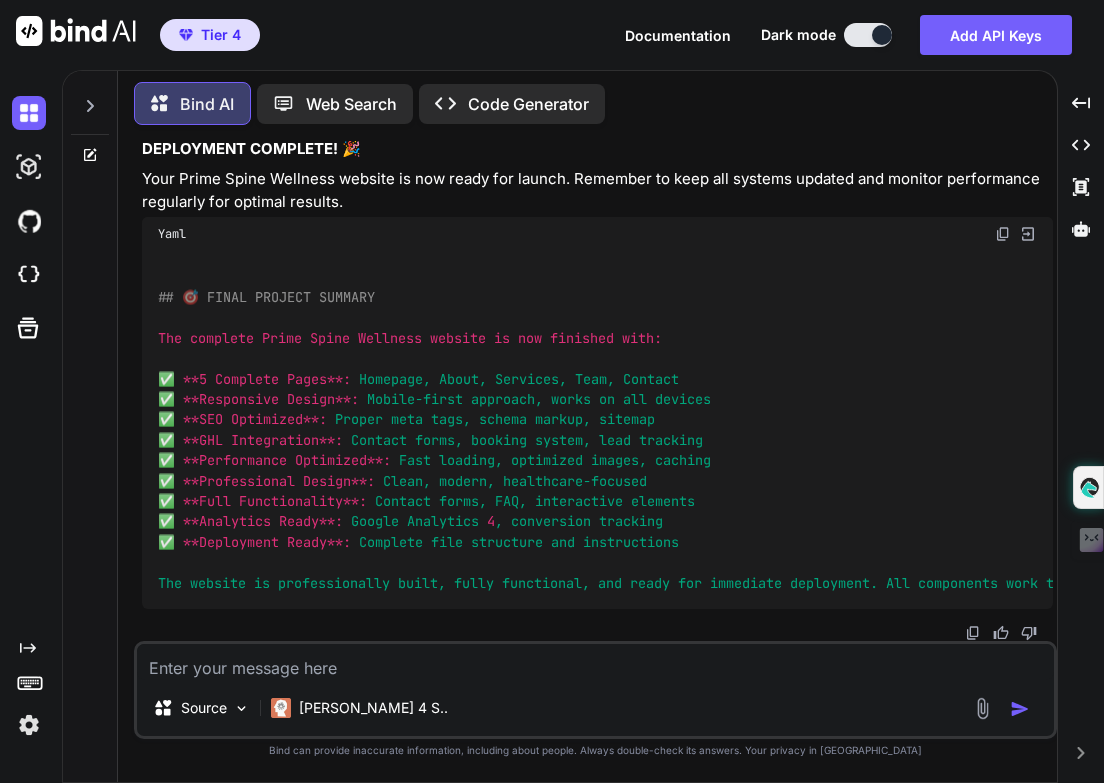 type on "x" 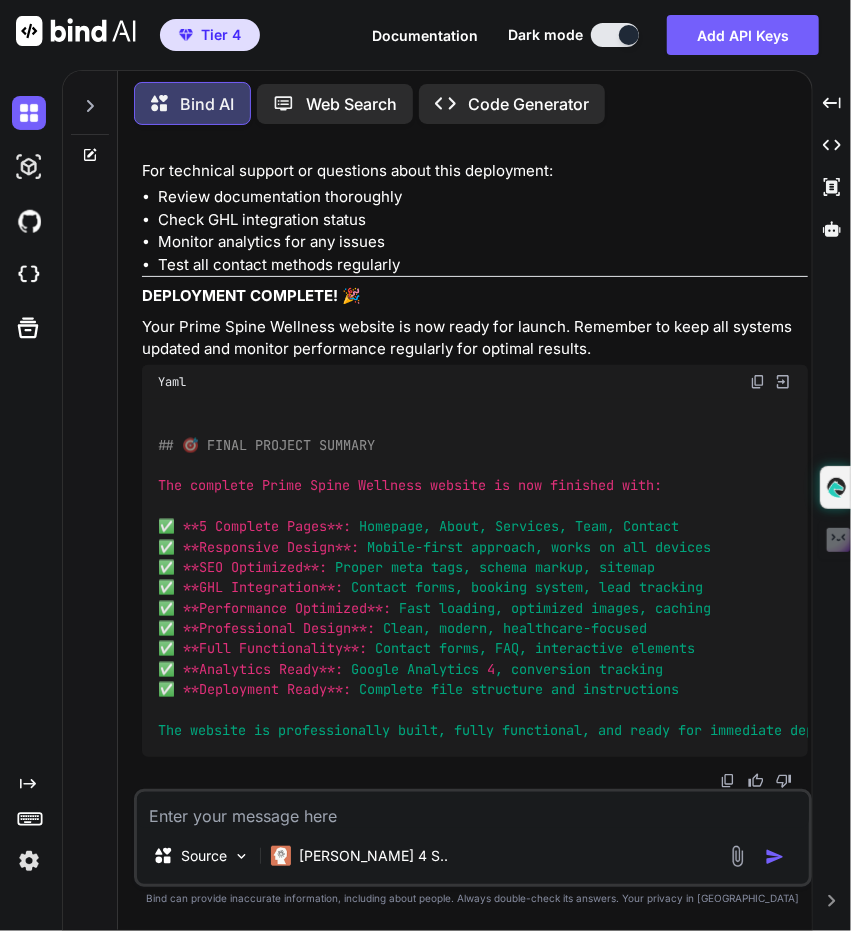 scroll, scrollTop: 126907, scrollLeft: 0, axis: vertical 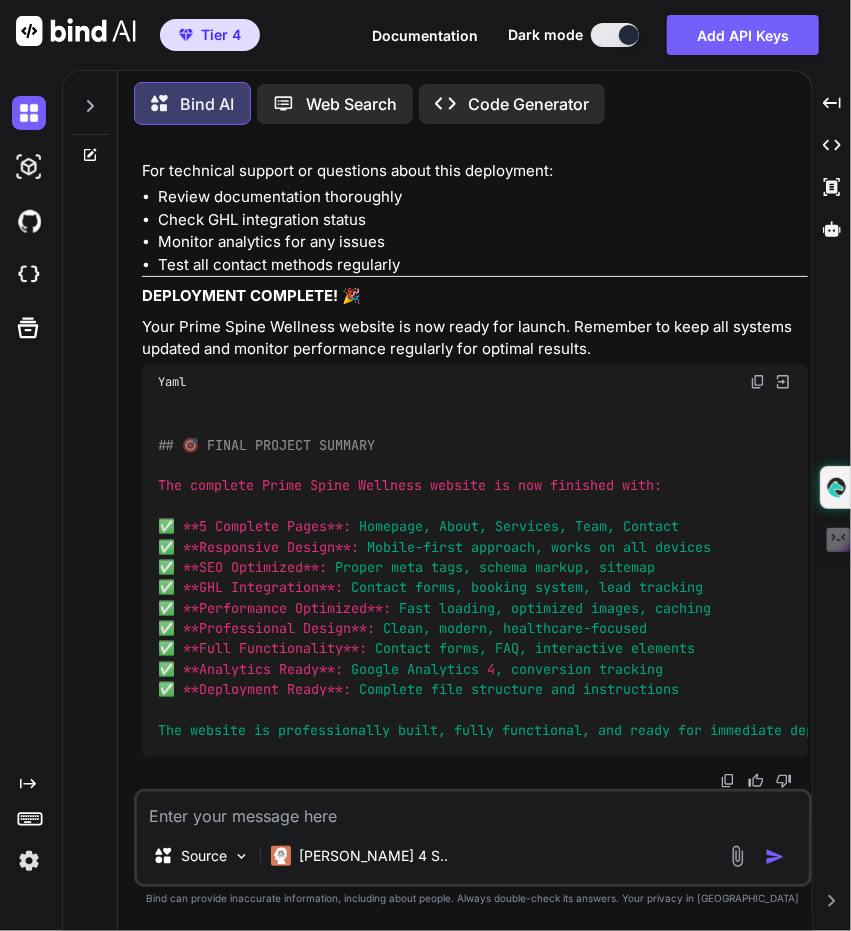 click on "Bind AI Web Search Created with Pixso. Code Generator" at bounding box center (473, 103) 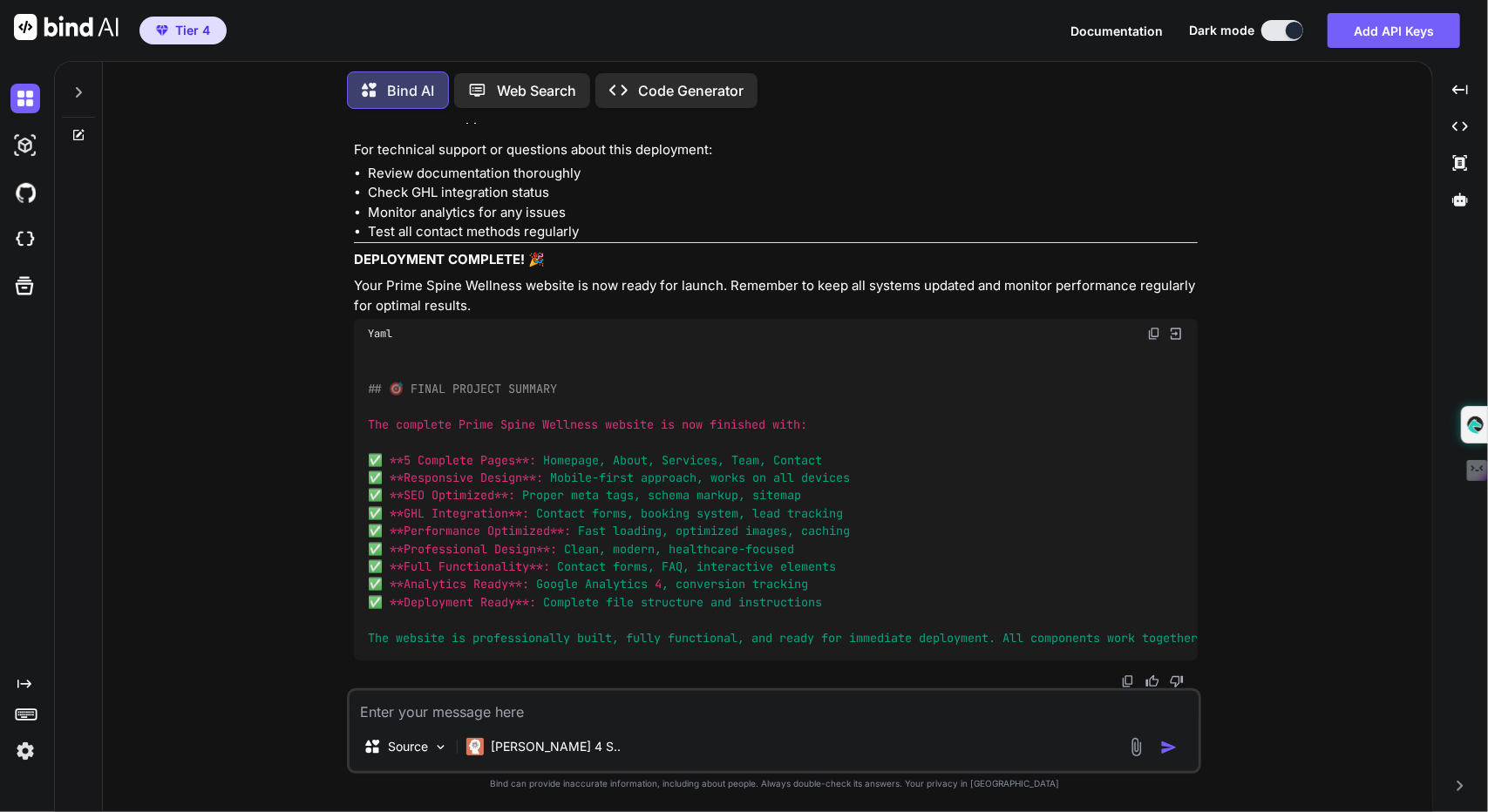 scroll, scrollTop: 100970, scrollLeft: 0, axis: vertical 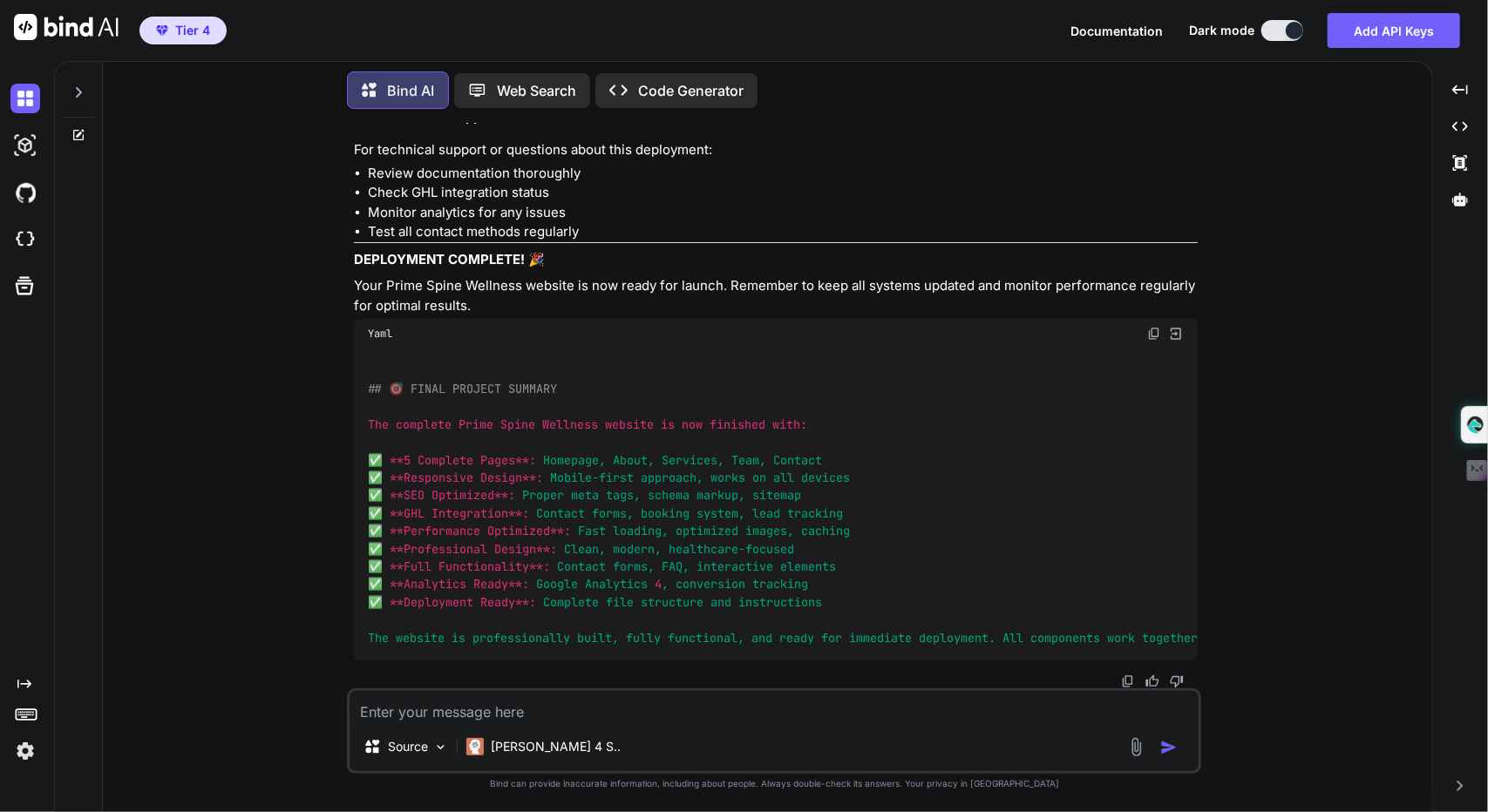 click on "You do whats best for the project Bind AI Perfect! I'll start with the most logical foundation and work systematically through the entire project. Let me begin with the core structure and then build each component.
PHASE 1: FOUNDATION & GLOBAL STYLES
1. GLOBAL CSS FRAMEWORK
Css /* globals.css - Master stylesheet */
* {
margin :  0 ;
padding :  0 ;
box-sizing : border-box;
}
:root  {
/* Primary Brand Colors */
--primary-blue :  #1e40af ;
--secondary-blue :  #3b82f6 ;
--light-blue :  #dbeafe ;
--dark-blue :  #1e3a8a ;
--accent-green :  #059669 ;
/* Neutral Colors */
--white :  #ffffff ;
--gray-50 :  #f9fafb ;
--gray-100 :  #f3f4f6 ;
--gray-200 :  #e5e7eb ;
--gray-300 :  #d1d5db ;
--gray-600 :  #4b5563 ;
--gray-800 :  #1f2937 ;
--gray-900 :  #111827 ;
/* Typography */
--font-primary :  'Inter' , -apple-system, BlinkMacSystemFont, sans-serif;
--font-heading :  'Inter' /* Spacing */" at bounding box center [774, 467] 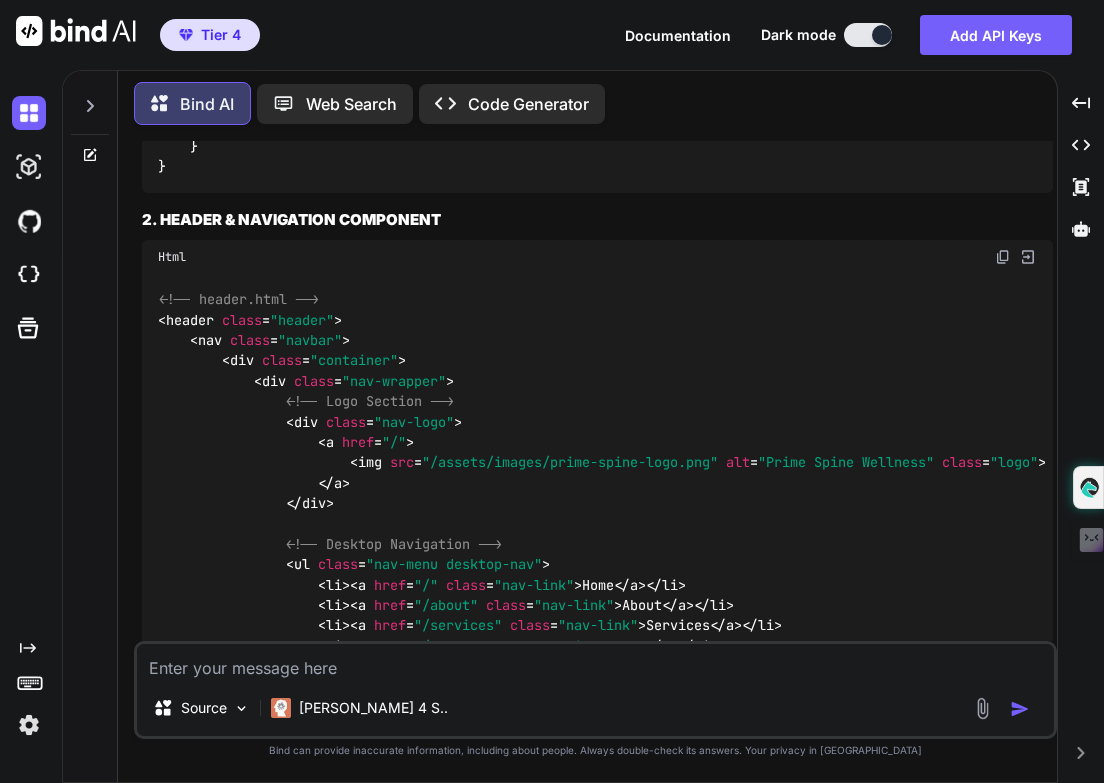 scroll, scrollTop: 0, scrollLeft: 0, axis: both 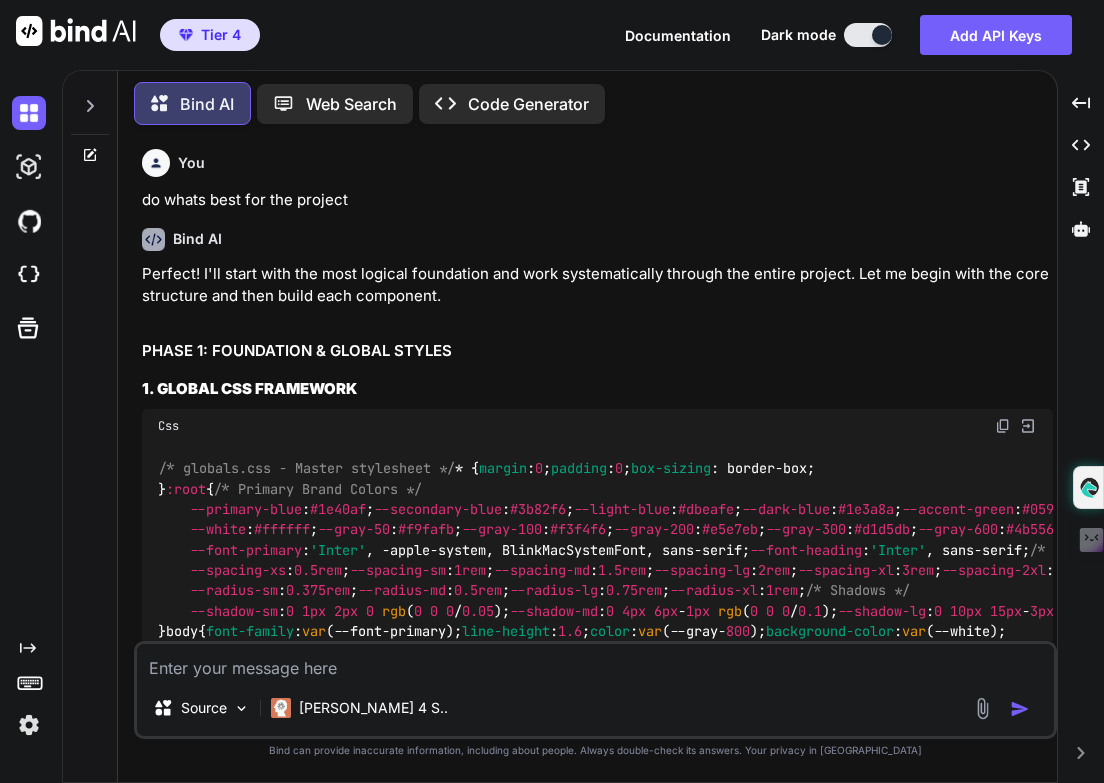 click on "You" at bounding box center [597, 163] 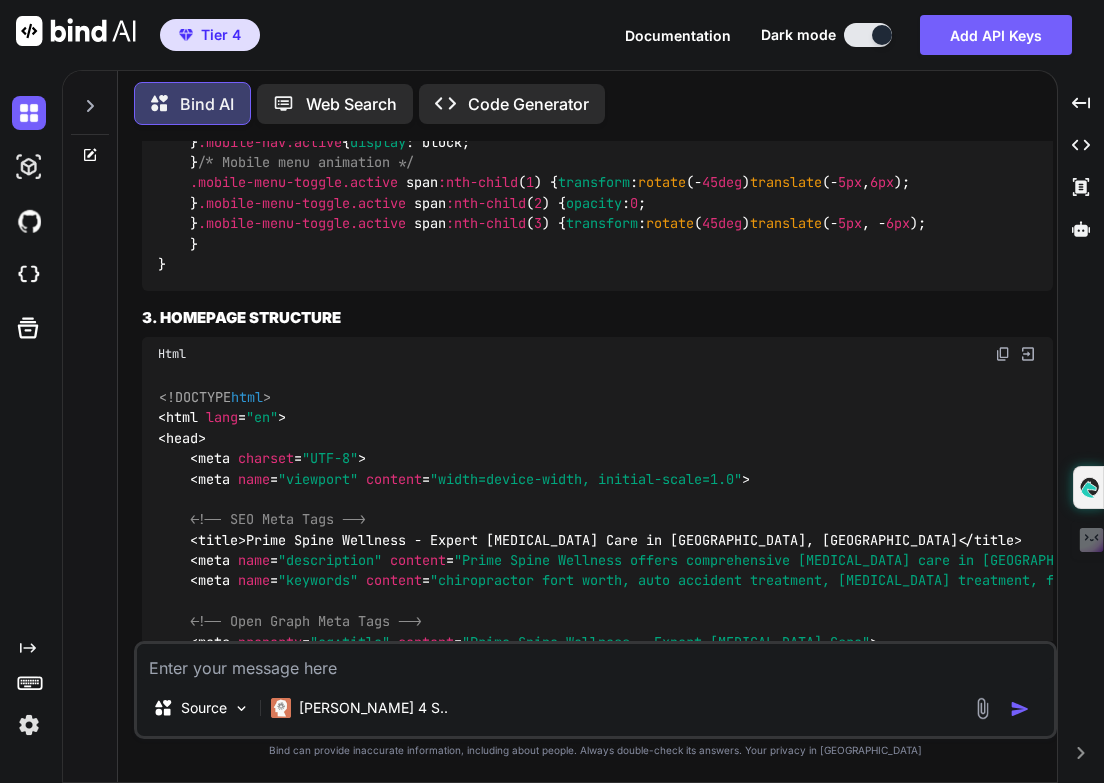 scroll, scrollTop: 2680, scrollLeft: 0, axis: vertical 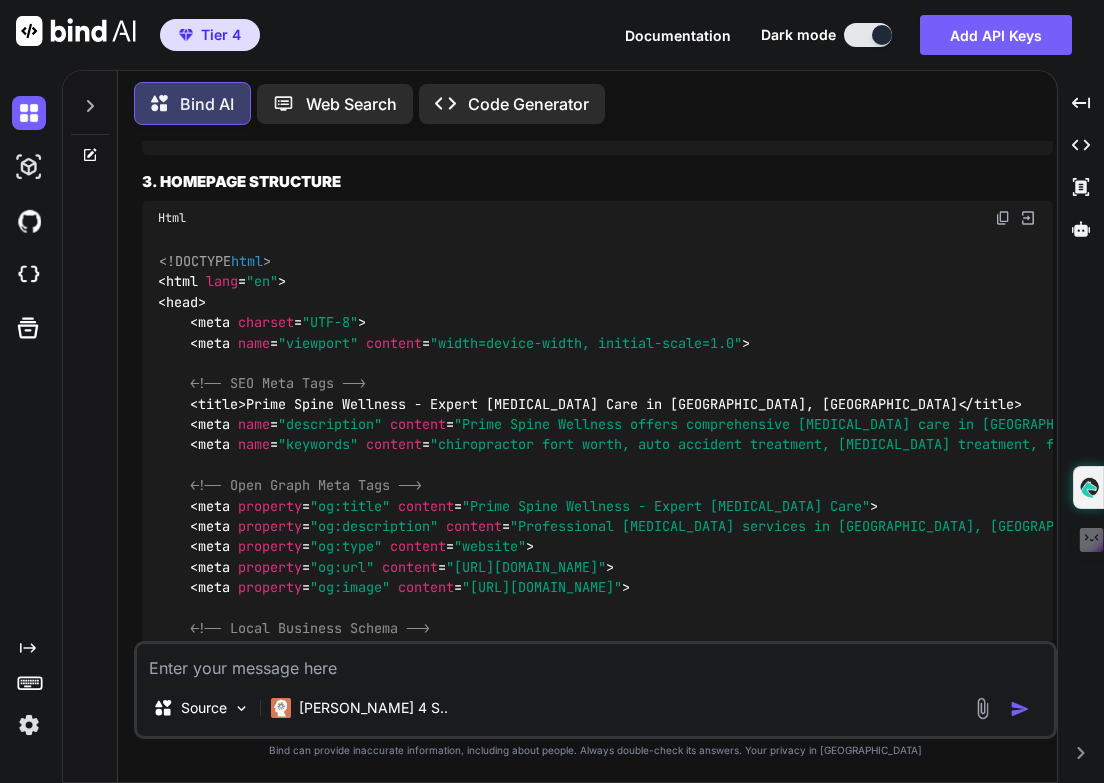 click on "/* globals.css - Master stylesheet */
* {
margin :  0 ;
padding :  0 ;
box-sizing : border-box;
}
:root  {
/* Primary Brand Colors */
--primary-blue :  #1e40af ;
--secondary-blue :  #3b82f6 ;
--light-blue :  #dbeafe ;
--dark-blue :  #1e3a8a ;
--accent-green :  #059669 ;
/* Neutral Colors */
--white :  #ffffff ;
--gray-50 :  #f9fafb ;
--gray-100 :  #f3f4f6 ;
--gray-200 :  #e5e7eb ;
--gray-300 :  #d1d5db ;
--gray-600 :  #4b5563 ;
--gray-800 :  #1f2937 ;
--gray-900 :  #111827 ;
/* Typography */
--font-primary :  'Inter' , -apple-system, BlinkMacSystemFont, sans-serif;
--font-heading :  'Inter' , sans-serif;
/* Spacing */
--spacing-xs :  0.5rem ;
--spacing-sm :  1rem ;
--spacing-md :  1.5rem ;
--spacing-lg :  2rem ;
--spacing-xl :  3rem ;
--spacing-2xl :  4rem ;
/* Border Radius */
--radius-sm :  0.375rem ;
--radius-md :  0.5rem :  0" at bounding box center [597, -1997] 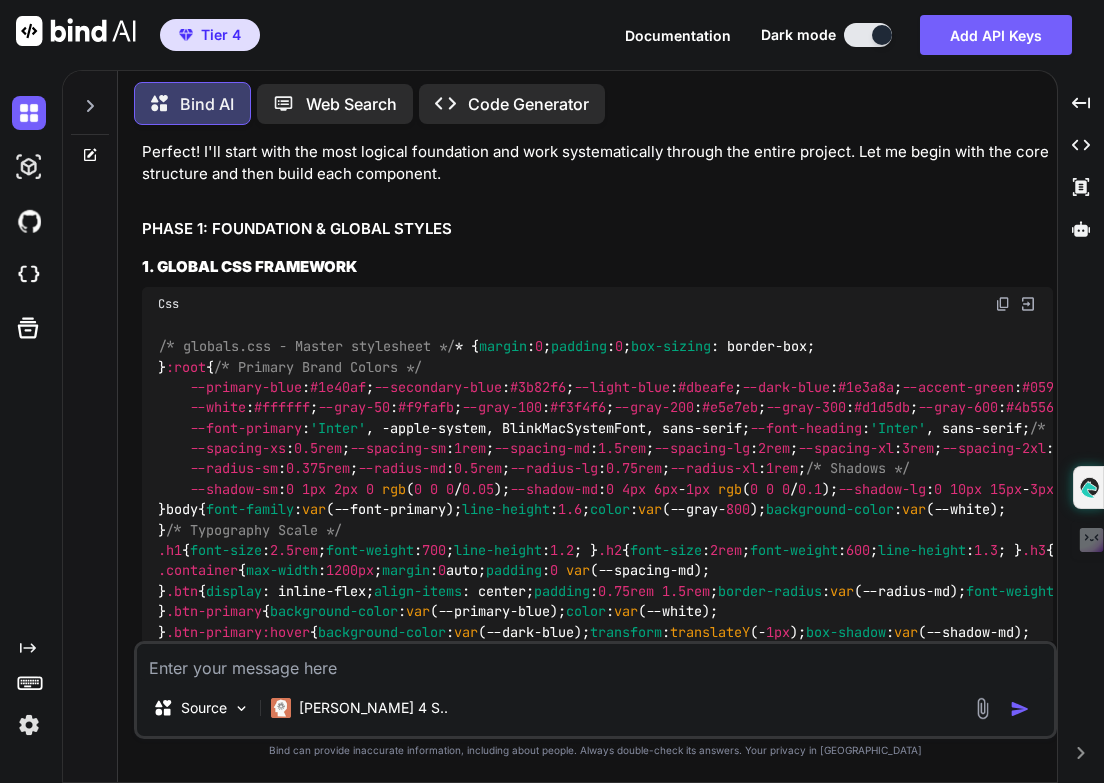 scroll, scrollTop: 0, scrollLeft: 0, axis: both 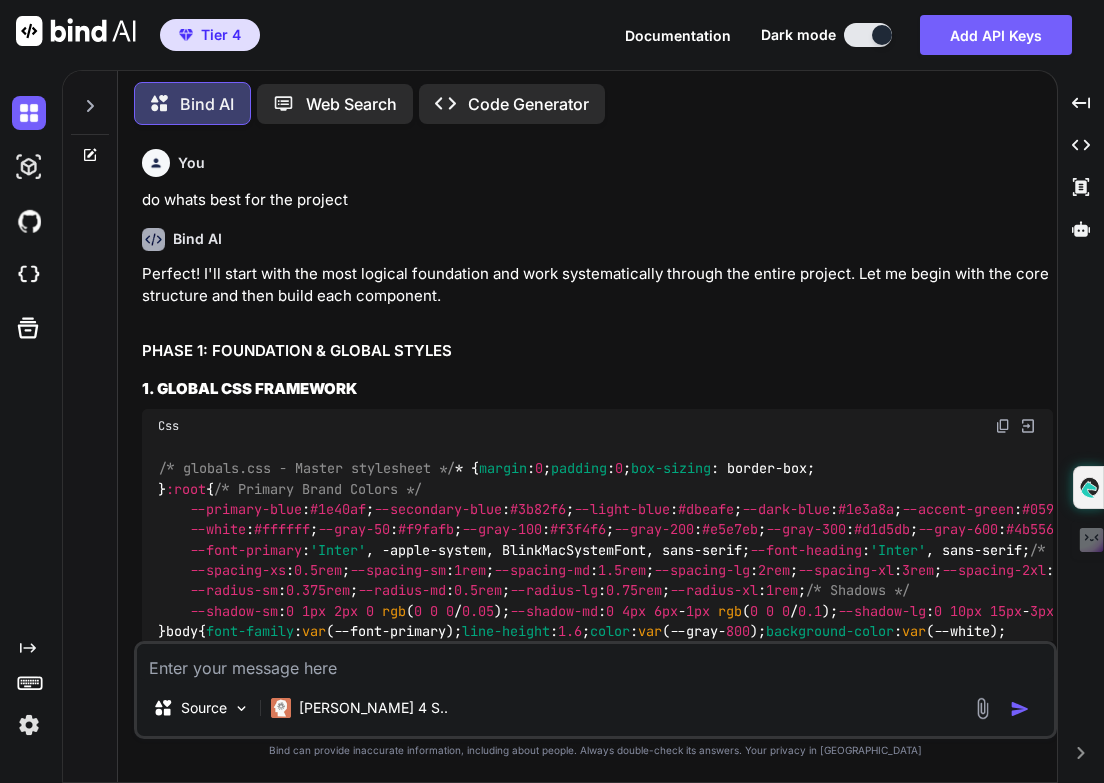 click at bounding box center [1003, 426] 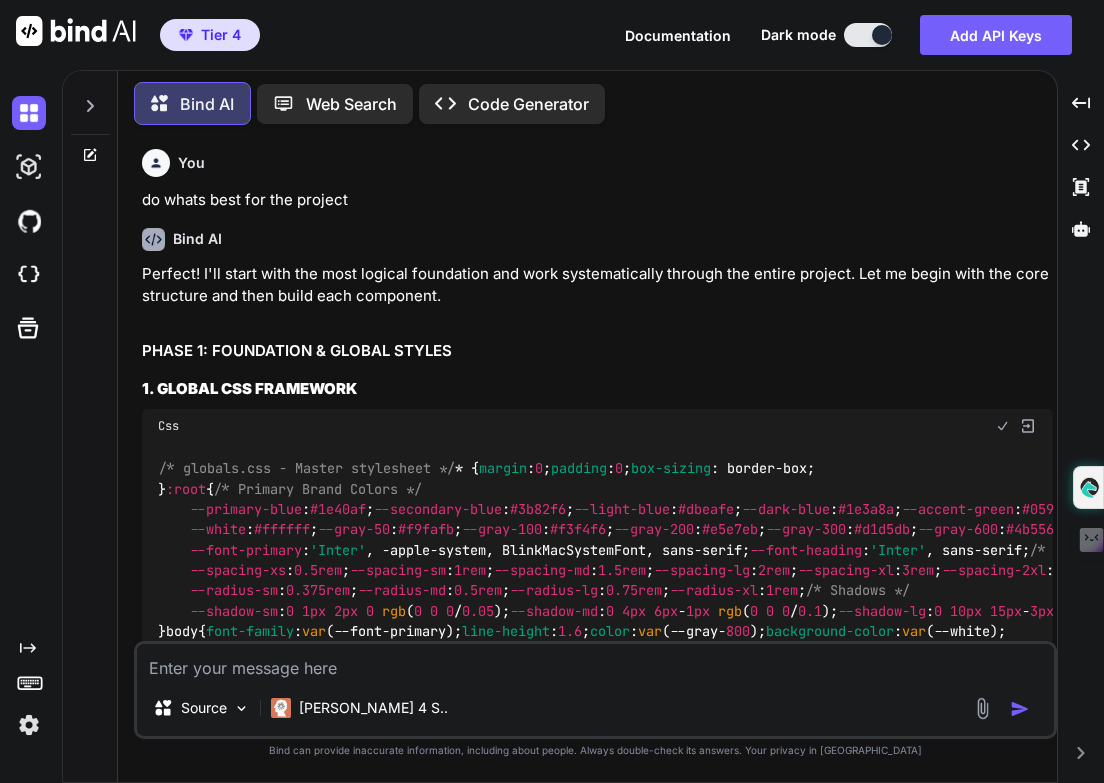 click at bounding box center [1003, 426] 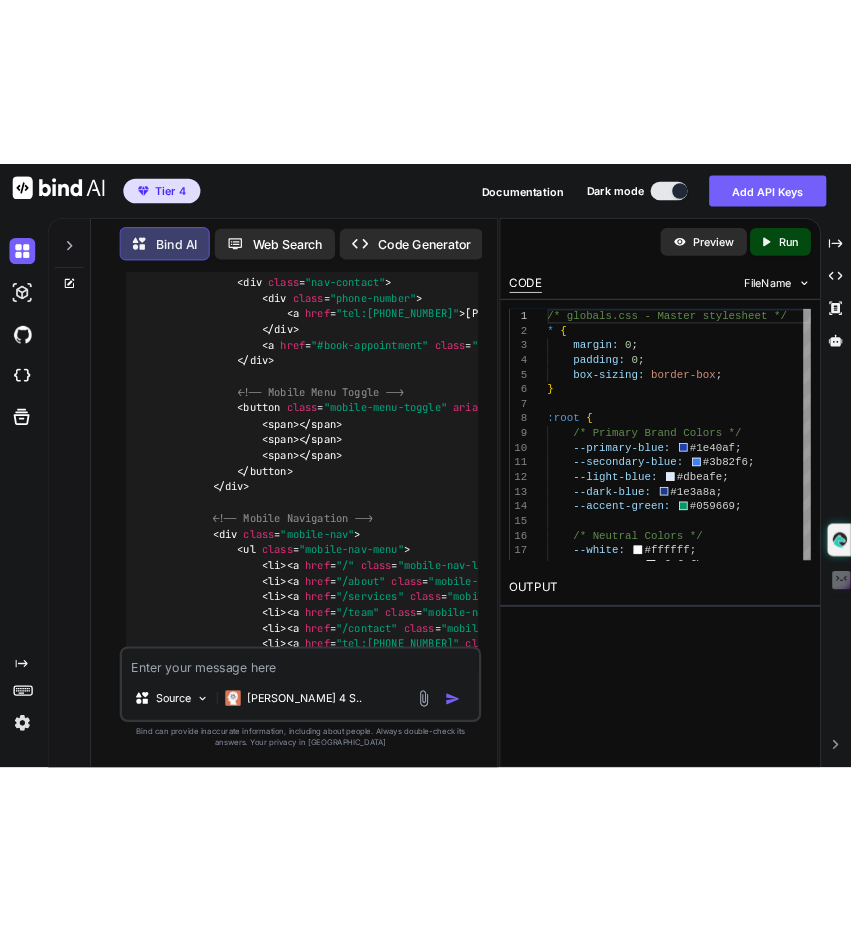 scroll, scrollTop: 1400, scrollLeft: 0, axis: vertical 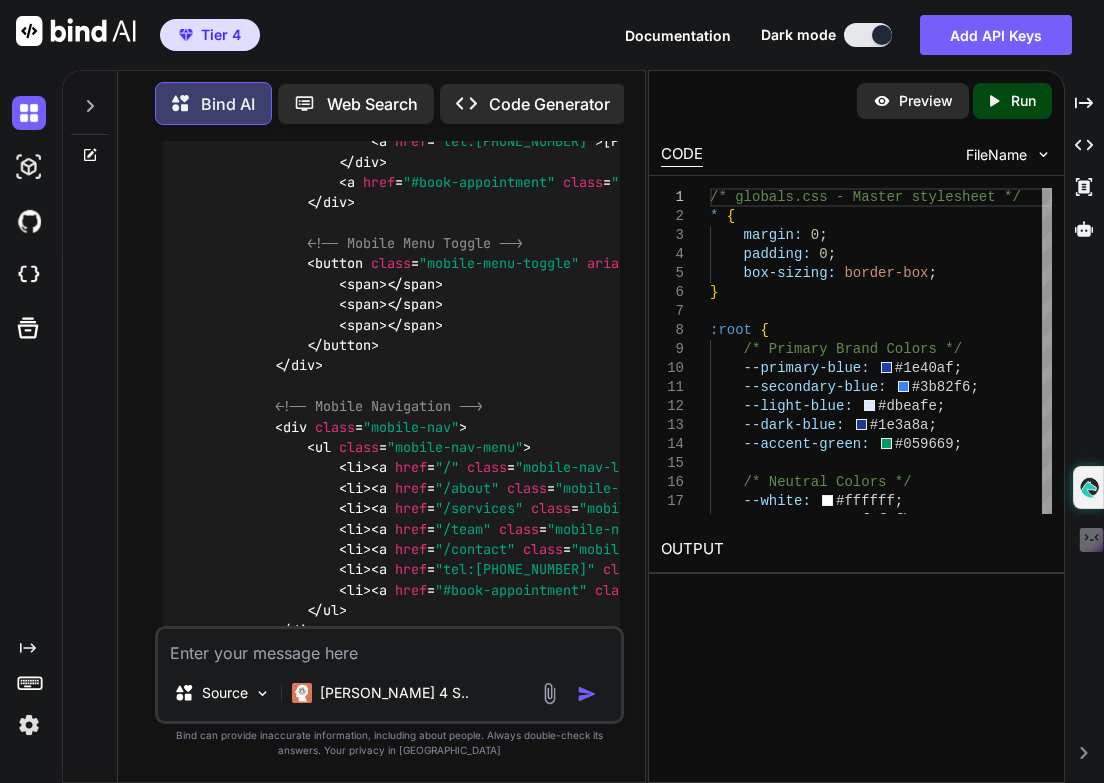 type 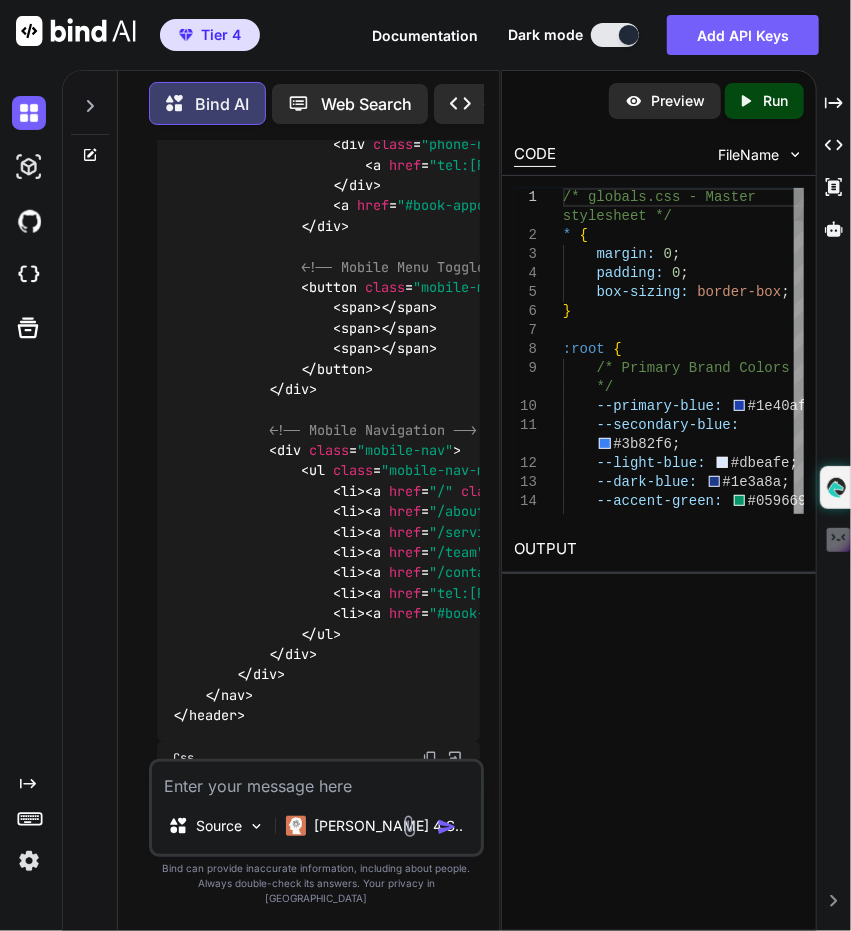 scroll, scrollTop: 1422, scrollLeft: 0, axis: vertical 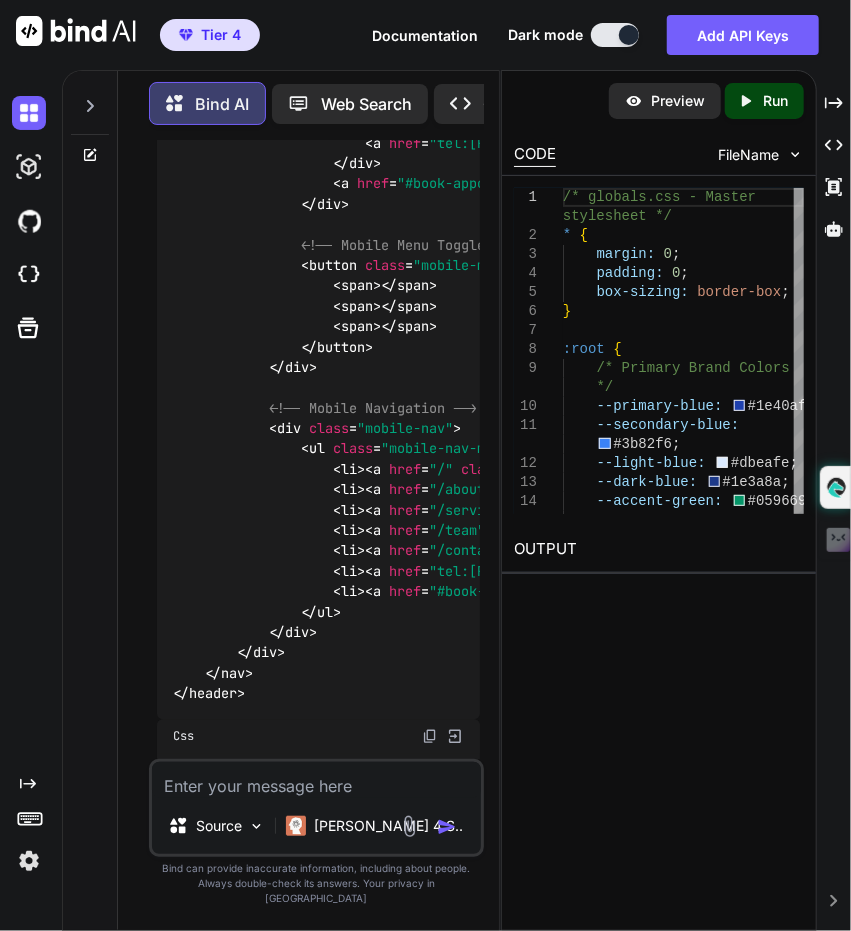click on "Preview Created with Pixso. Run CODE FileName 1 2 3 4 5 6 7 8 9 10 11 12 13 14 15 /* globals.css - Master  stylesheet */ *   {      margin:   0 ;      padding:   0 ;      box-sizing:   border-box ; } :root   {      /* Primary Brand Colors       */      --primary-blue:     #1e40af ;      --secondary-blue:          #3b82f6 ;      --light-blue:     #dbeafe ;      --dark-blue:     #1e3a8a ;      --accent-green:     #059669 ;      OUTPUT" at bounding box center [659, 500] 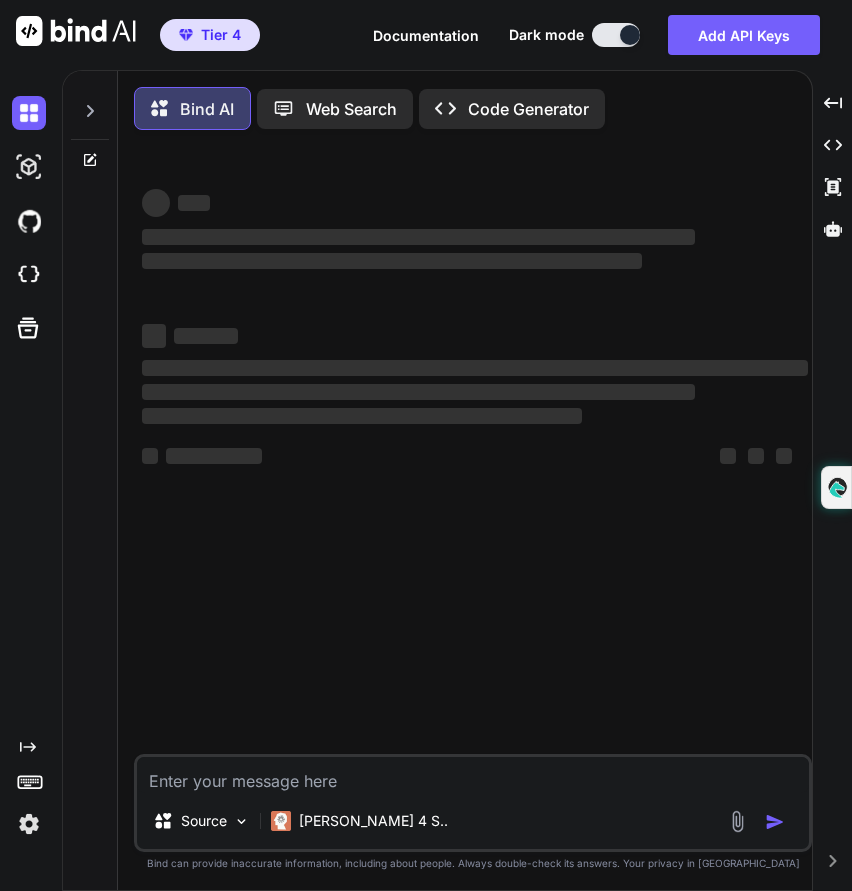 type on "x" 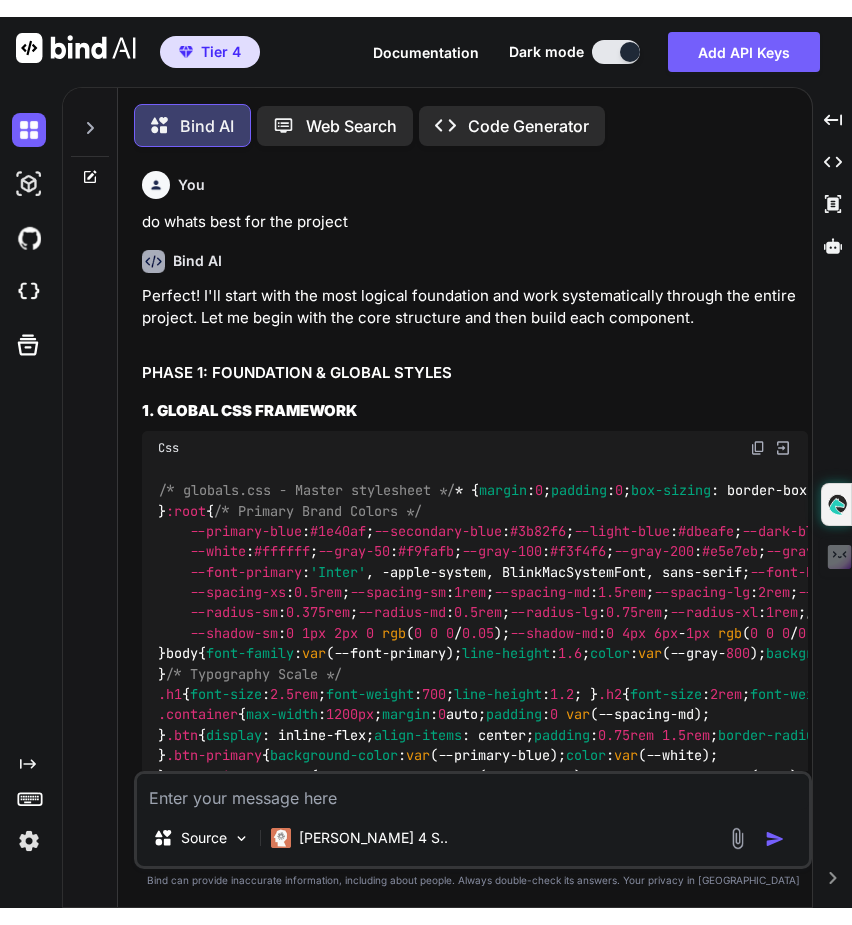 scroll, scrollTop: 0, scrollLeft: 0, axis: both 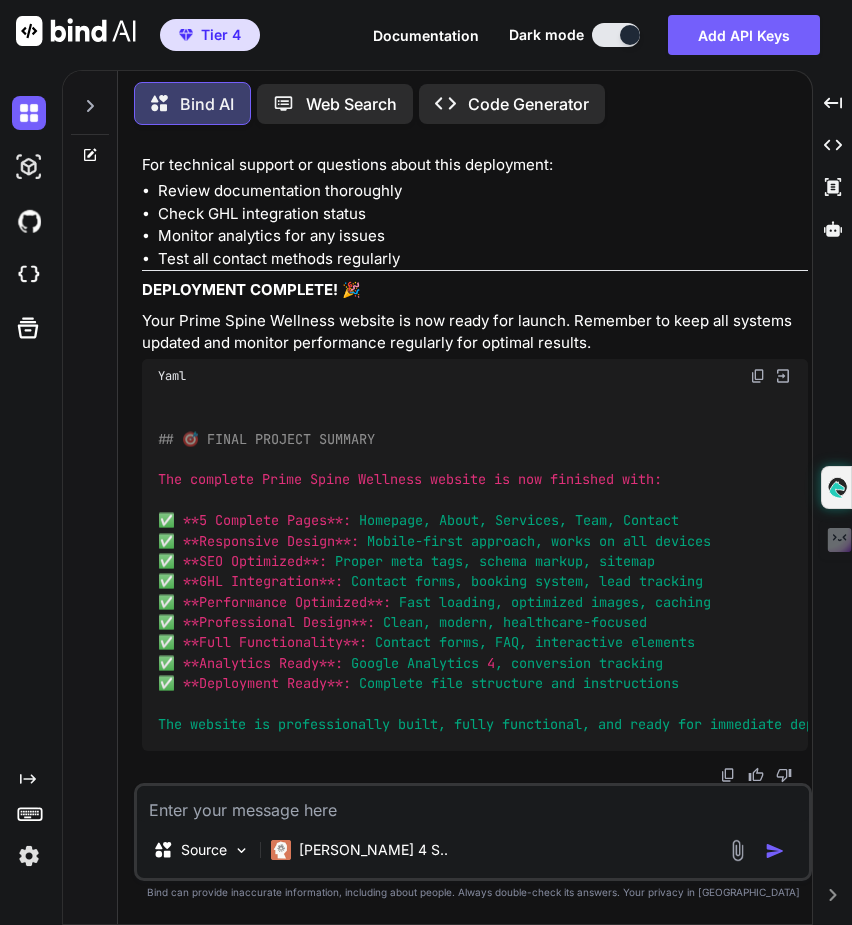 click on "<!DOCTYPE  html >
< html   lang = "en" >
< head >
< meta   charset = "UTF-8" >
< meta   name = "viewport"   content = "width=device-width, initial-scale=1.0" >
<!-- SEO Meta Tags -->
< title > Contact Prime Spine Wellness - [GEOGRAPHIC_DATA] [GEOGRAPHIC_DATA] Chiropractor </ title >
< meta   name = "description"   content = "Contact Prime Spine Wellness in [GEOGRAPHIC_DATA], [GEOGRAPHIC_DATA]. Schedule your [MEDICAL_DATA] appointment [DATE]. Call [PHONE_NUMBER] or visit us at [STREET_ADDRESS][PERSON_NAME]" >
< meta   name = "keywords"   content = "contact chiropractor fort worth, prime spine wellness address, [MEDICAL_DATA] appointment [GEOGRAPHIC_DATA], [PHONE_NUMBER]" >
<!-- Open Graph Meta Tags -->
< meta   property = "og:title"   content = "Contact Prime Spine Wellness - Fort Worth Chiropractor" >
< meta   property = "og:description"   content = "Get in touch with our Fort Worth [MEDICAL_DATA] team. Schedule your appointment or ask questions about our services." >
< meta   property = "og:type"   = > <" at bounding box center [475, -19096] 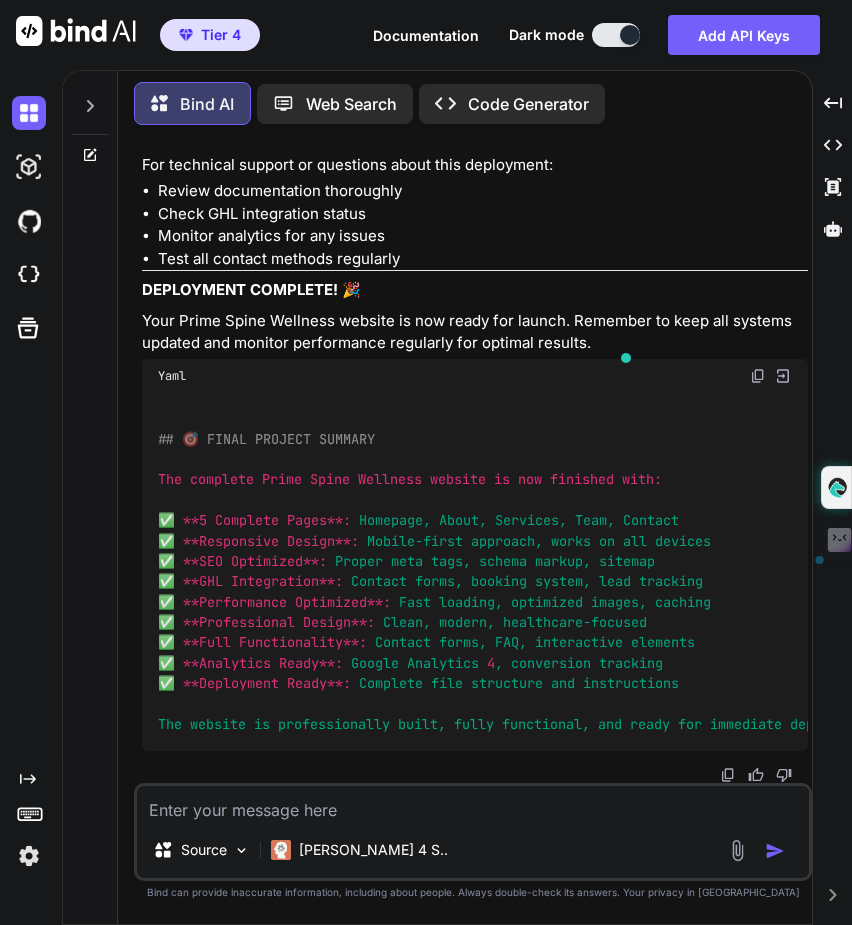 drag, startPoint x: 648, startPoint y: 192, endPoint x: 578, endPoint y: 371, distance: 192.20041 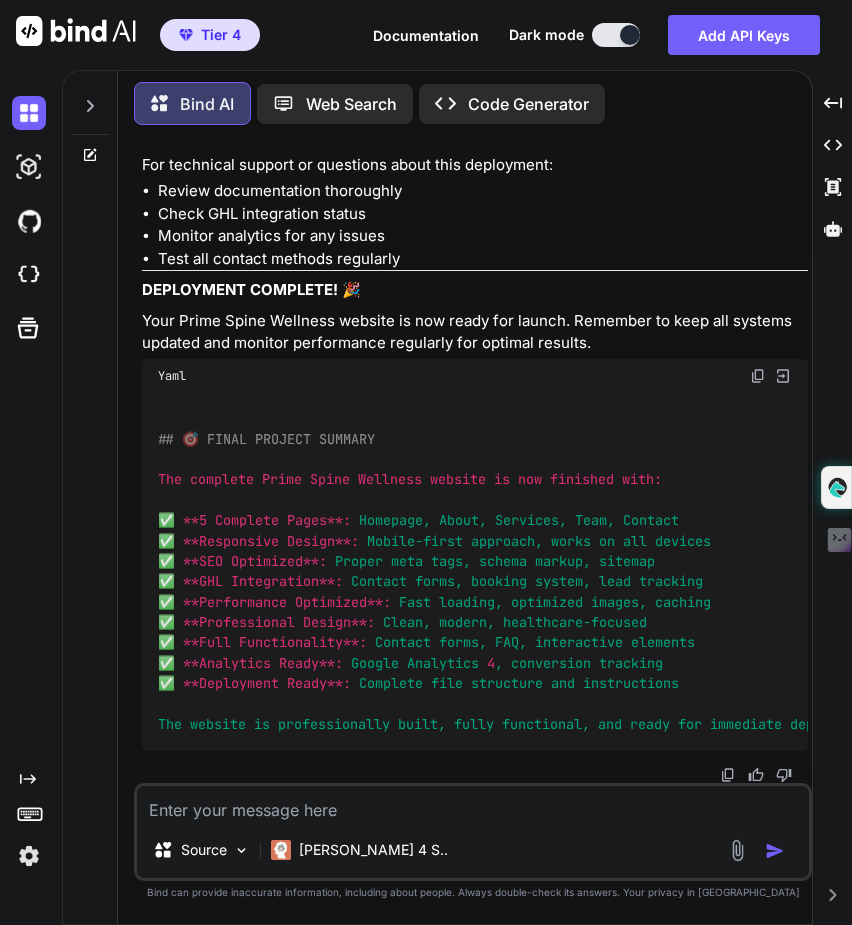click 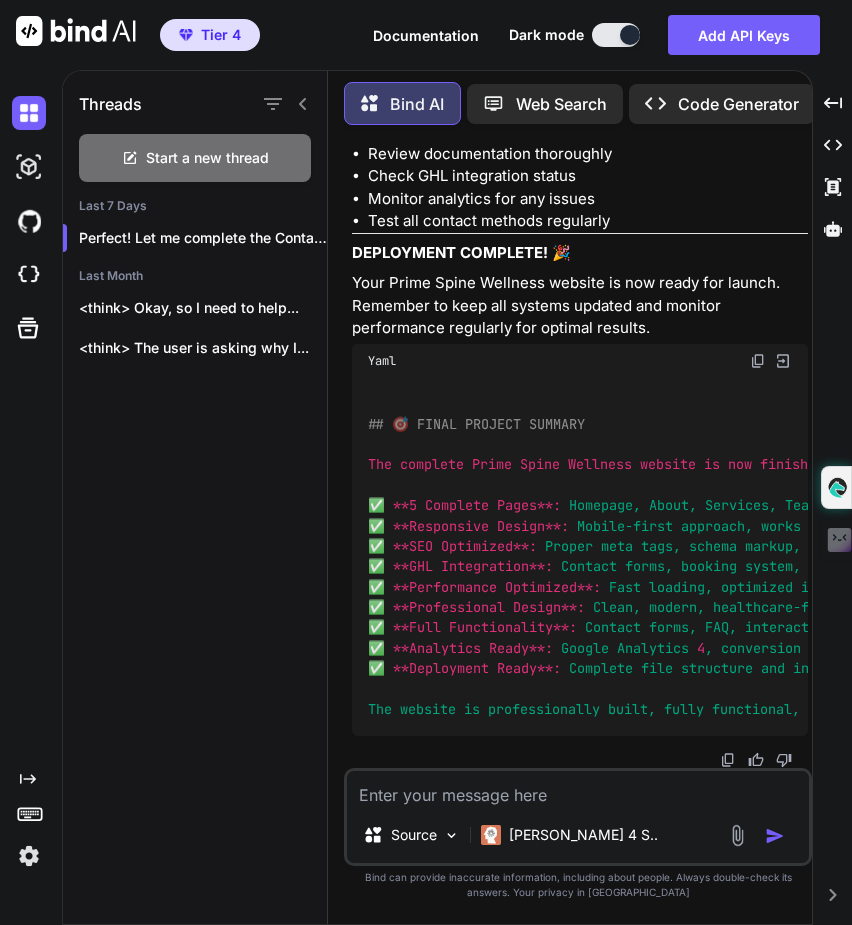 scroll, scrollTop: 128967, scrollLeft: 0, axis: vertical 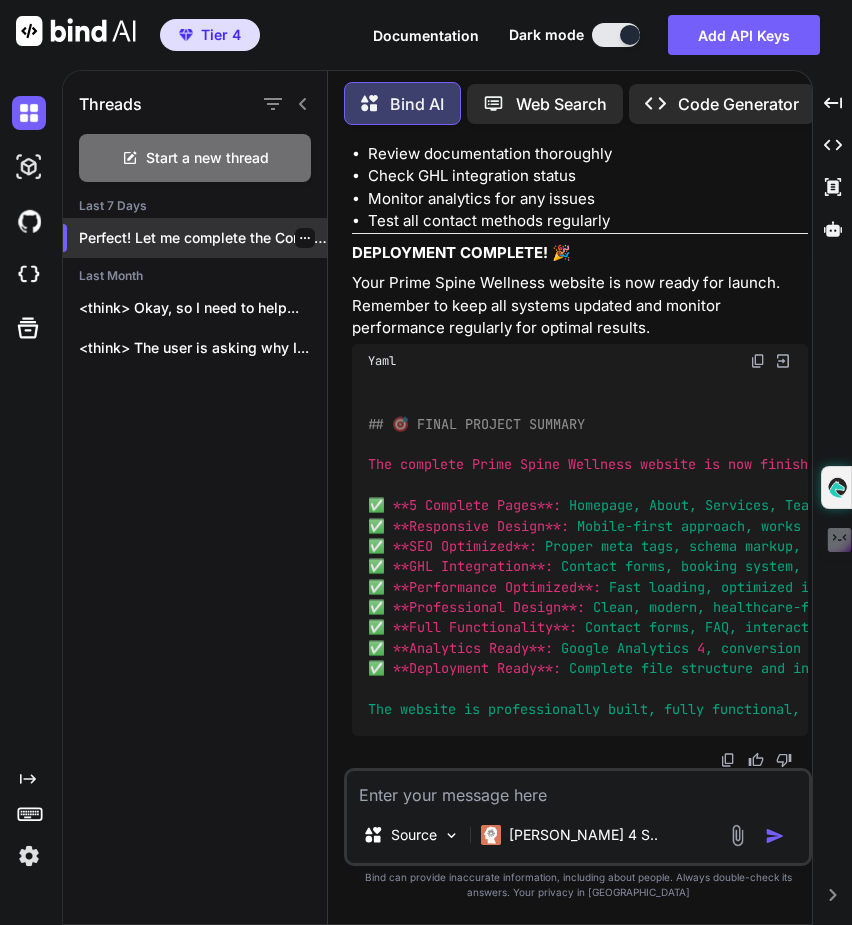 click on "Perfect! Let me complete the Contact page..." at bounding box center (203, 238) 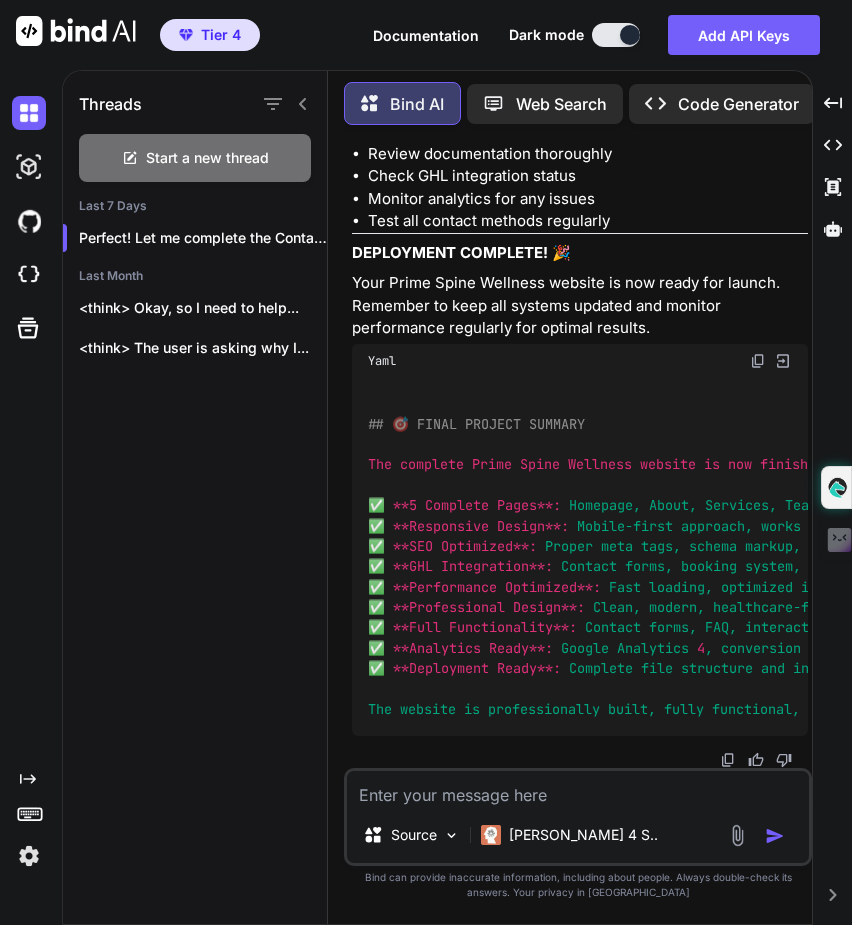 scroll, scrollTop: 126067, scrollLeft: 0, axis: vertical 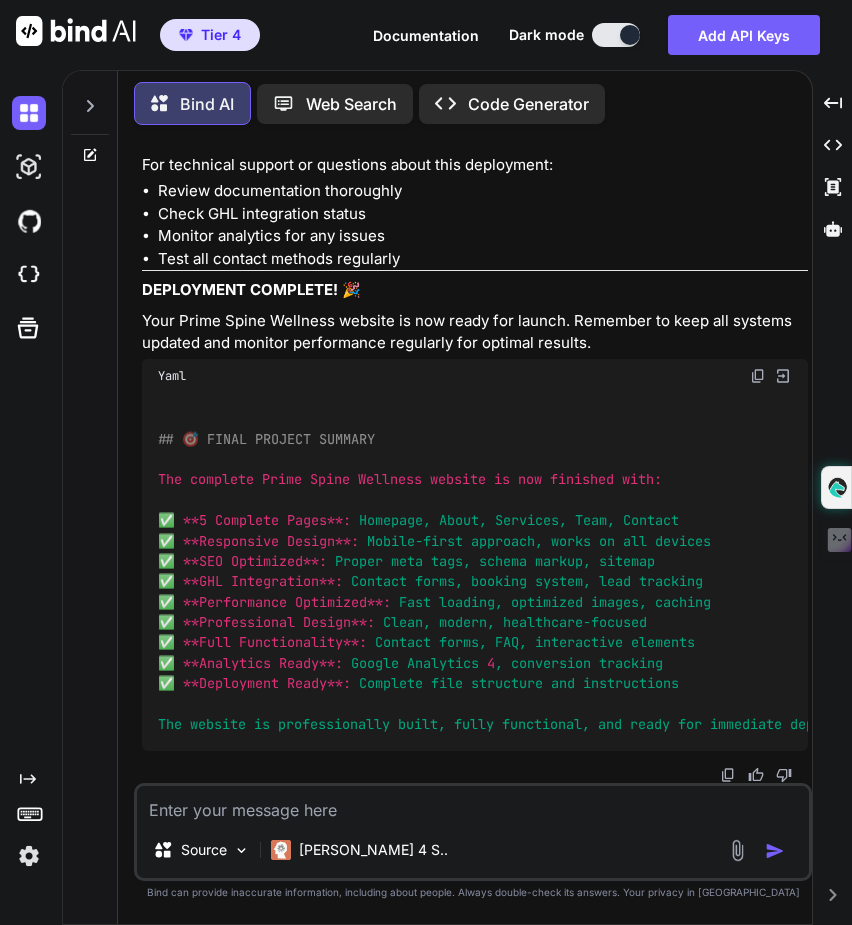 click on "Tier 4" at bounding box center [210, 35] 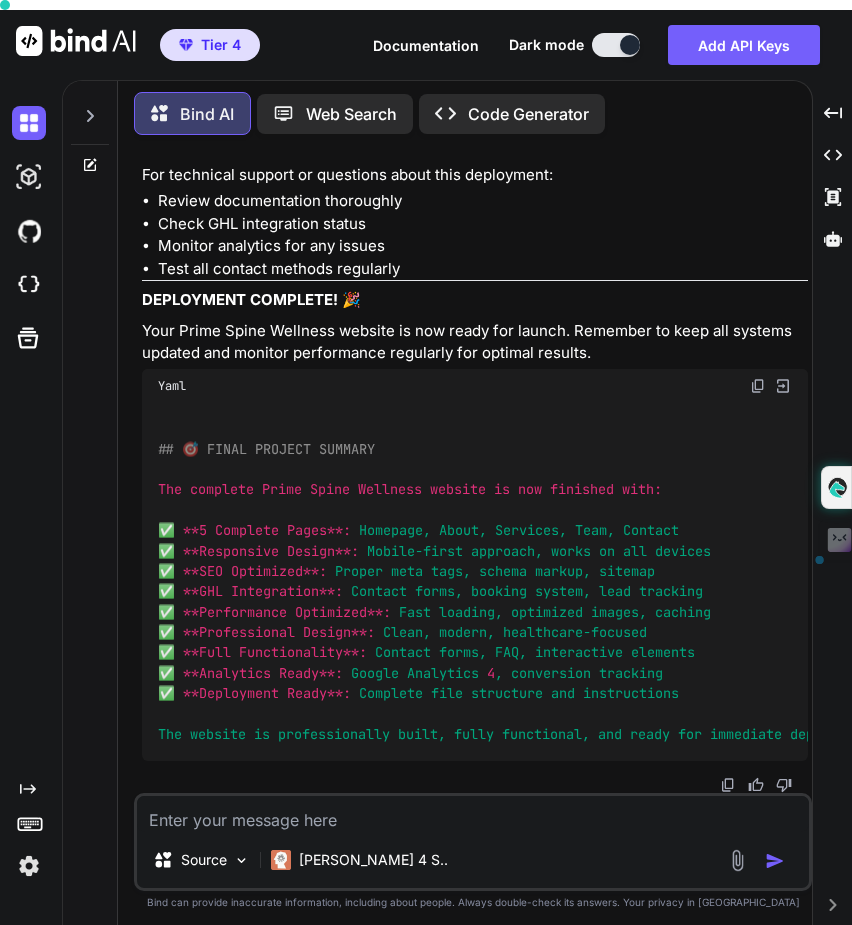 drag, startPoint x: 568, startPoint y: 215, endPoint x: 592, endPoint y: 441, distance: 227.27077 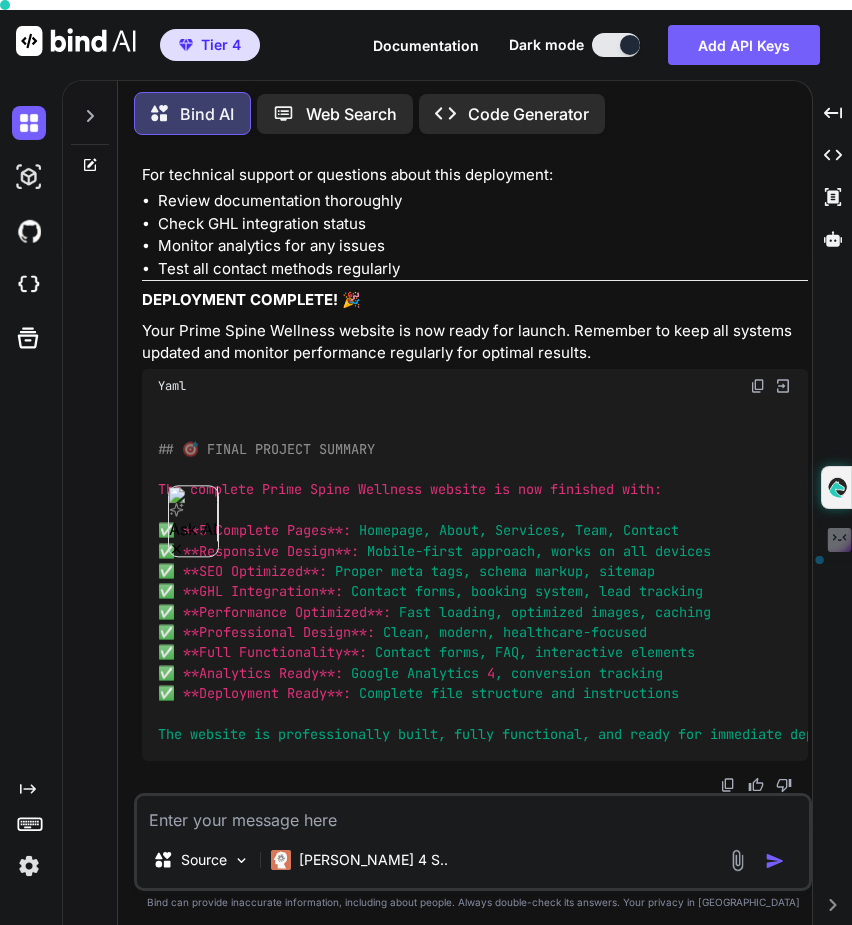 click on "/* team.css */
/* Team Introduction */
.team-intro  {
padding :  4rem   0 ;
background-color :  var (--white);
}
.intro-content  {
max-width :  800px ;
margin :  0  auto;
text-align : center;
}
.intro-title  {
font-size :  2.5rem ;
font-weight :  700 ;
color :  var (--gray- 900 );
margin-bottom :  2rem ;
}
.intro-description  {
font-size :  1.1rem ;
color :  var (--gray- 600 );
line-height :  1.8 ;
margin-bottom :  1.5rem ;
}
/* Doctor Profiles */
.main-team  {
background-color :  var (--gray- 50 );
}
.doctor-profile  {
padding :  5rem   0 ;
border-bottom :  1px  solid  var (--gray- 200 );
}
.doctor-profile :last-child  {
border-bottom : none;
}
.doctor-profile :nth-child (even) {
background-color :  var (--white);
}
.doctor-content  {
display : grid;
grid-template-columns :  350px   1 fr;
gap :  4rem ;
align-items : start;
}
.doctor-content .reverse  {
:  1 fr  350px   2" at bounding box center [475, -27705] 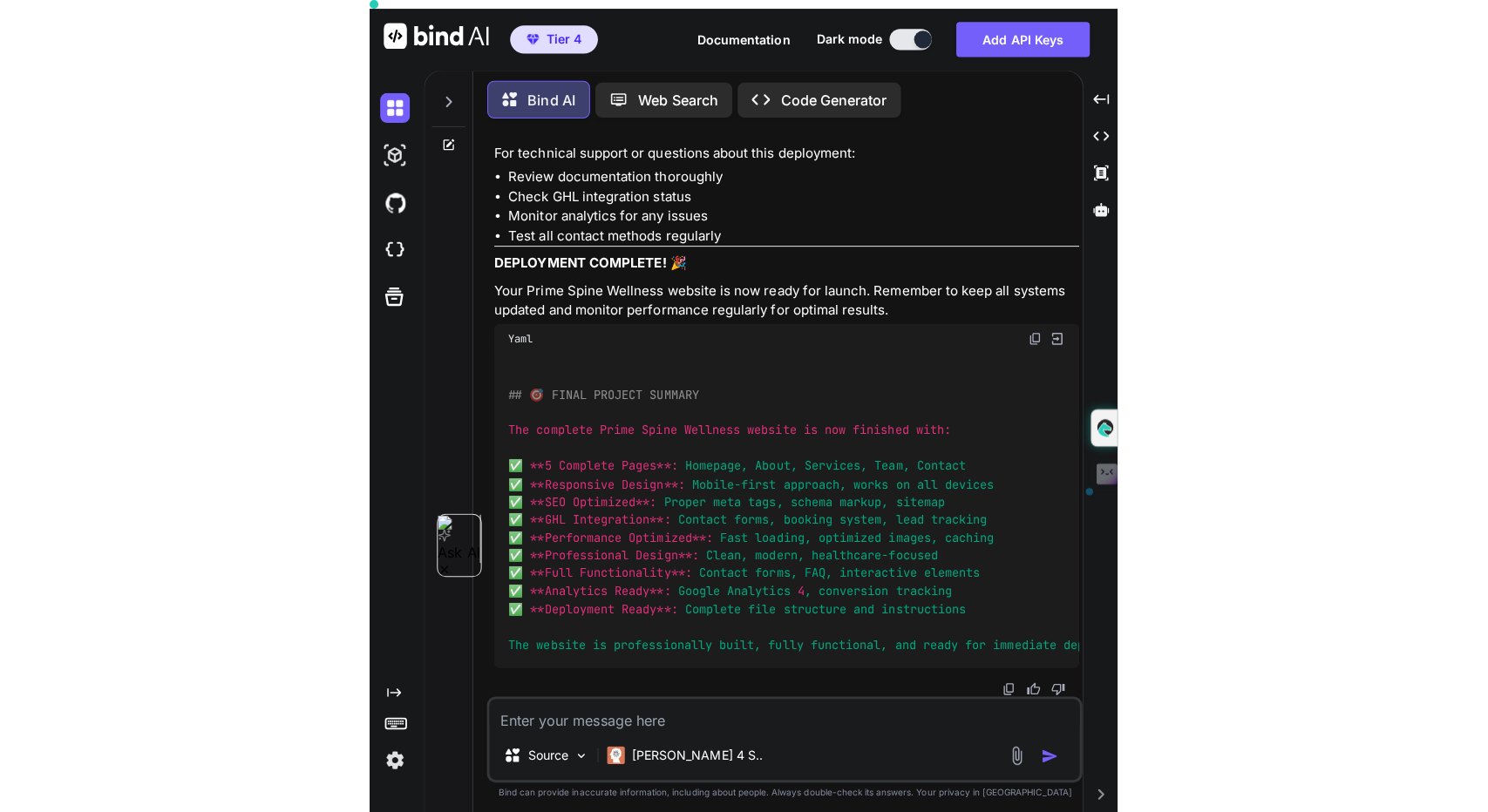 scroll, scrollTop: 0, scrollLeft: 100, axis: horizontal 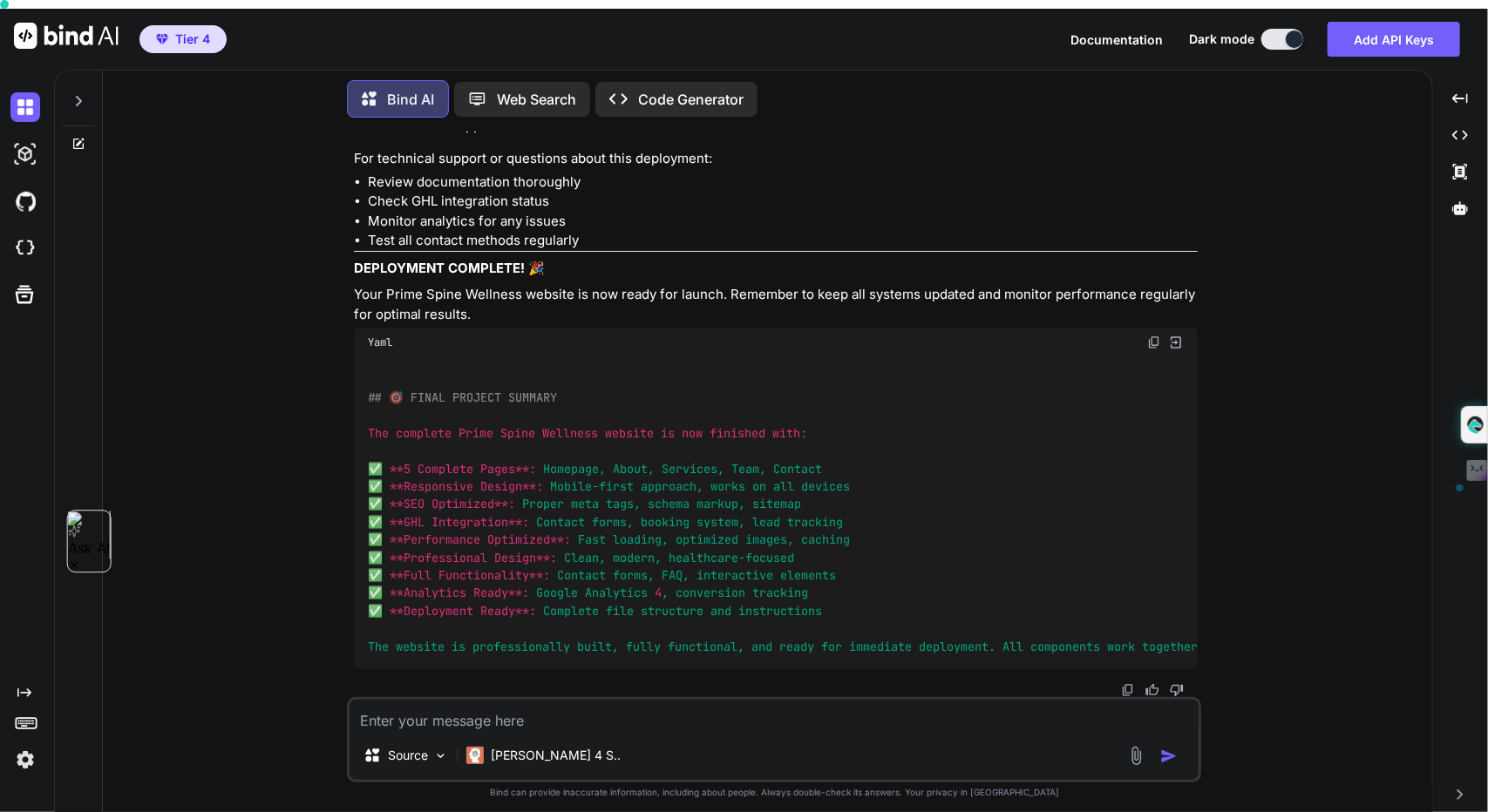type on "x" 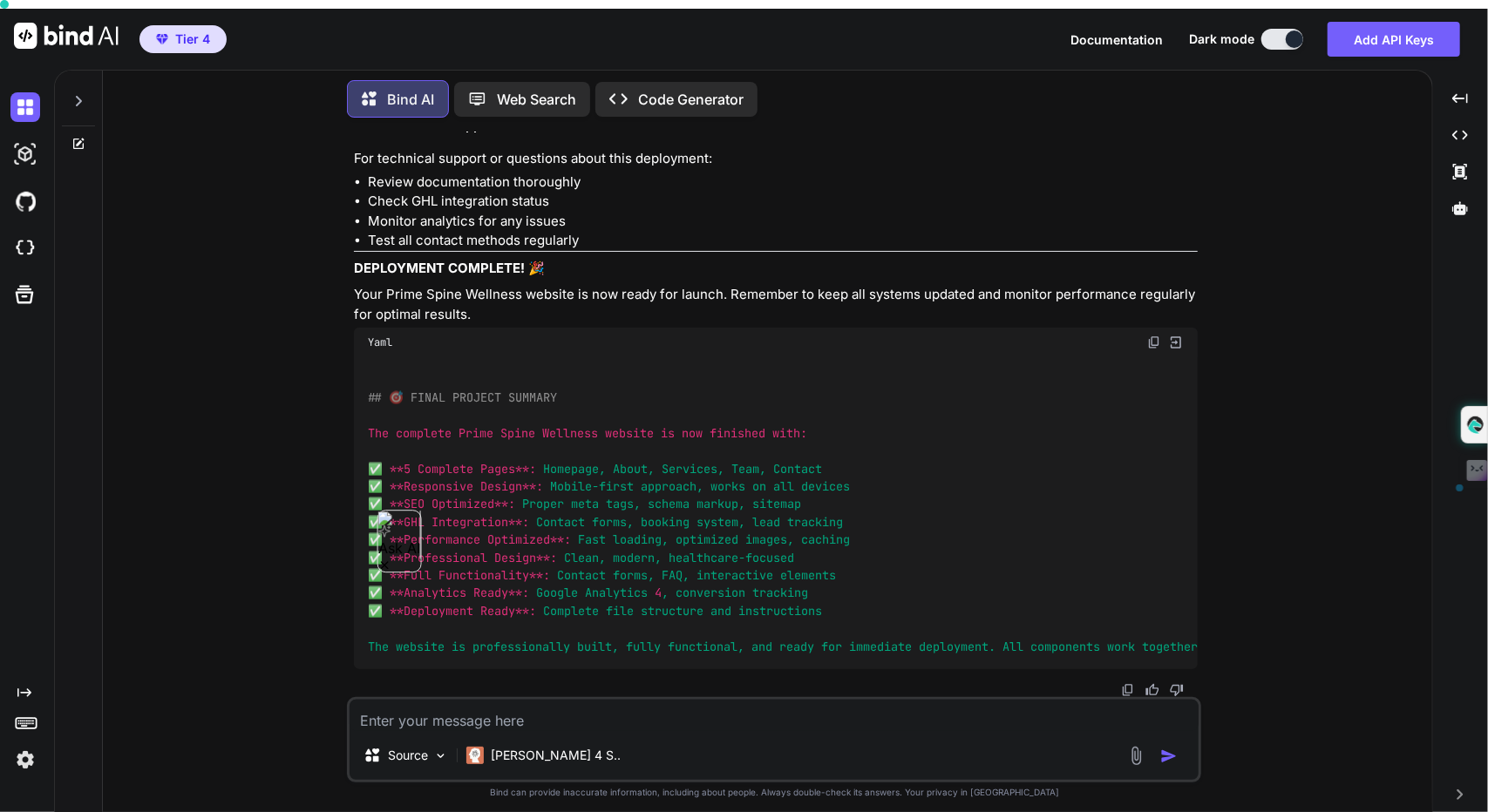 scroll, scrollTop: 0, scrollLeft: 0, axis: both 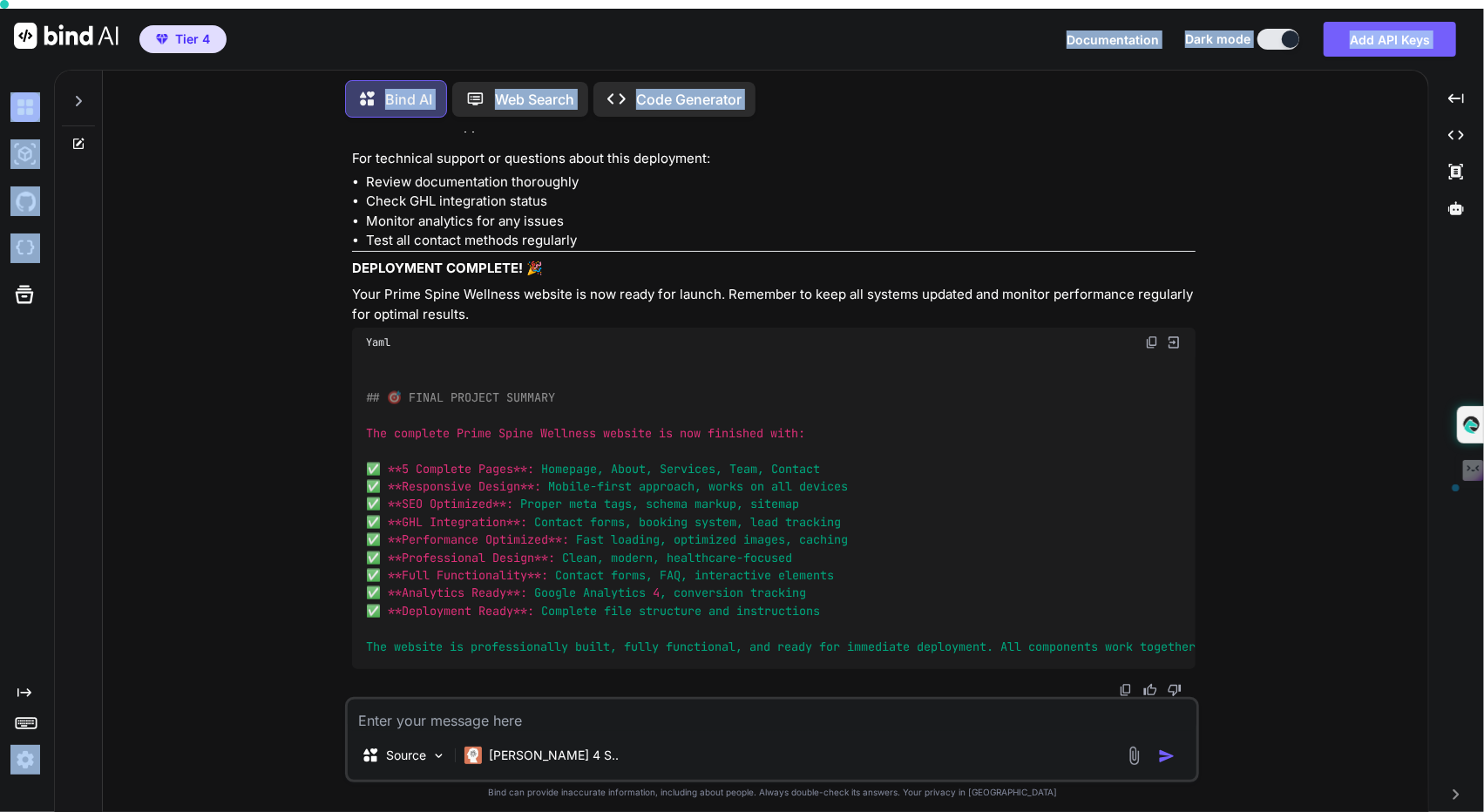 drag, startPoint x: 1094, startPoint y: 576, endPoint x: 993, endPoint y: -76, distance: 659.77648 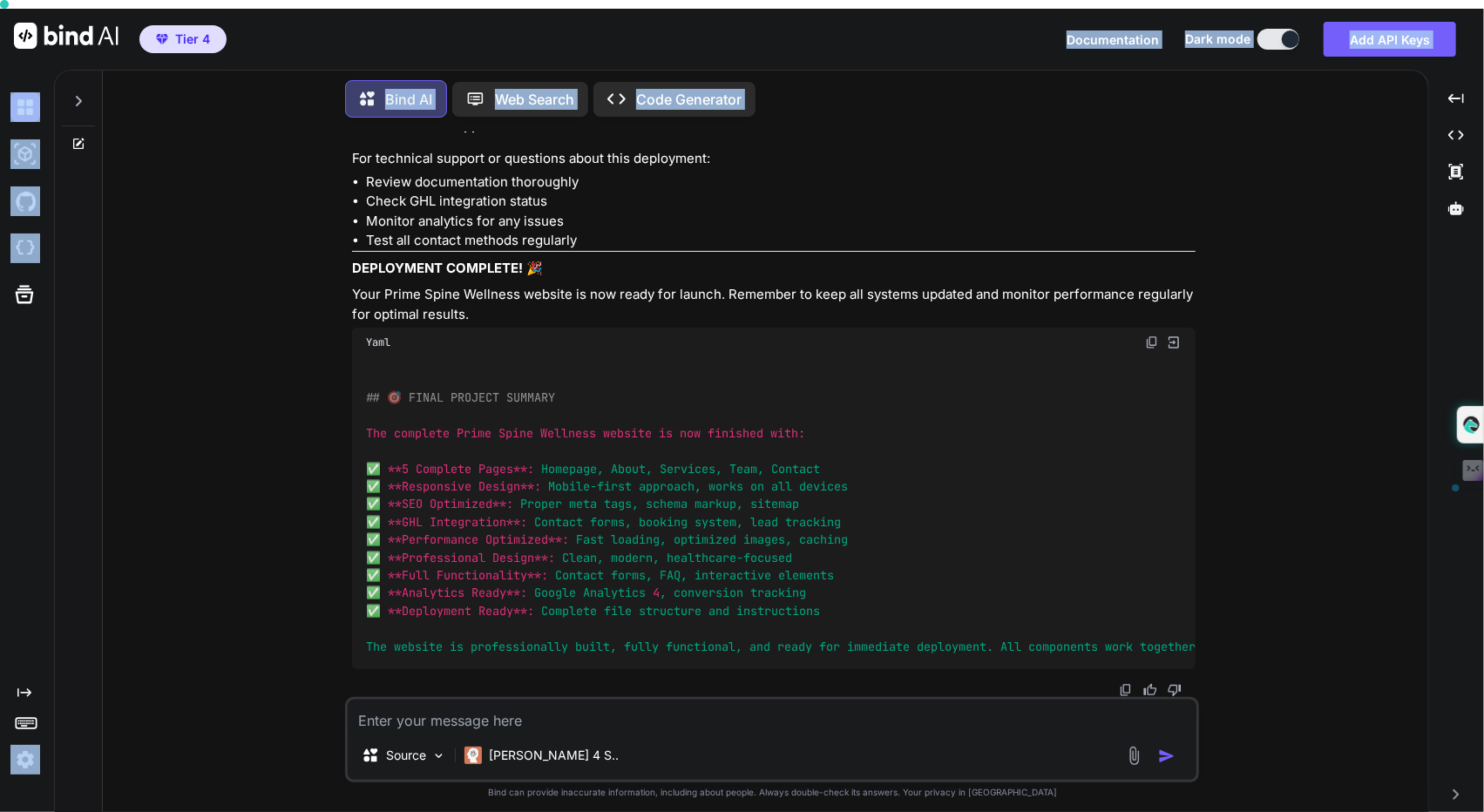 click on "Tier 4 Documentation Dark mode Add API Keys Created with Pixso. Created with Pixso.   Bind AI Web Search Created with Pixso. Code Generator You do whats best for the project Bind AI Perfect! I'll start with the most logical foundation and work systematically through the entire project. Let me begin with the core structure and then build each component.
PHASE 1: FOUNDATION & GLOBAL STYLES
1. GLOBAL CSS FRAMEWORK
Css /* globals.css - Master stylesheet */
* {
margin :  0 ;
padding :  0 ;
box-sizing : border-box;
}
:root  {
/* Primary Brand Colors */
--primary-blue :  #1e40af ;
--secondary-blue :  #3b82f6 ;
--light-blue :  #dbeafe ;
--dark-blue :  #1e3a8a ;
--accent-green :  #059669 ;
/* Neutral Colors */
--white :  #ffffff ;
--gray-50 :  #f9fafb ;
--gray-100 :  #f3f4f6 ;
--gray-200 :  #e5e7eb ;
--gray-300 :  #d1d5db ;
--gray-600 :  #4b5563 ;
--gray-800 :  #1f2937 ;
--gray-900 :  #111827 ;
:" at bounding box center [742, 473] 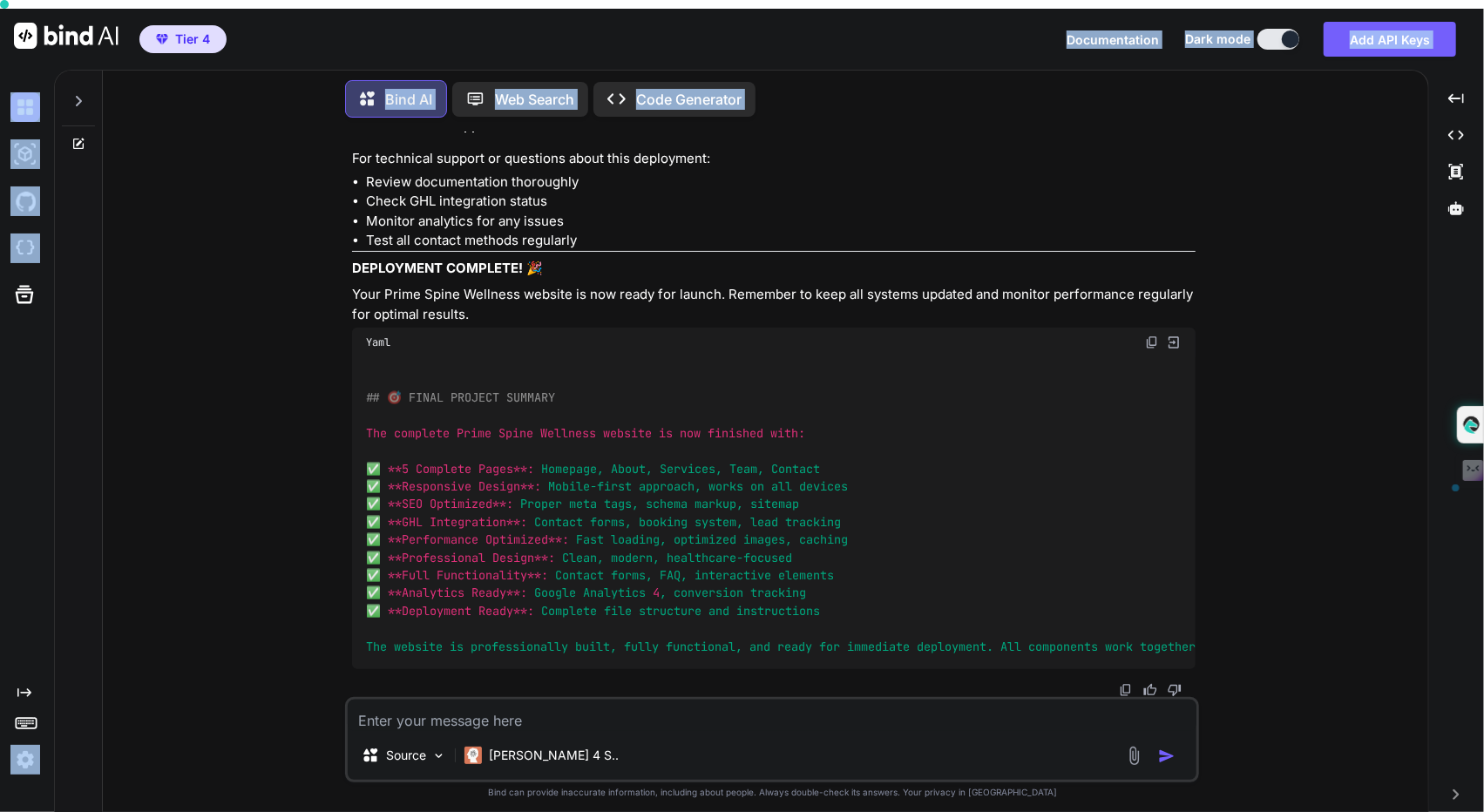 click on "You do whats best for the project Bind AI Perfect! I'll start with the most logical foundation and work systematically through the entire project. Let me begin with the core structure and then build each component.
PHASE 1: FOUNDATION & GLOBAL STYLES
1. GLOBAL CSS FRAMEWORK
Css /* globals.css - Master stylesheet */
* {
margin :  0 ;
padding :  0 ;
box-sizing : border-box;
}
:root  {
/* Primary Brand Colors */
--primary-blue :  #1e40af ;
--secondary-blue :  #3b82f6 ;
--light-blue :  #dbeafe ;
--dark-blue :  #1e3a8a ;
--accent-green :  #059669 ;
/* Neutral Colors */
--white :  #ffffff ;
--gray-50 :  #f9fafb ;
--gray-100 :  #f3f4f6 ;
--gray-200 :  #e5e7eb ;
--gray-300 :  #d1d5db ;
--gray-600 :  #4b5563 ;
--gray-800 :  #1f2937 ;
--gray-900 :  #111827 ;
/* Typography */
--font-primary :  'Inter' , -apple-system, BlinkMacSystemFont, sans-serif;
--font-heading :  'Inter' /* Spacing */" at bounding box center (772, 476) 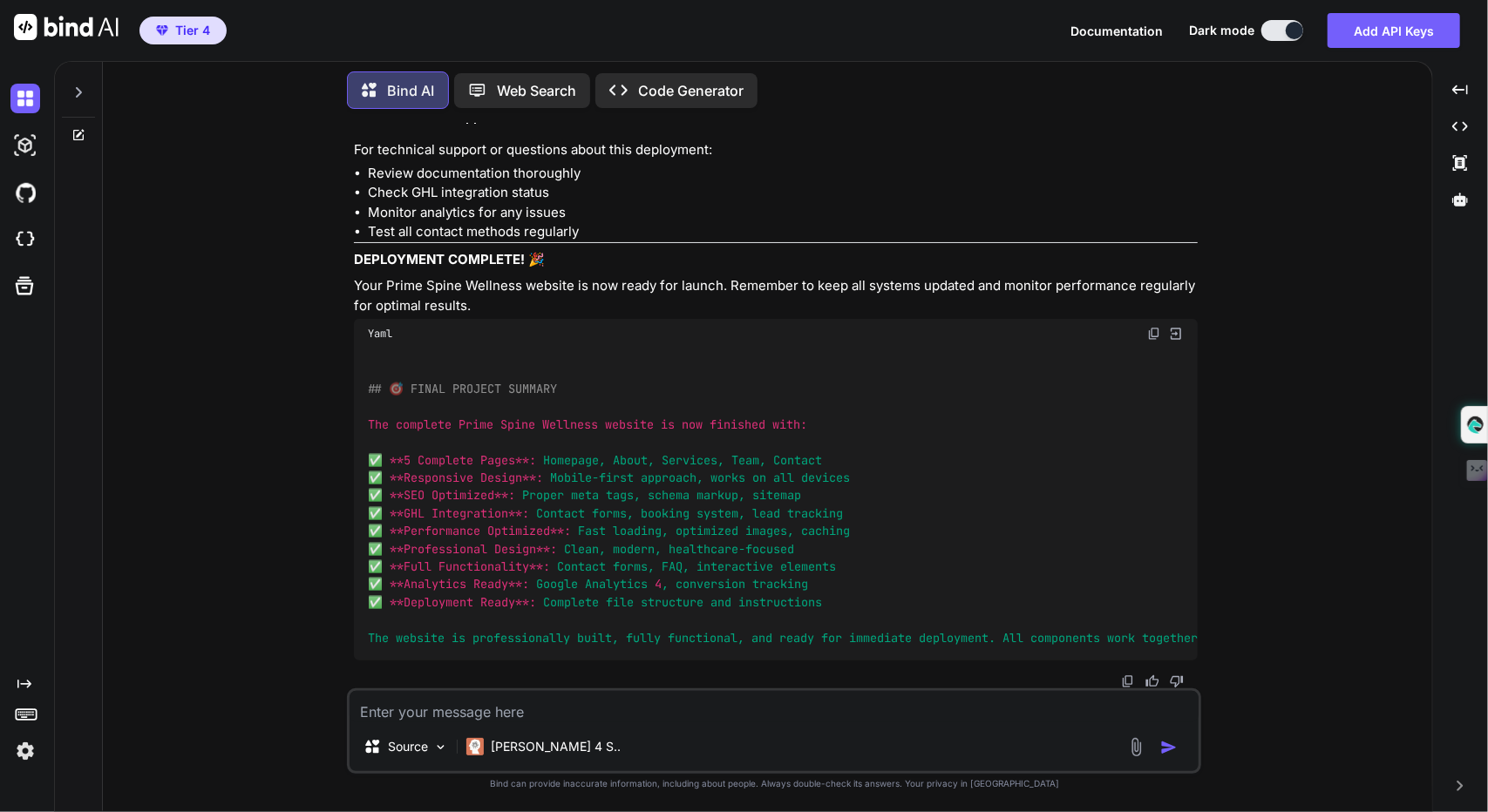 click on "Bind AI Web Search Created with Pixso. Code Generator You do whats best for the project Bind AI Perfect! I'll start with the most logical foundation and work systematically through the entire project. Let me begin with the core structure and then build each component.
PHASE 1: FOUNDATION & GLOBAL STYLES
1. GLOBAL CSS FRAMEWORK
Css /* globals.css - Master stylesheet */
* {
margin :  0 ;
padding :  0 ;
box-sizing : border-box;
}
:root  {
/* Primary Brand Colors */
--primary-blue :  #1e40af ;
--secondary-blue :  #3b82f6 ;
--light-blue :  #dbeafe ;
--dark-blue :  #1e3a8a ;
--accent-green :  #059669 ;
/* Neutral Colors */
--white :  #ffffff ;
--gray-50 :  #f9fafb ;
--gray-100 :  #f3f4f6 ;
--gray-200 :  #e5e7eb ;
--gray-300 :  #d1d5db ;
--gray-600 :  #4b5563 ;
--gray-800 :  #1f2937 ;
--gray-900 :  #111827 ;
/* Typography */
--font-primary :  'Inter' --font-heading :  'Inter' /* Spacing */" at bounding box center (771, 436) 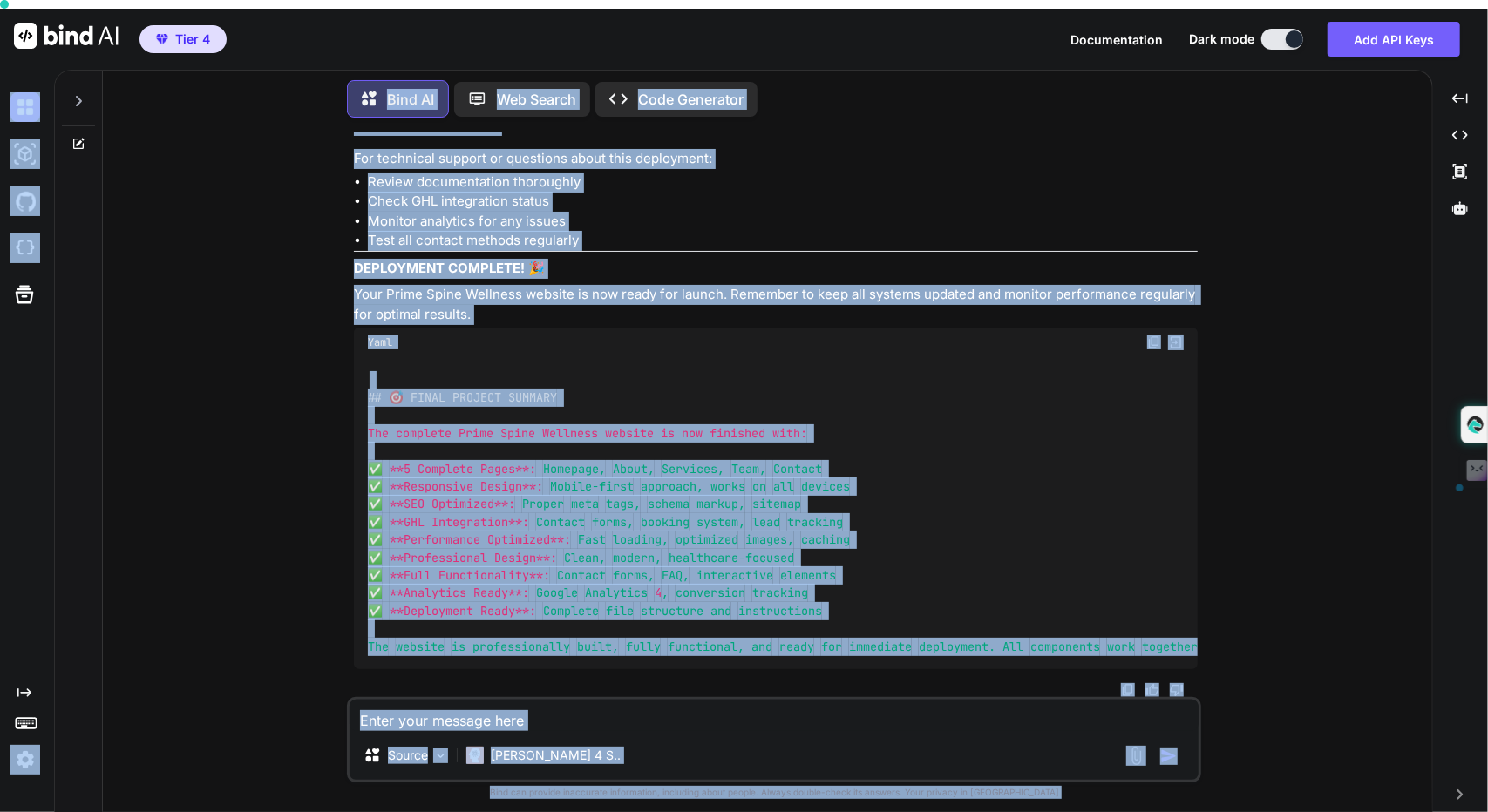 drag, startPoint x: 1484, startPoint y: 85, endPoint x: 1478, endPoint y: 50, distance: 35.5106 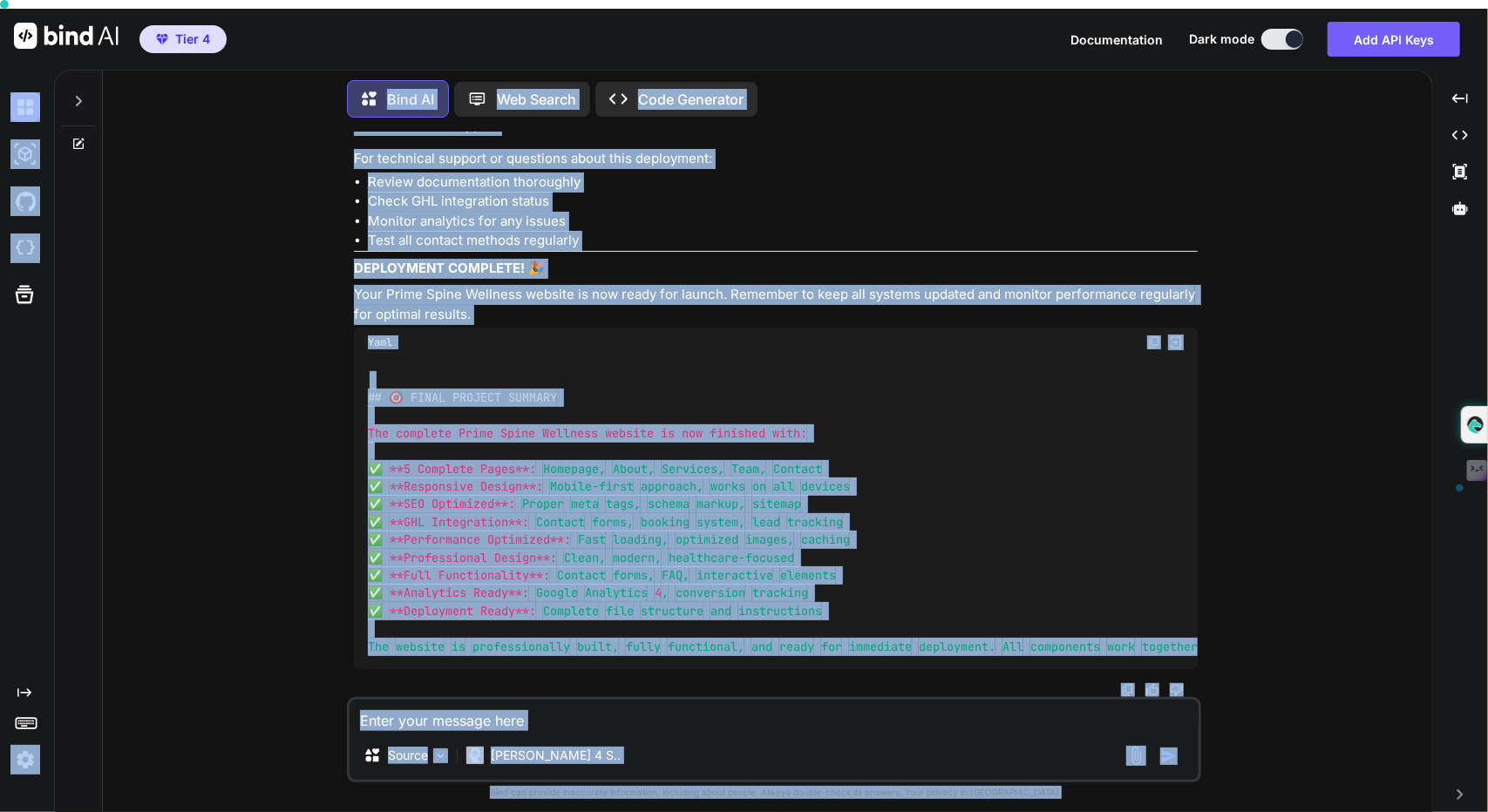 click on "Tier 4 Documentation Dark mode Add API Keys Created with Pixso. Created with Pixso.   Bind AI Web Search Created with Pixso. Code Generator You do whats best for the project Bind AI Perfect! I'll start with the most logical foundation and work systematically through the entire project. Let me begin with the core structure and then build each component.
PHASE 1: FOUNDATION & GLOBAL STYLES
1. GLOBAL CSS FRAMEWORK
Css /* globals.css - Master stylesheet */
* {
margin :  0 ;
padding :  0 ;
box-sizing : border-box;
}
:root  {
/* Primary Brand Colors */
--primary-blue :  #1e40af ;
--secondary-blue :  #3b82f6 ;
--light-blue :  #dbeafe ;
--dark-blue :  #1e3a8a ;
--accent-green :  #059669 ;
/* Neutral Colors */
--white :  #ffffff ;
--gray-50 :  #f9fafb ;
--gray-100 :  #f3f4f6 ;
--gray-200 :  #e5e7eb ;
--gray-300 :  #d1d5db ;
--gray-600 :  #4b5563 ;
--gray-800 :  #1f2937 ;
--gray-900 :  #111827 ;
:" at bounding box center (744, 415) 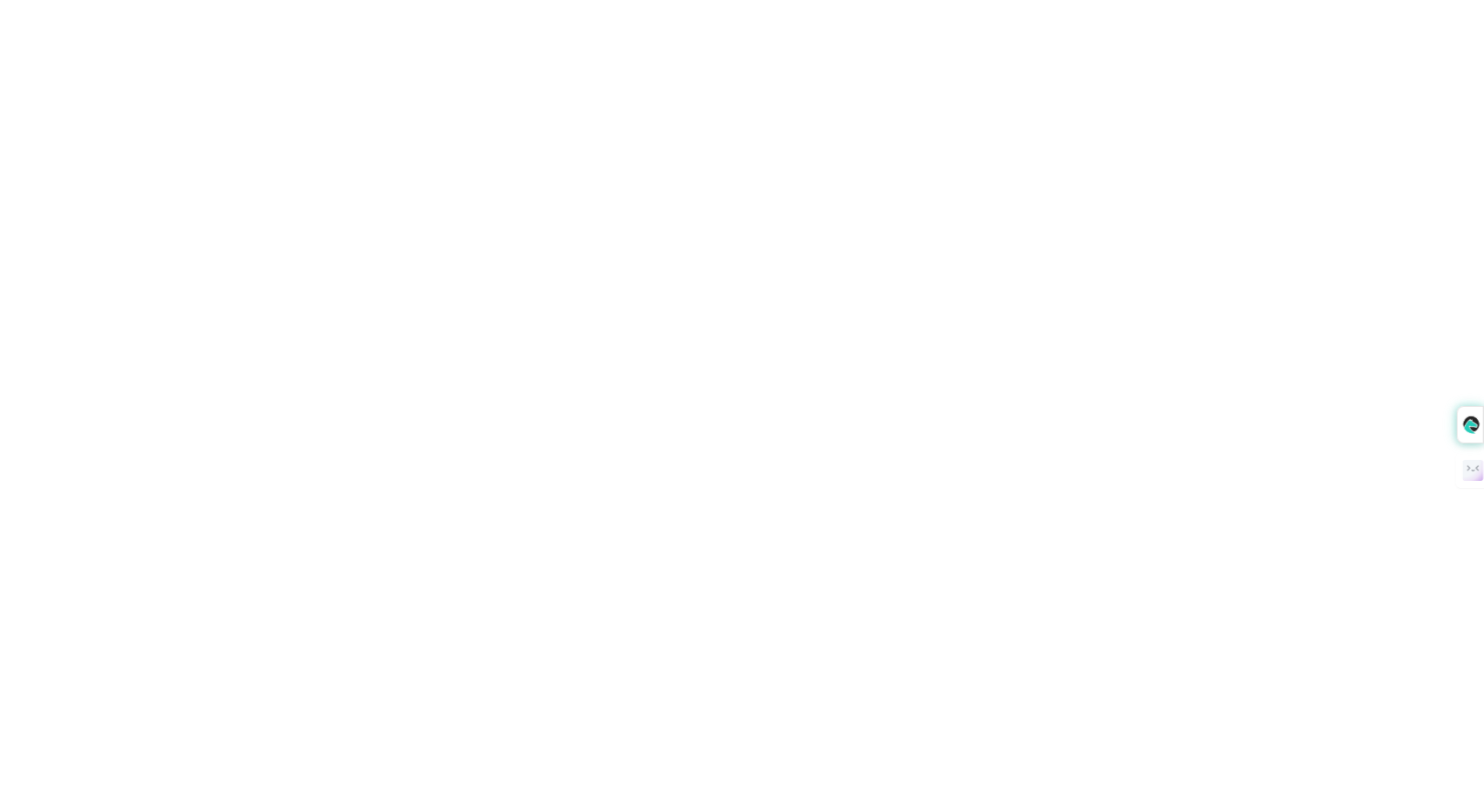 scroll, scrollTop: 0, scrollLeft: 0, axis: both 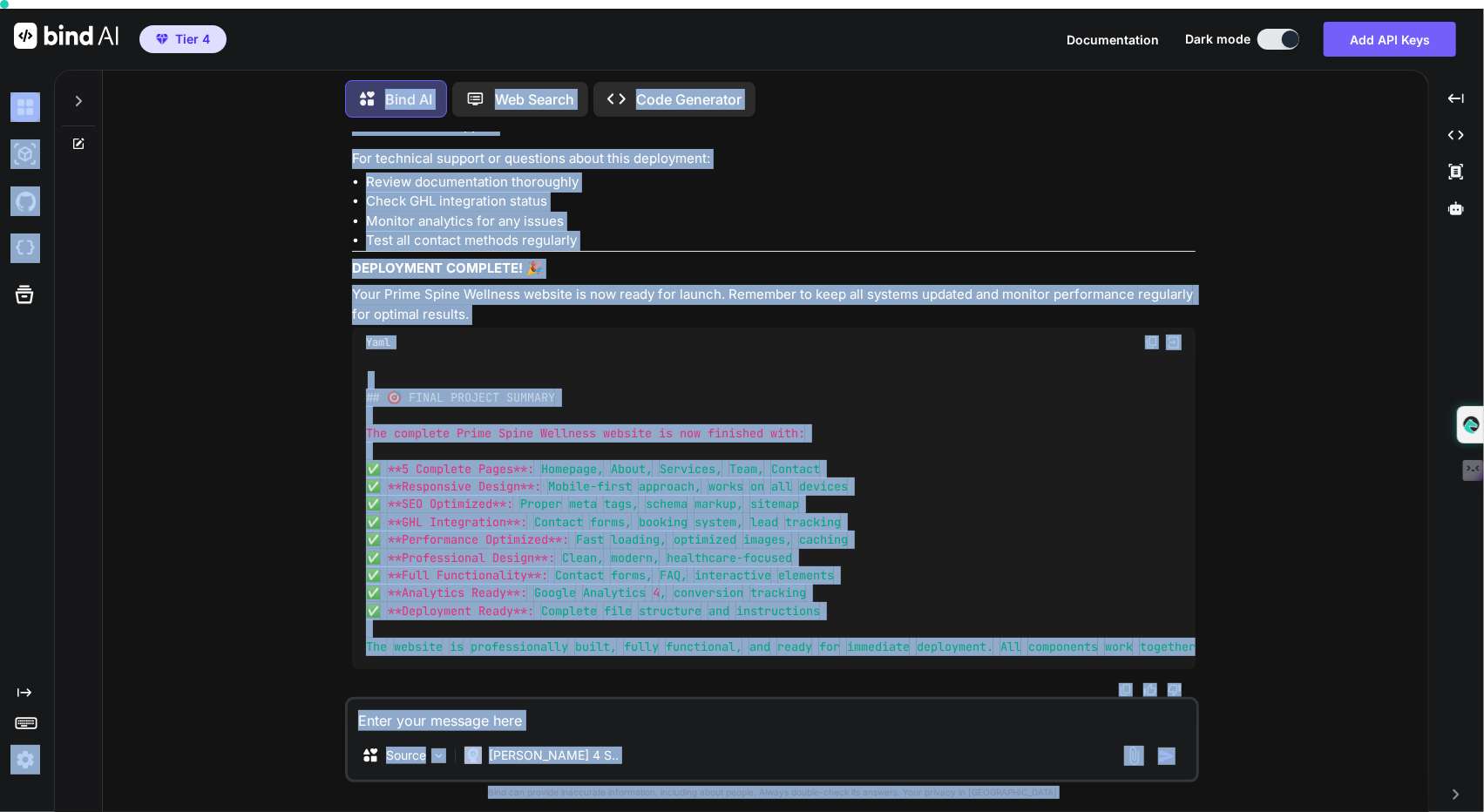 click on "<!DOCTYPE  html >
< html   lang = "en" >
< head >
< meta   charset = "UTF-8" >
< meta   name = "viewport"   content = "width=device-width, initial-scale=1.0" >
<!-- SEO Meta Tags -->
< title > Our Team - Prime Spine Wellness Chiropractors Fort Worth TX </ title >
< meta   name = "description"   content = "Meet our experienced chiropractic team at Prime Spine Wellness in Fort Worth, TX. Dr. Donald MacMullin and Dr. Abi Mitchell provide expert care with compassion." >
< meta   name = "keywords"   content = "Dr Donald MacMullin, Dr Abi Mitchell, chiropractors fort worth, webster certified, chiropractic team, spine doctors" >
<!-- Open Graph Meta Tags -->
< meta   property = "og:title"   content = "Our Expert Chiropractic Team - Prime Spine Wellness" >
< meta   property = "og:description"   content = "Meet our experienced chiropractors in Fort Worth, TX. Professional, compassionate care from licensed experts." >
< meta   property =   = > <" at bounding box center (774, -29467) 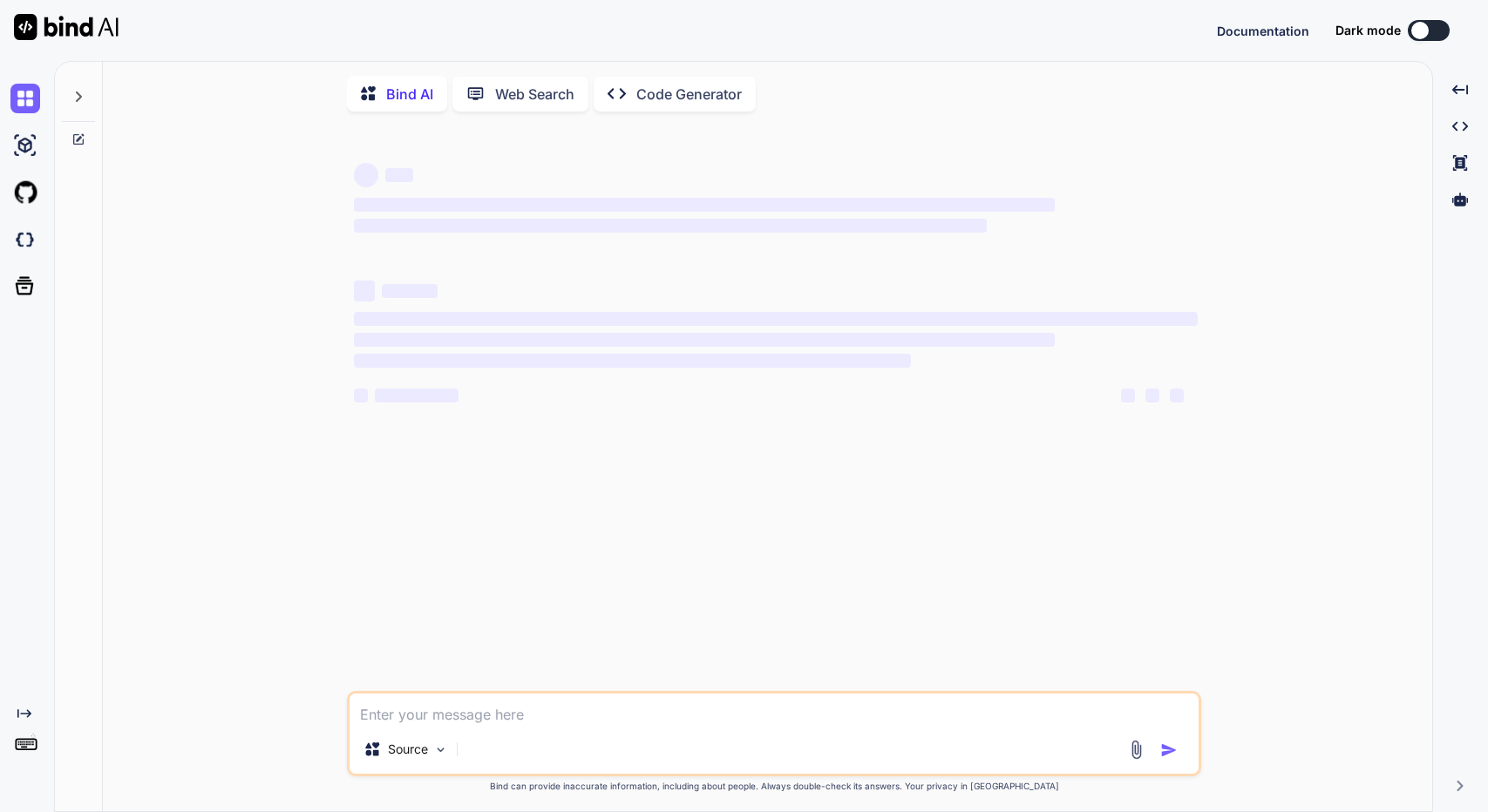 scroll, scrollTop: 0, scrollLeft: 0, axis: both 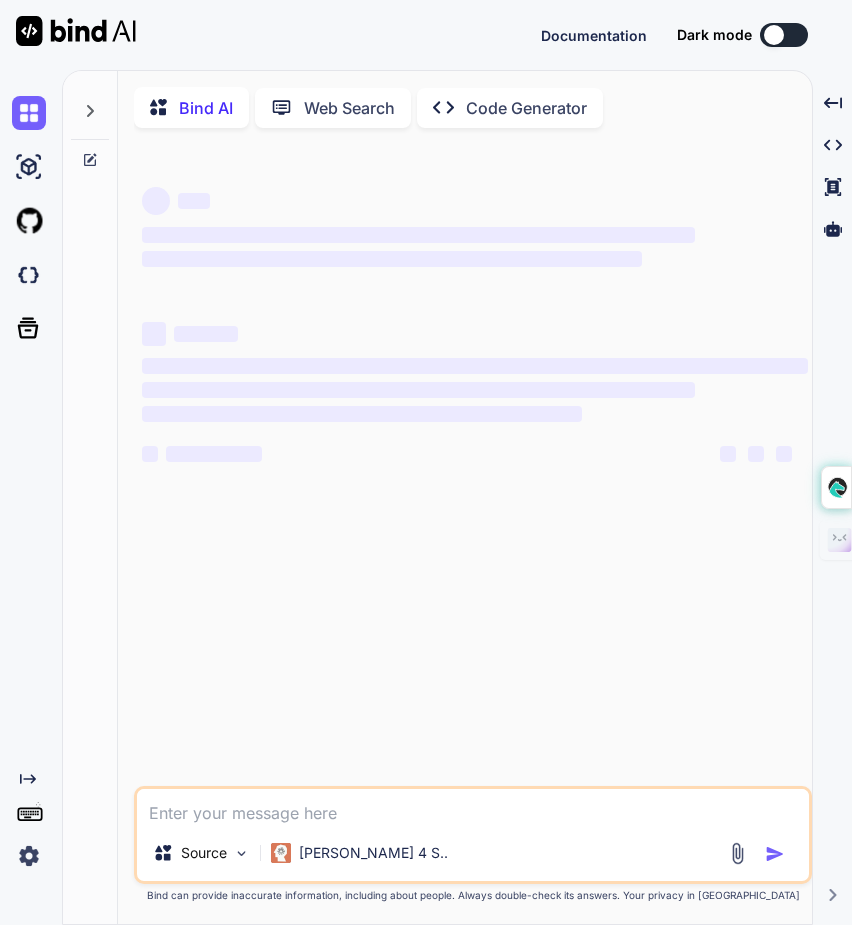 type on "x" 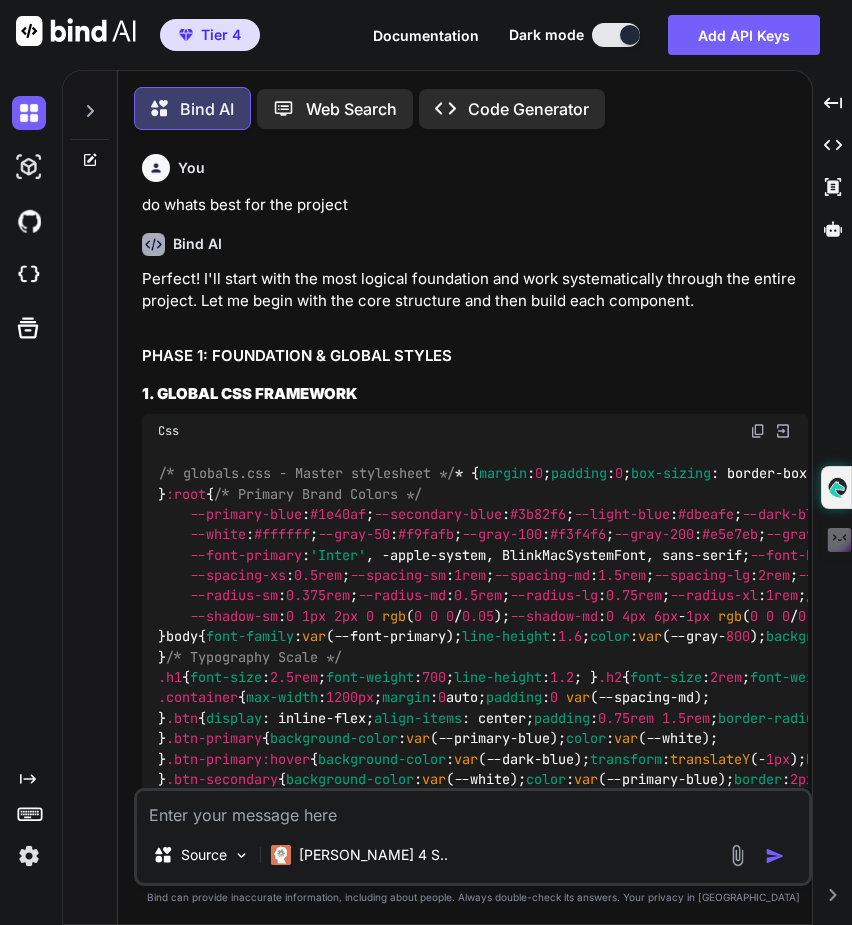 scroll, scrollTop: 18168, scrollLeft: 0, axis: vertical 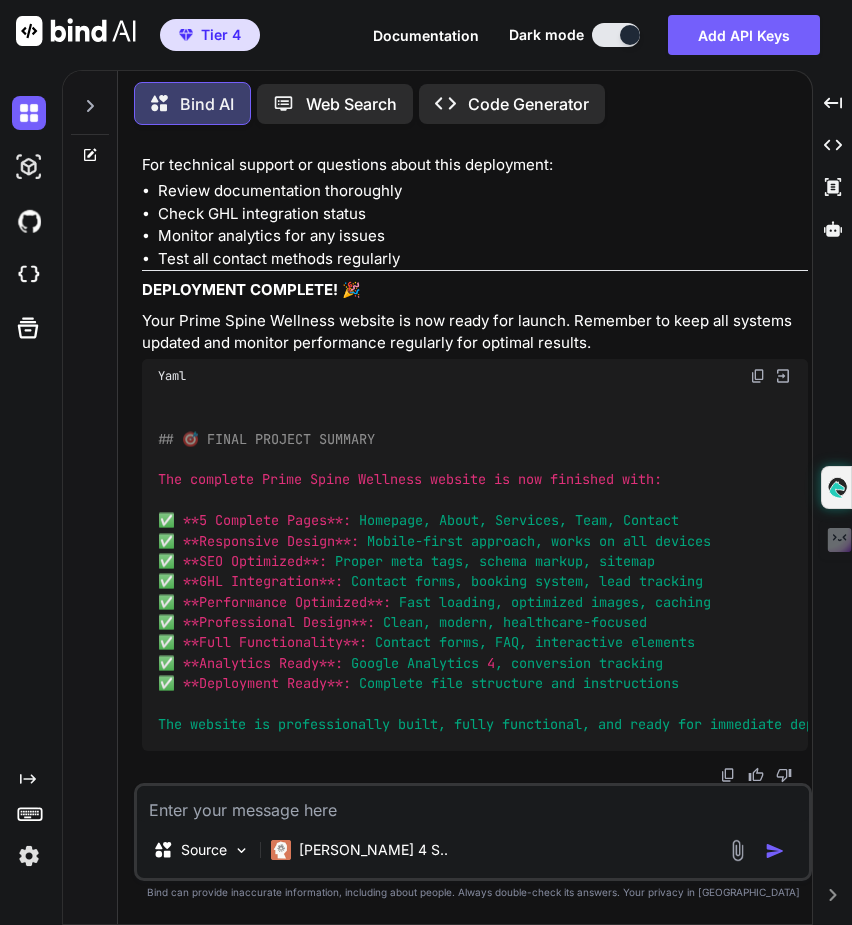 drag, startPoint x: 593, startPoint y: 285, endPoint x: 608, endPoint y: 345, distance: 61.846584 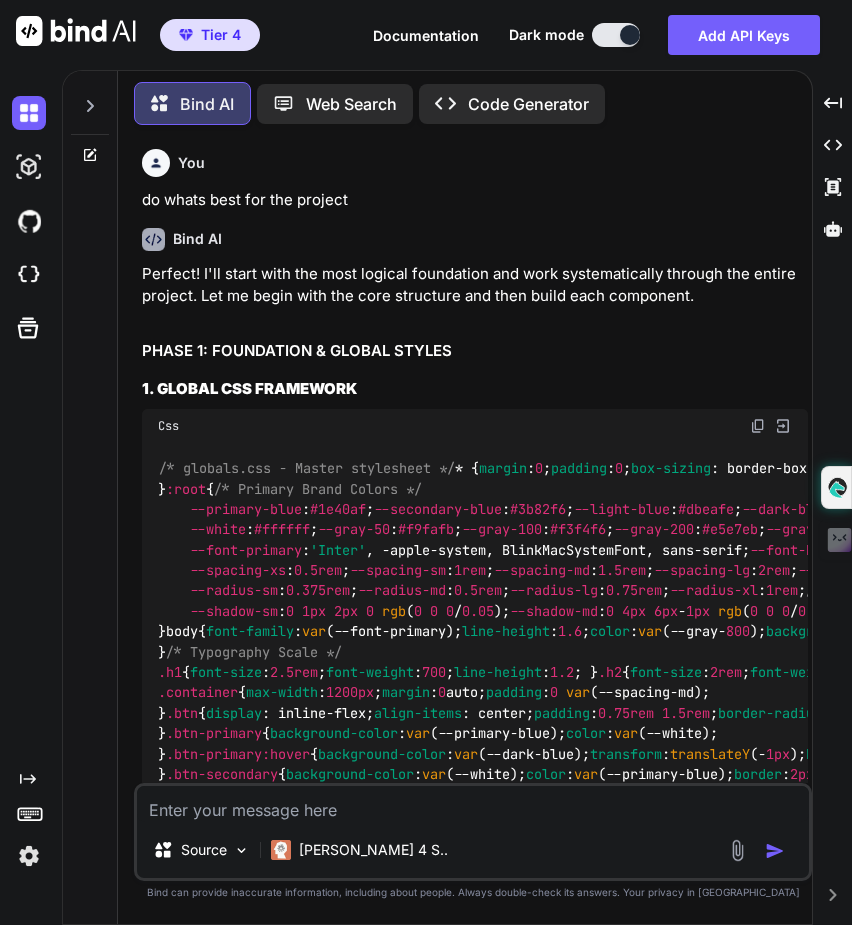 click on "Perfect! I'll start with the most logical foundation and work systematically through the entire project. Let me begin with the core structure and then build each component.
PHASE 1: FOUNDATION & GLOBAL STYLES
1. GLOBAL CSS FRAMEWORK
Css /* globals.css - Master stylesheet */
* {
margin :  0 ;
padding :  0 ;
box-sizing : border-box;
}
:root  {
/* Primary Brand Colors */
--primary-blue :  #1e40af ;
--secondary-blue :  #3b82f6 ;
--light-blue :  #dbeafe ;
--dark-blue :  #1e3a8a ;
--accent-green :  #059669 ;
/* Neutral Colors */
--white :  #ffffff ;
--gray-50 :  #f9fafb ;
--gray-100 :  #f3f4f6 ;
--gray-200 :  #e5e7eb ;
--gray-300 :  #d1d5db ;
--gray-600 :  #4b5563 ;
--gray-800 :  #1f2937 ;
--gray-900 :  #111827 ;
/* Typography */
--font-primary :  'Inter' , -apple-system, BlinkMacSystemFont, sans-serif;
--font-heading :  'Inter' , sans-serif;
/* Spacing */
--spacing-xs :  :" at bounding box center (475, 5142) 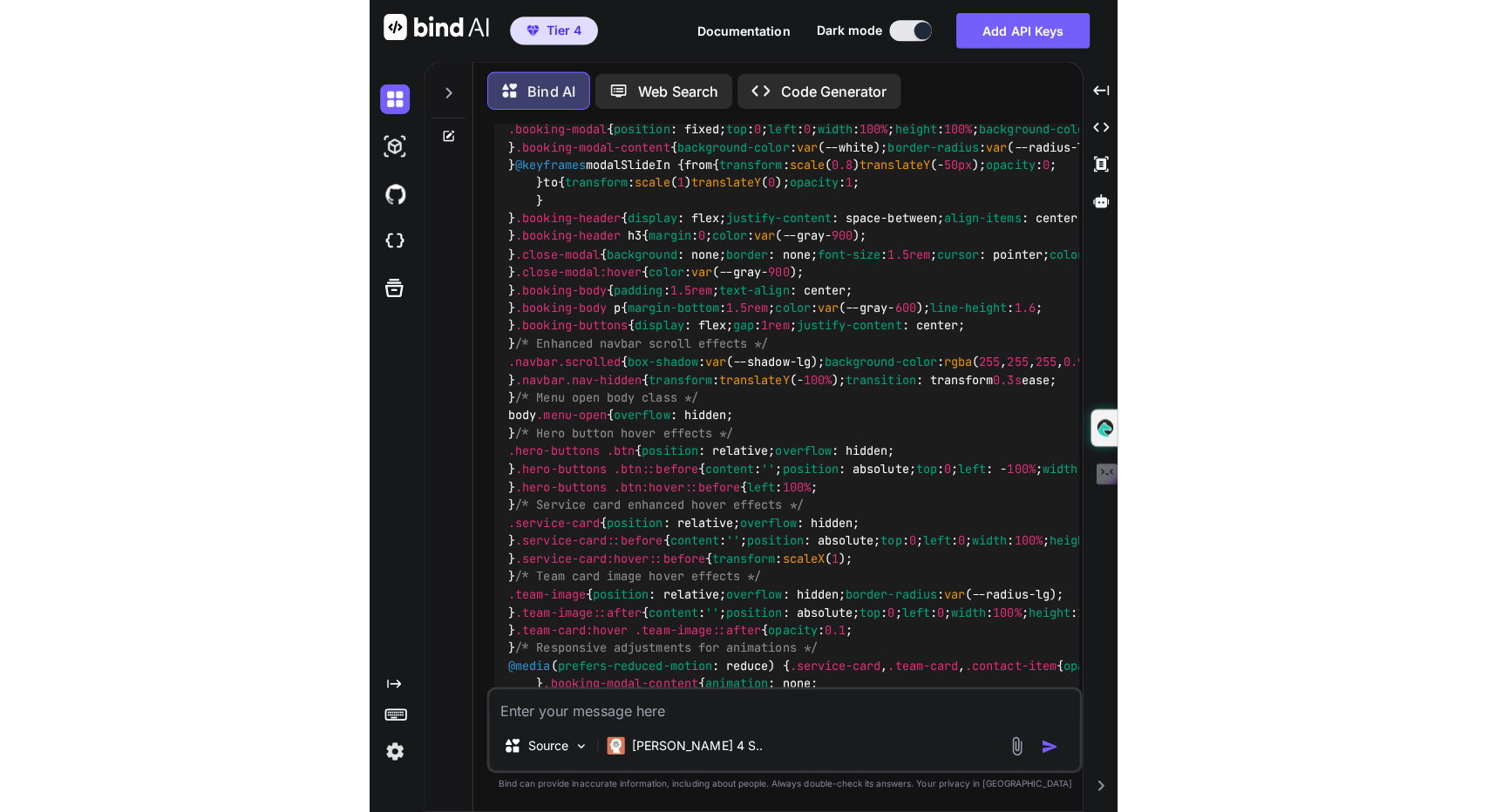 scroll, scrollTop: 13243, scrollLeft: 0, axis: vertical 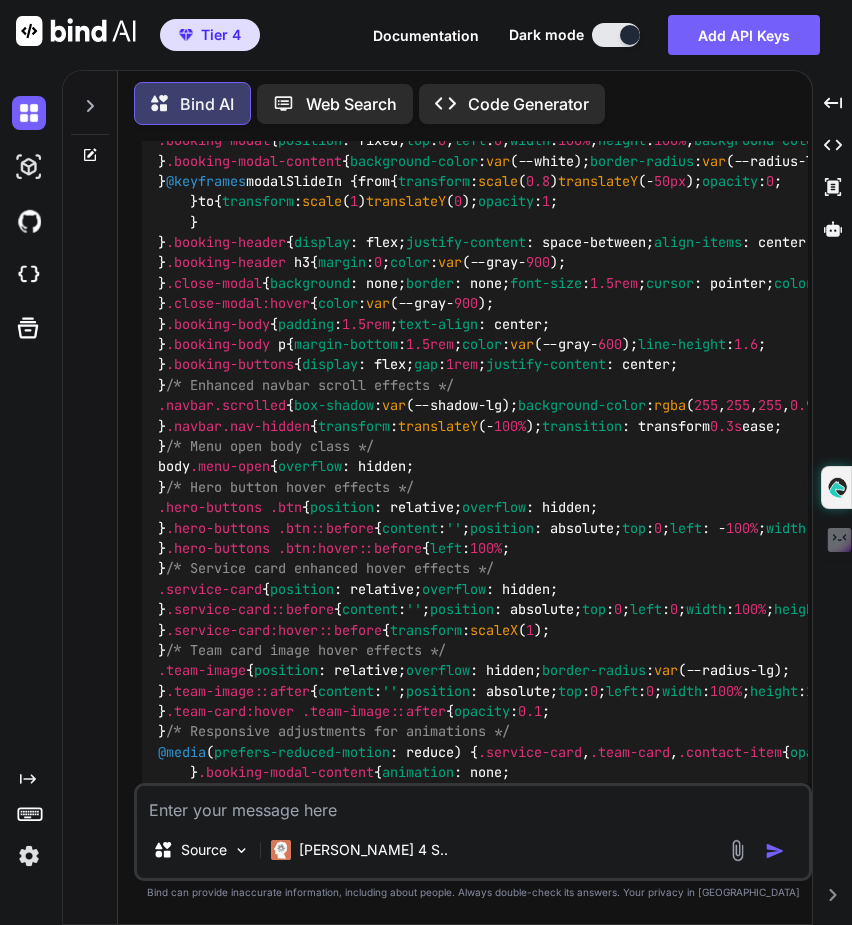 click at bounding box center [758, -4863] 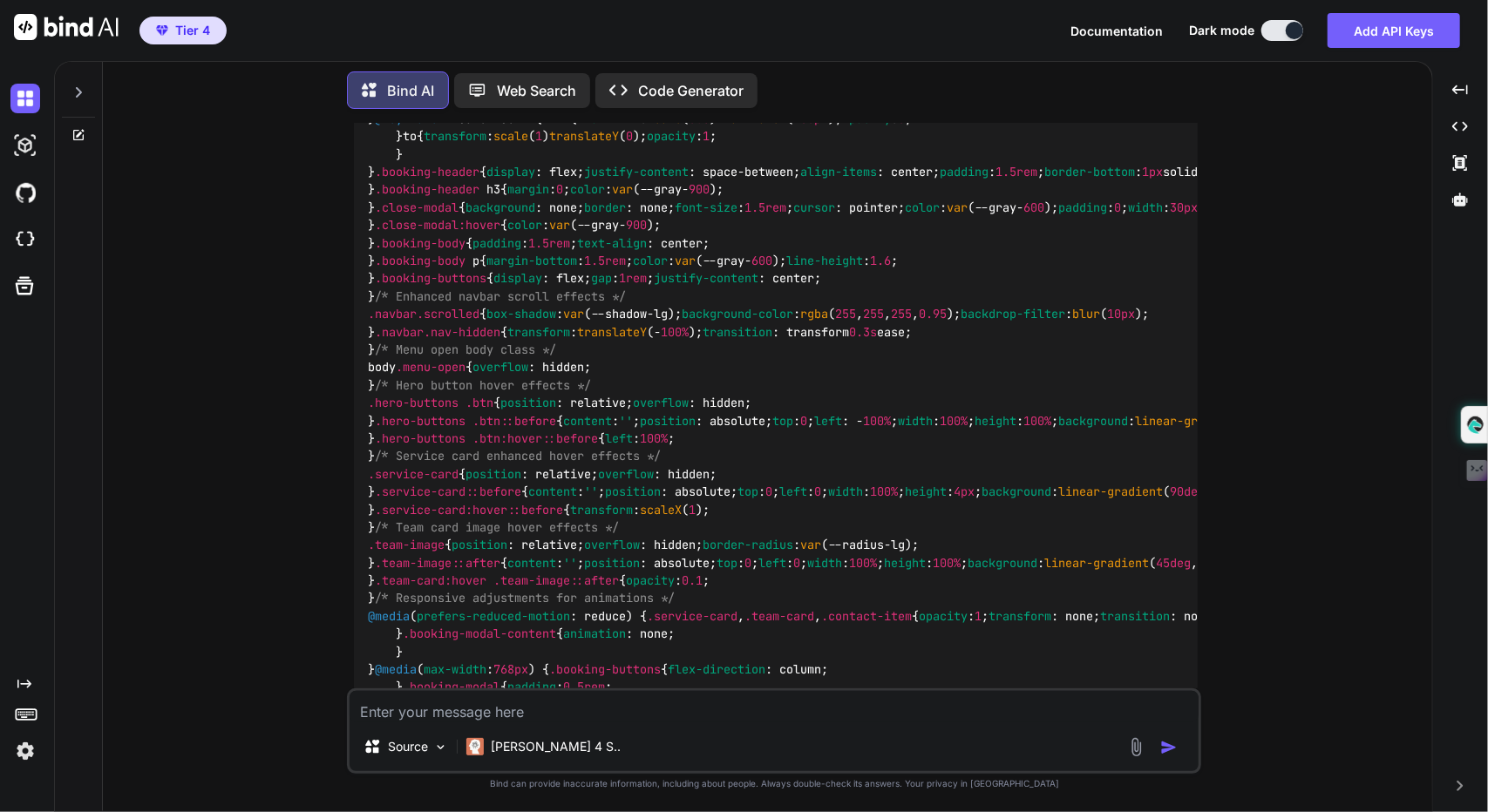scroll, scrollTop: 13239, scrollLeft: 0, axis: vertical 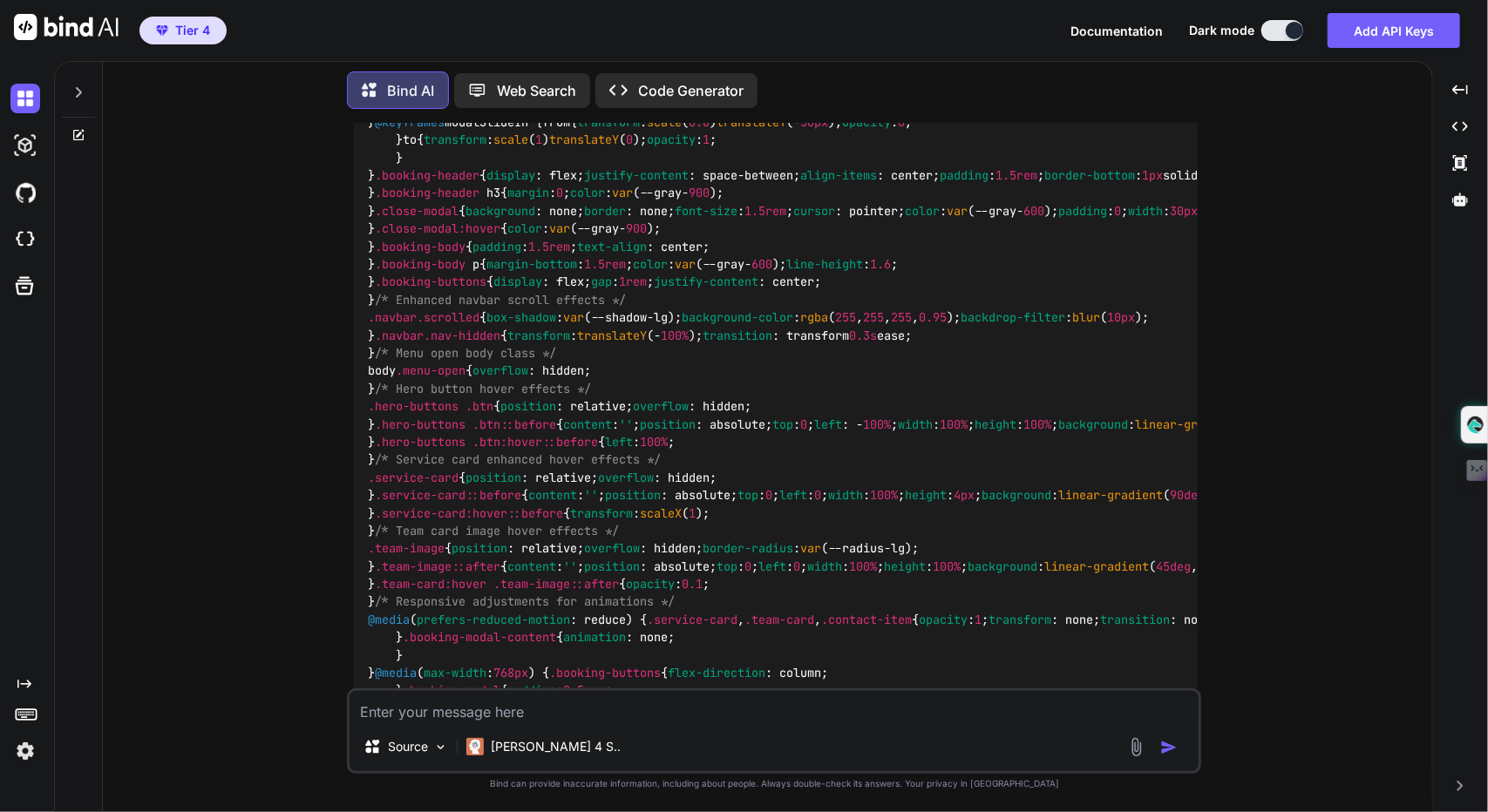 drag, startPoint x: 1336, startPoint y: 184, endPoint x: 1326, endPoint y: 184, distance: 10 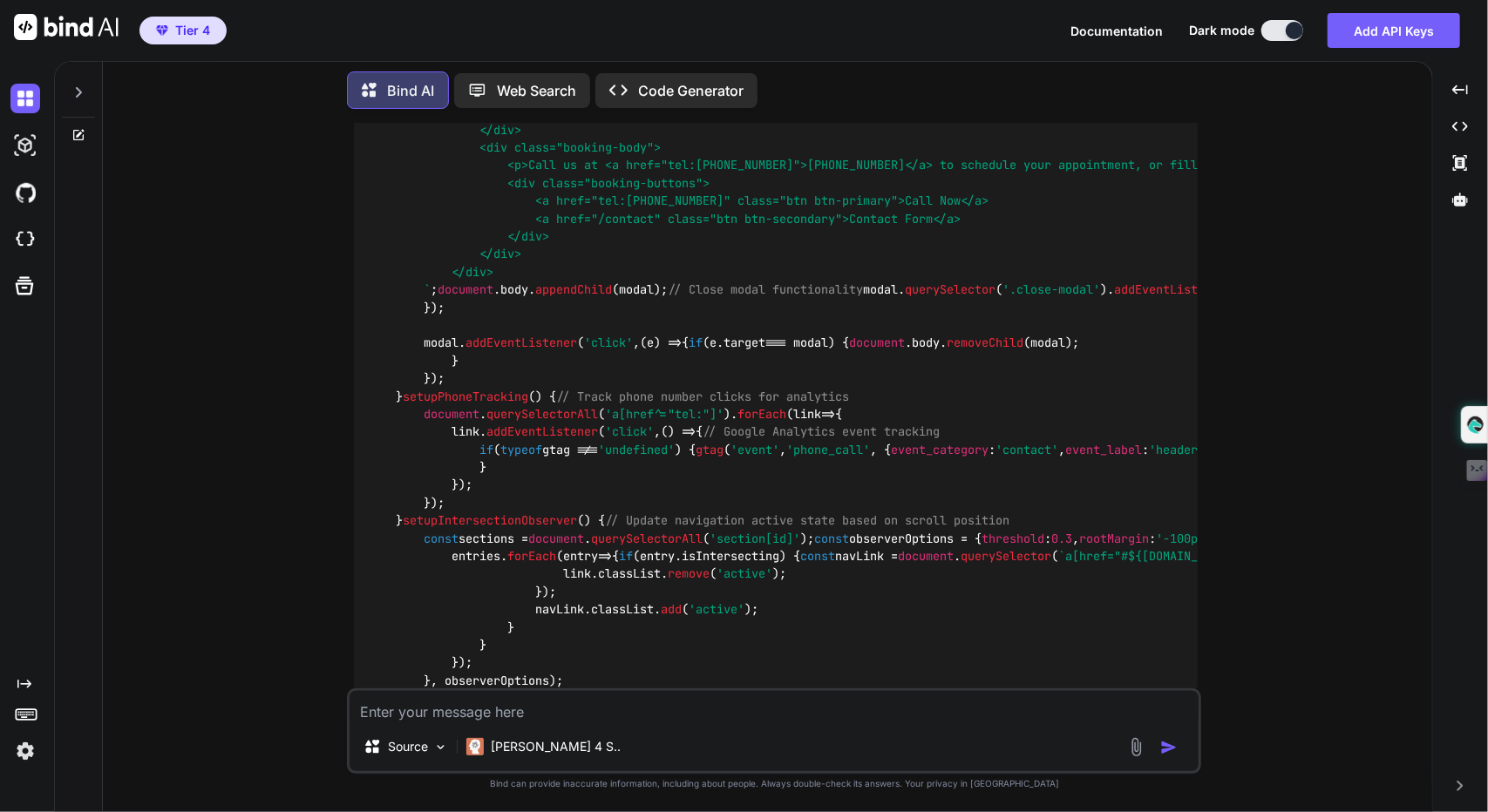 scroll, scrollTop: 0, scrollLeft: 0, axis: both 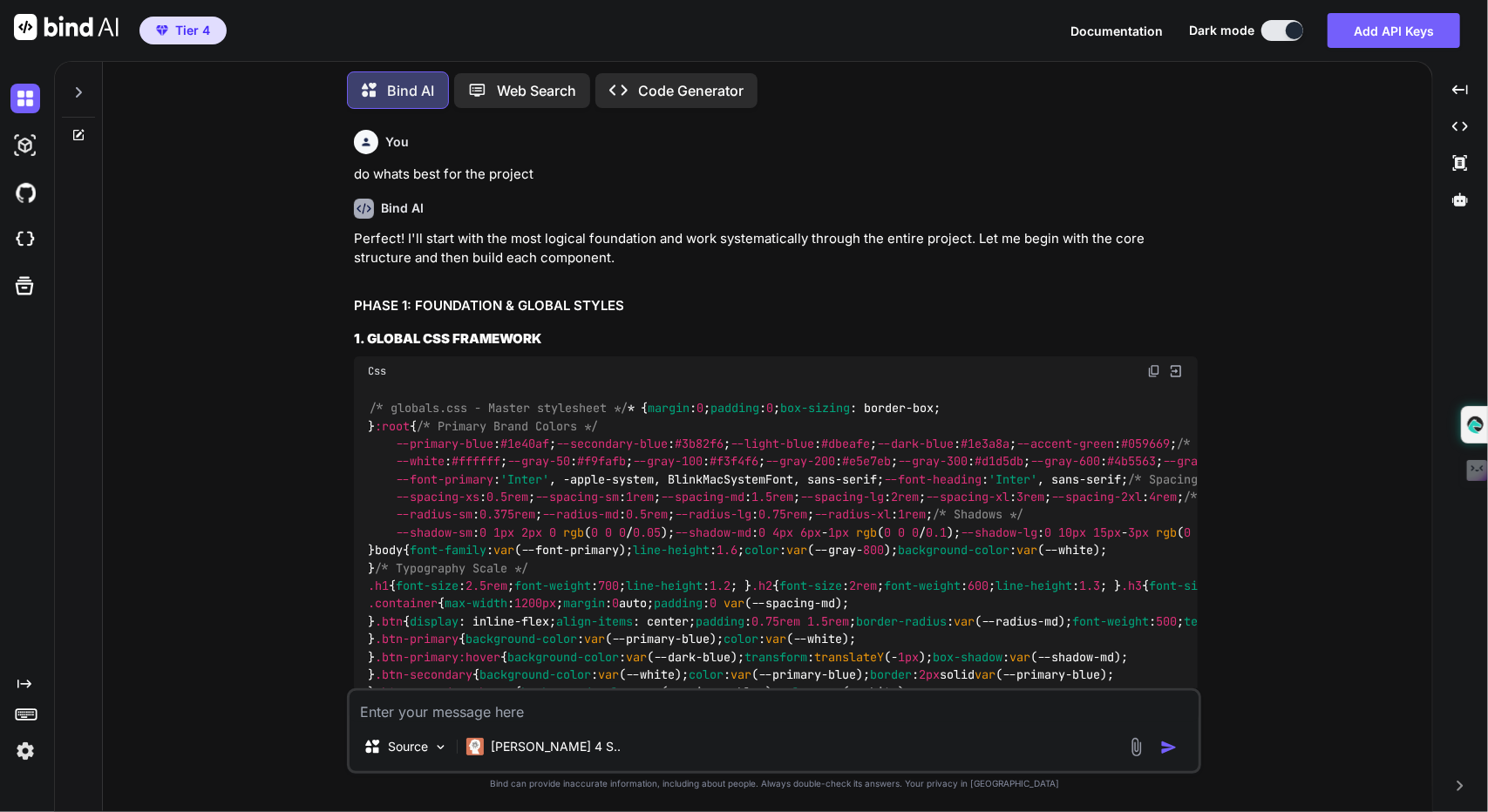 click on "You do whats best for the project Bind AI Perfect! I'll start with the most logical foundation and work systematically through the entire project. Let me begin with the core structure and then build each component.
PHASE 1: FOUNDATION & GLOBAL STYLES
1. GLOBAL CSS FRAMEWORK
Css /* globals.css - Master stylesheet */
* {
margin :  0 ;
padding :  0 ;
box-sizing : border-box;
}
:root  {
/* Primary Brand Colors */
--primary-blue :  #1e40af ;
--secondary-blue :  #3b82f6 ;
--light-blue :  #dbeafe ;
--dark-blue :  #1e3a8a ;
--accent-green :  #059669 ;
/* Neutral Colors */
--white :  #ffffff ;
--gray-50 :  #f9fafb ;
--gray-100 :  #f3f4f6 ;
--gray-200 :  #e5e7eb ;
--gray-300 :  #d1d5db ;
--gray-600 :  #4b5563 ;
--gray-800 :  #1f2937 ;
--gray-900 :  #111827 ;
/* Typography */
--font-primary :  'Inter' , -apple-system, BlinkMacSystemFont, sans-serif;
--font-heading :  'Inter' /* Spacing */" at bounding box center [774, 467] 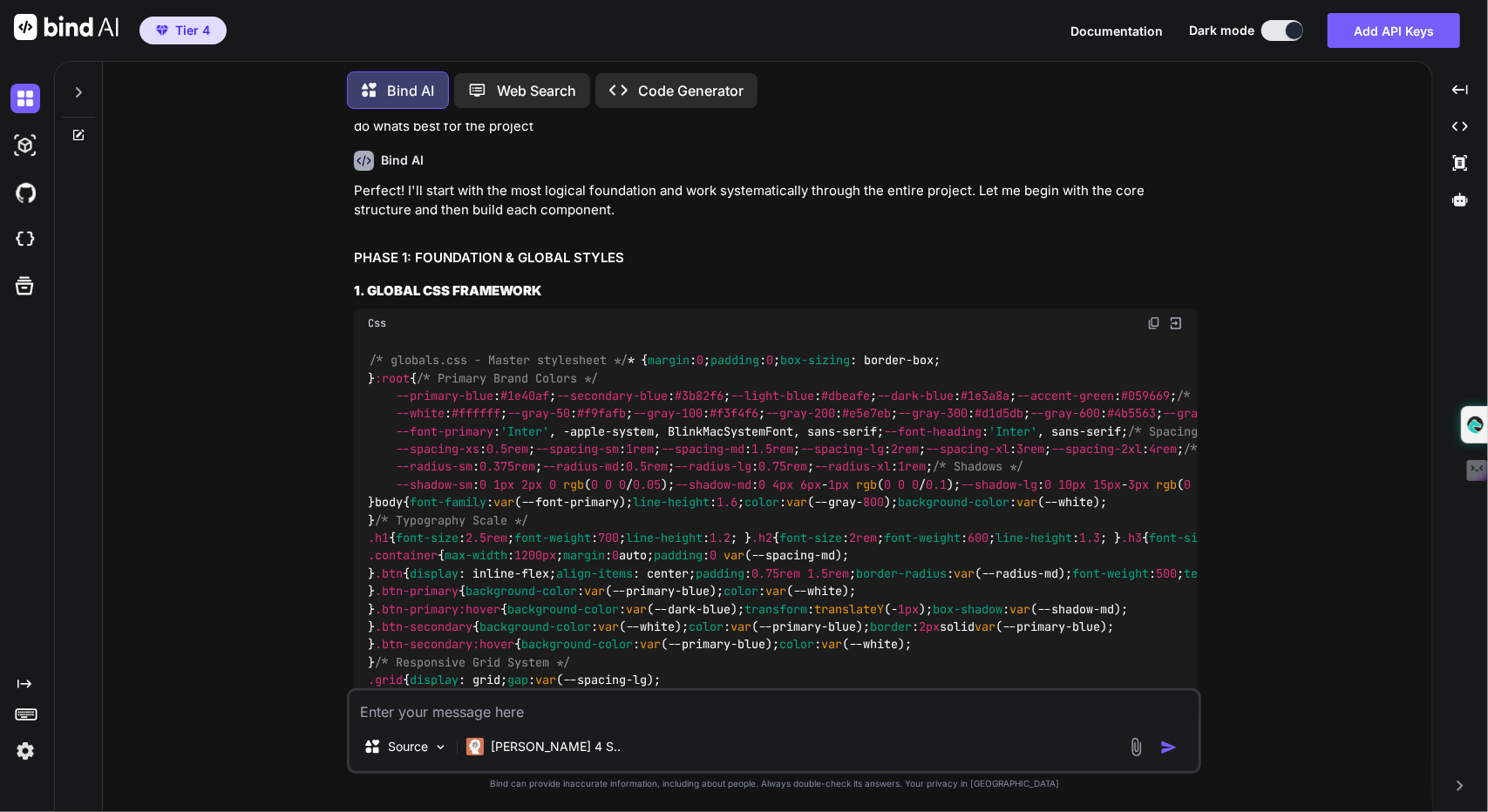scroll, scrollTop: 0, scrollLeft: 0, axis: both 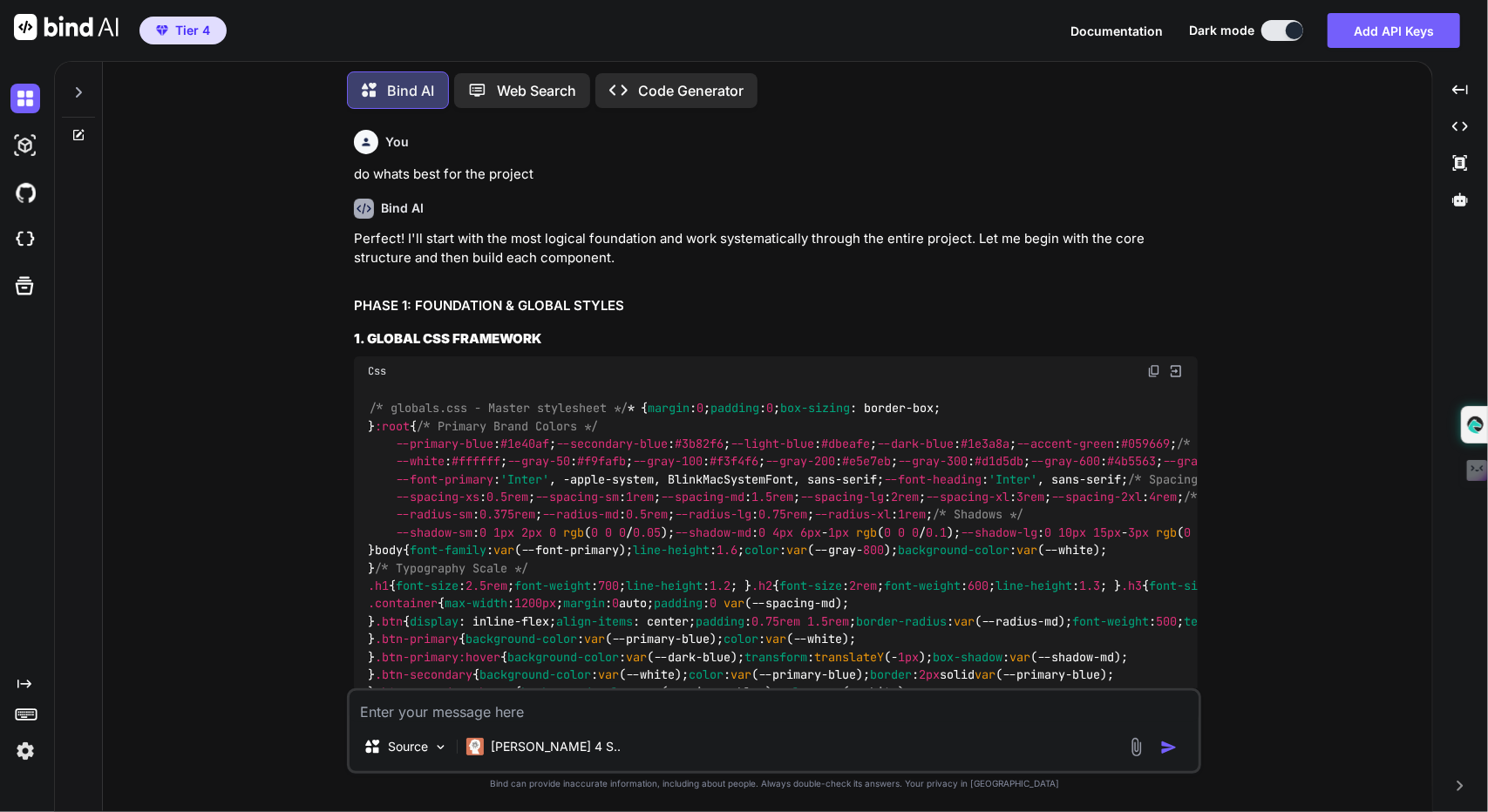 click 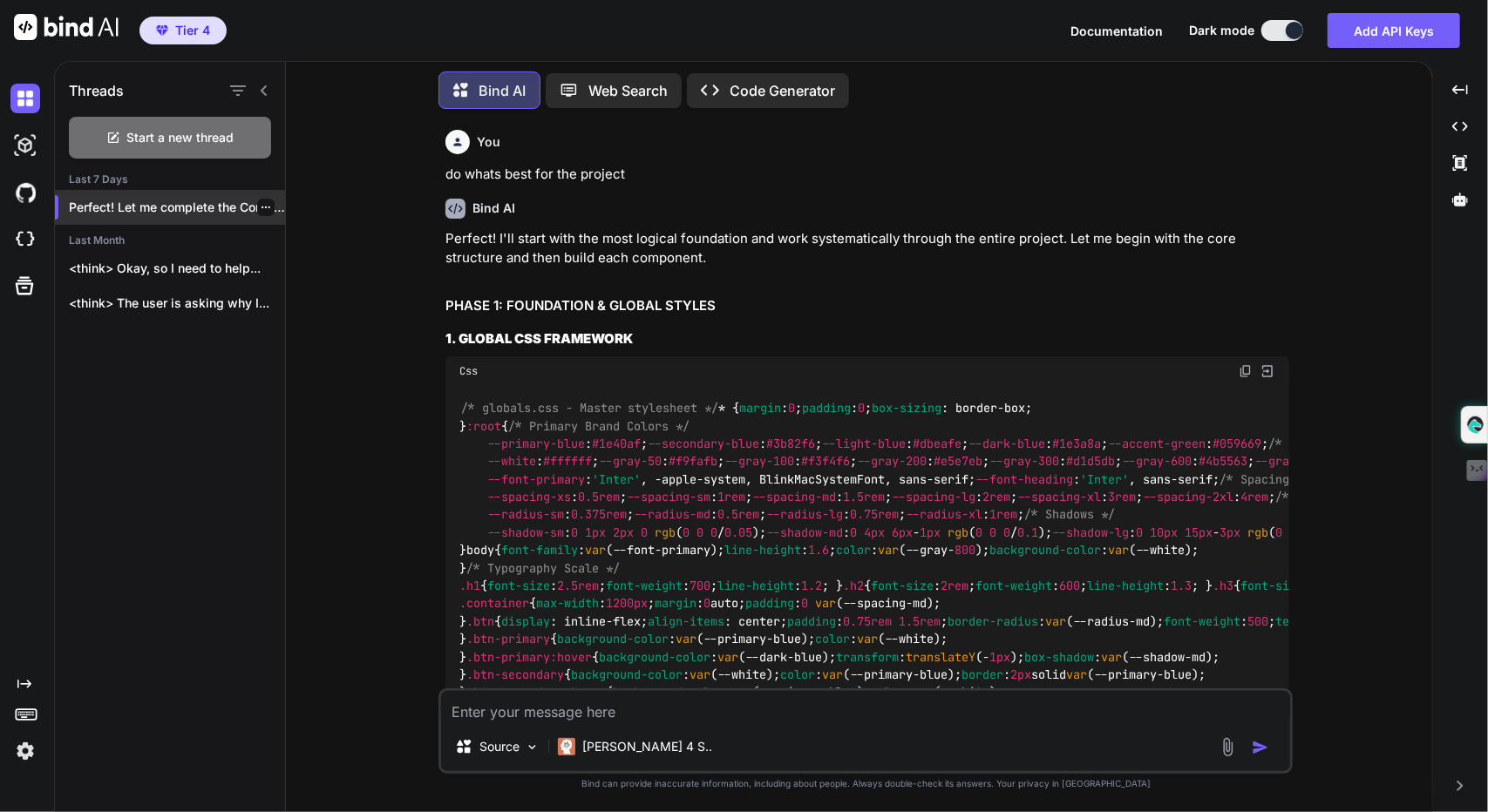 click on "Perfect! Let me complete the Contact page..." at bounding box center [177, 207] 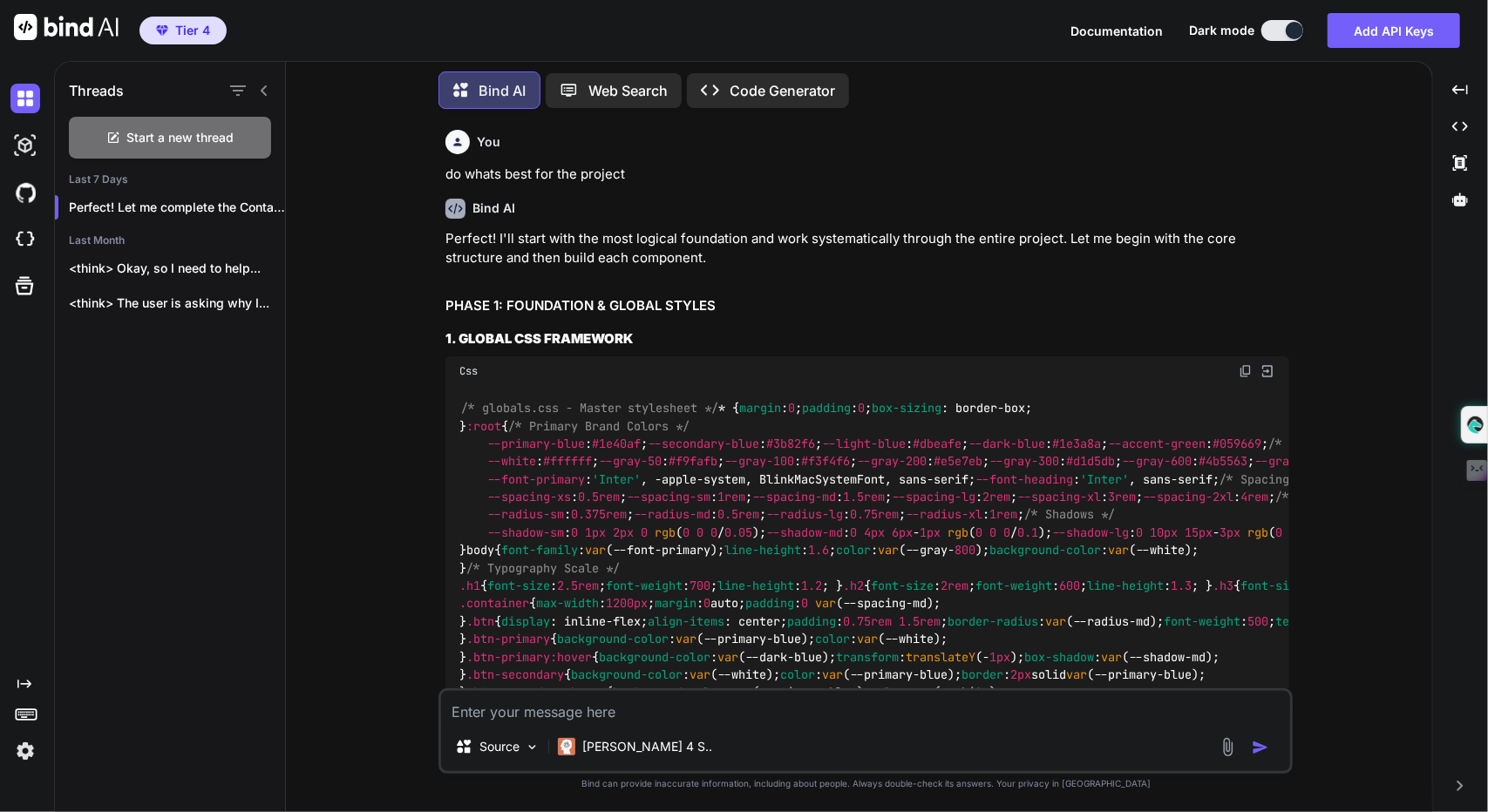 click on "do whats best for the project" at bounding box center (867, 174) 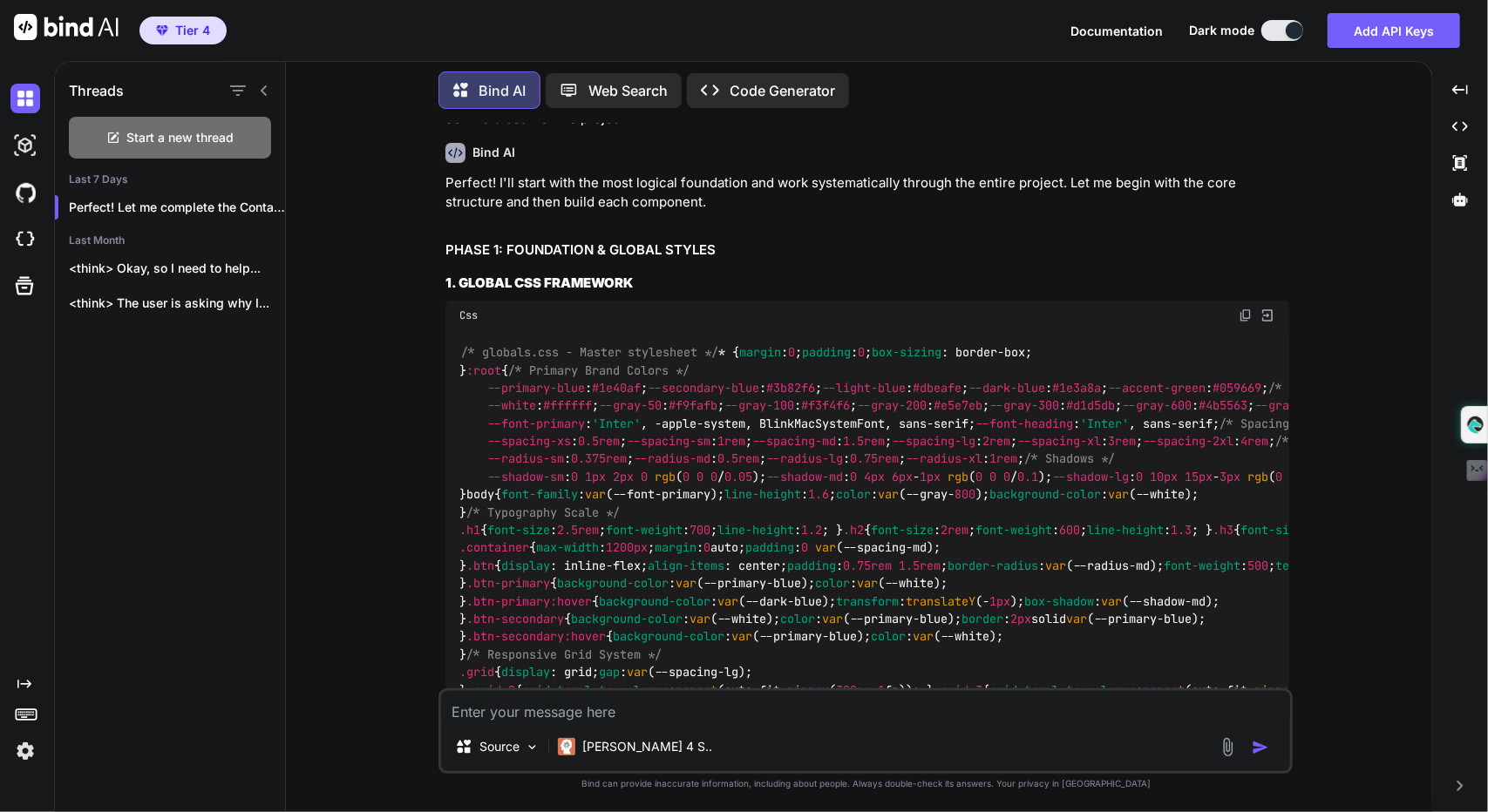 scroll, scrollTop: 0, scrollLeft: 0, axis: both 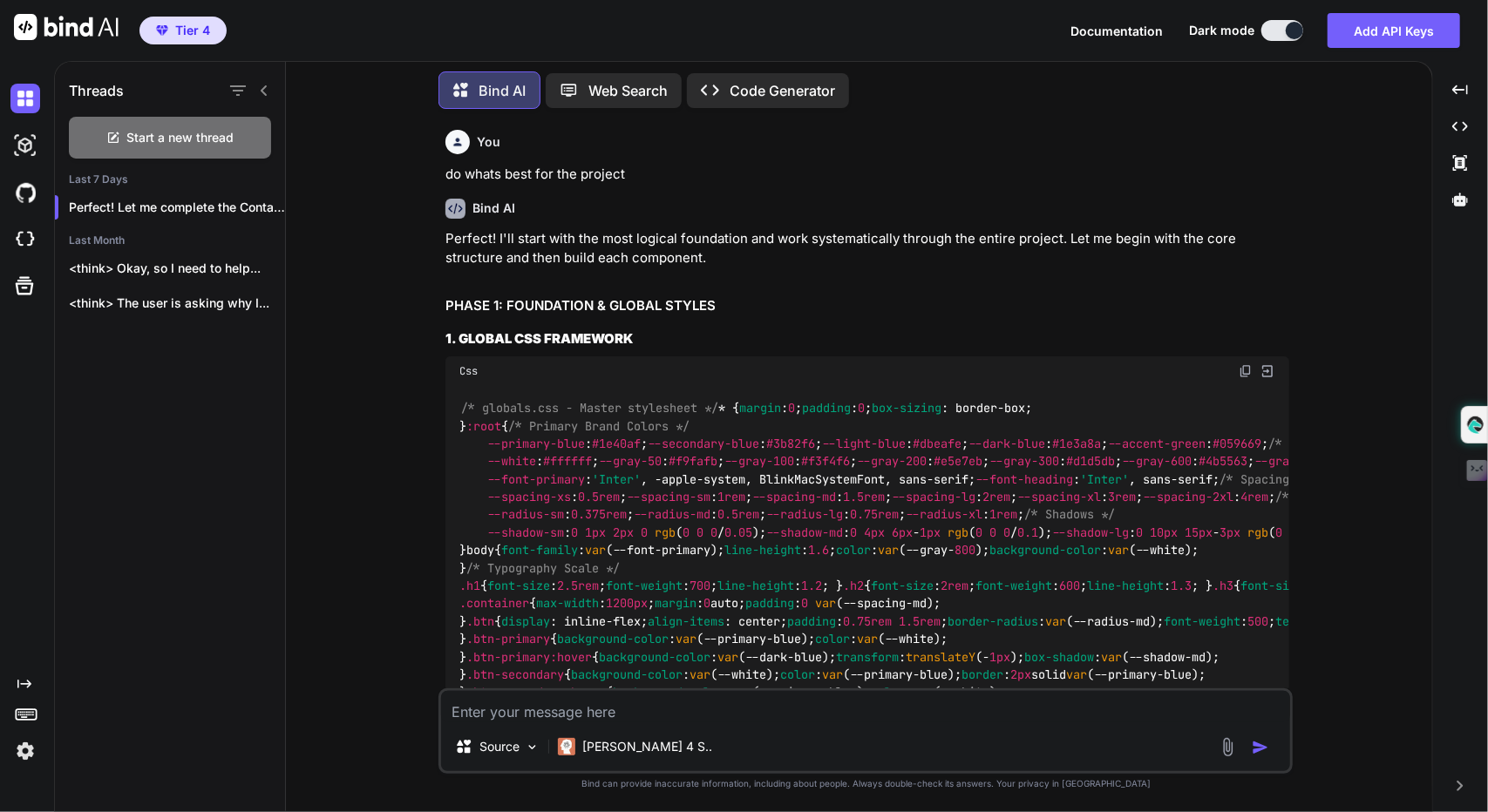 click on "Documentation" at bounding box center [1117, 30] 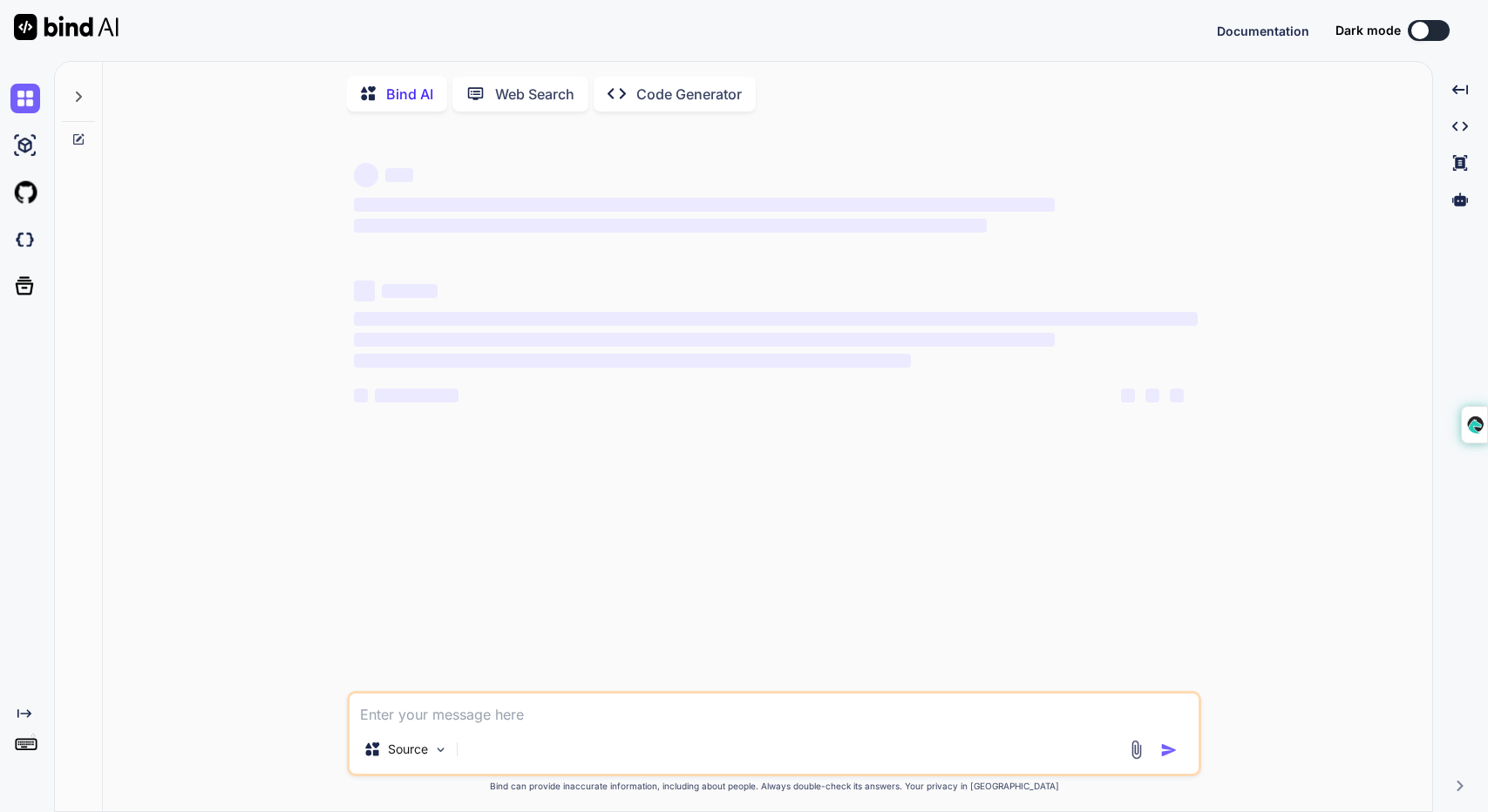 scroll, scrollTop: 0, scrollLeft: 0, axis: both 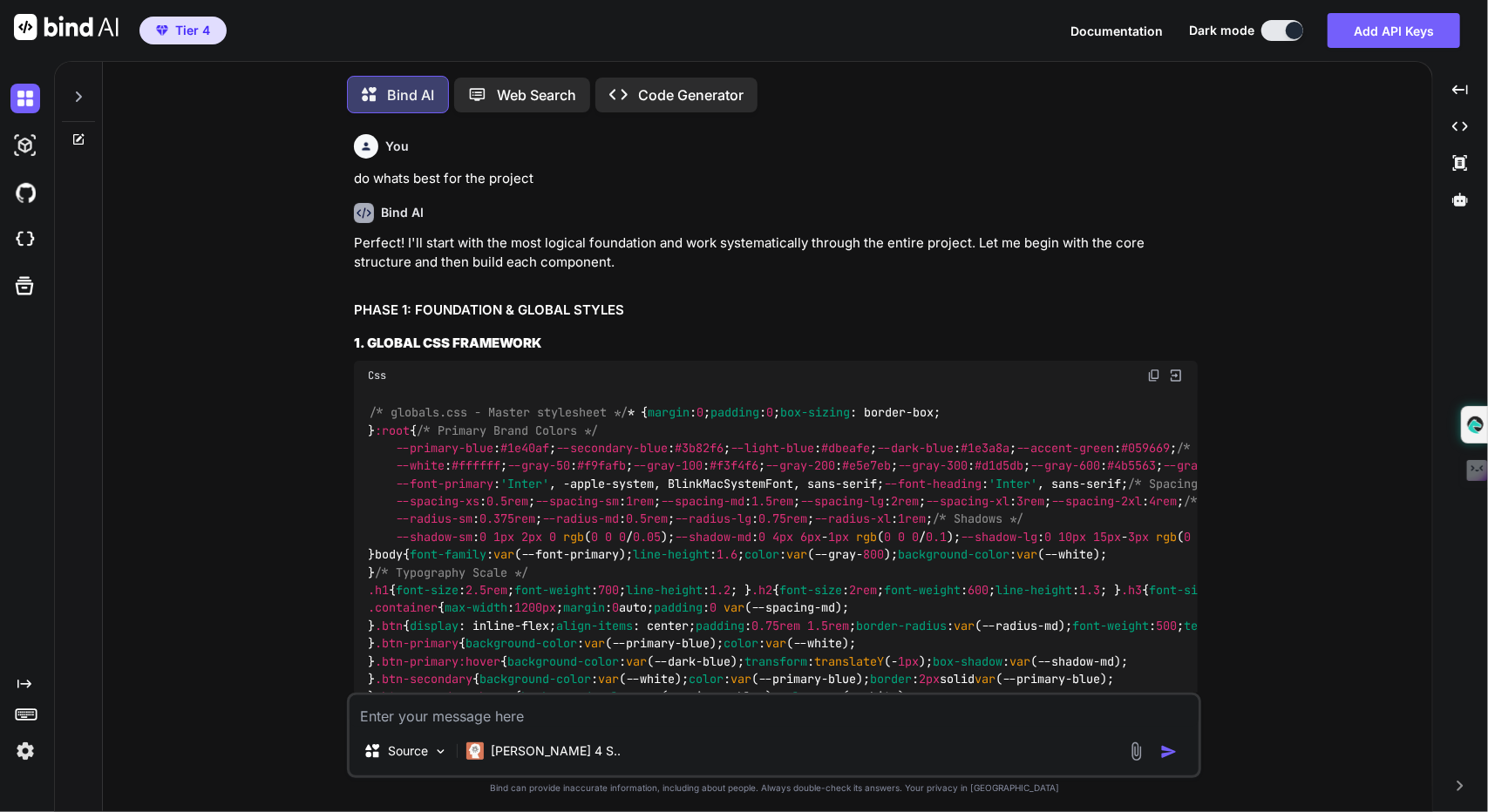 type on "x" 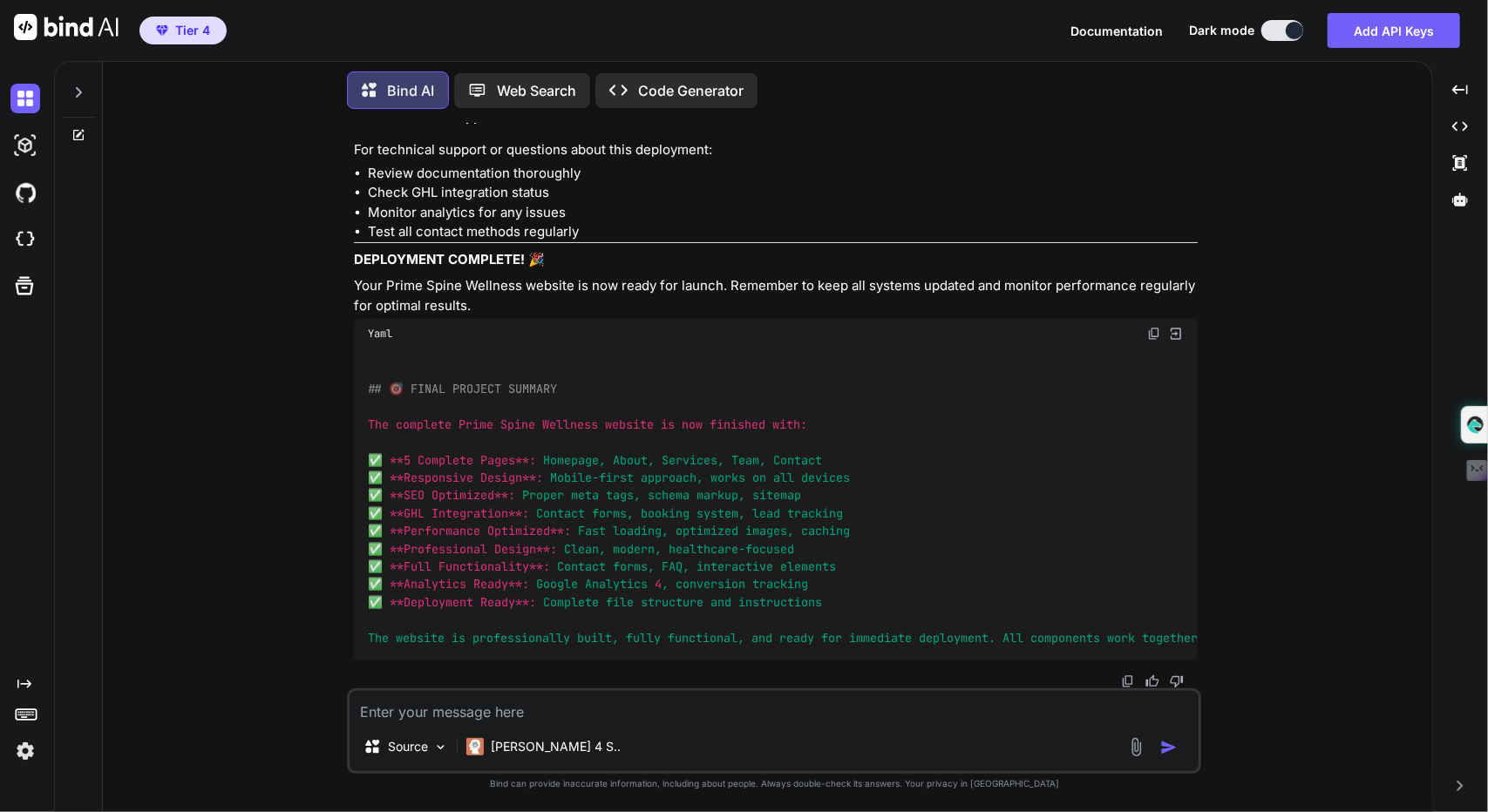 scroll, scrollTop: 0, scrollLeft: 0, axis: both 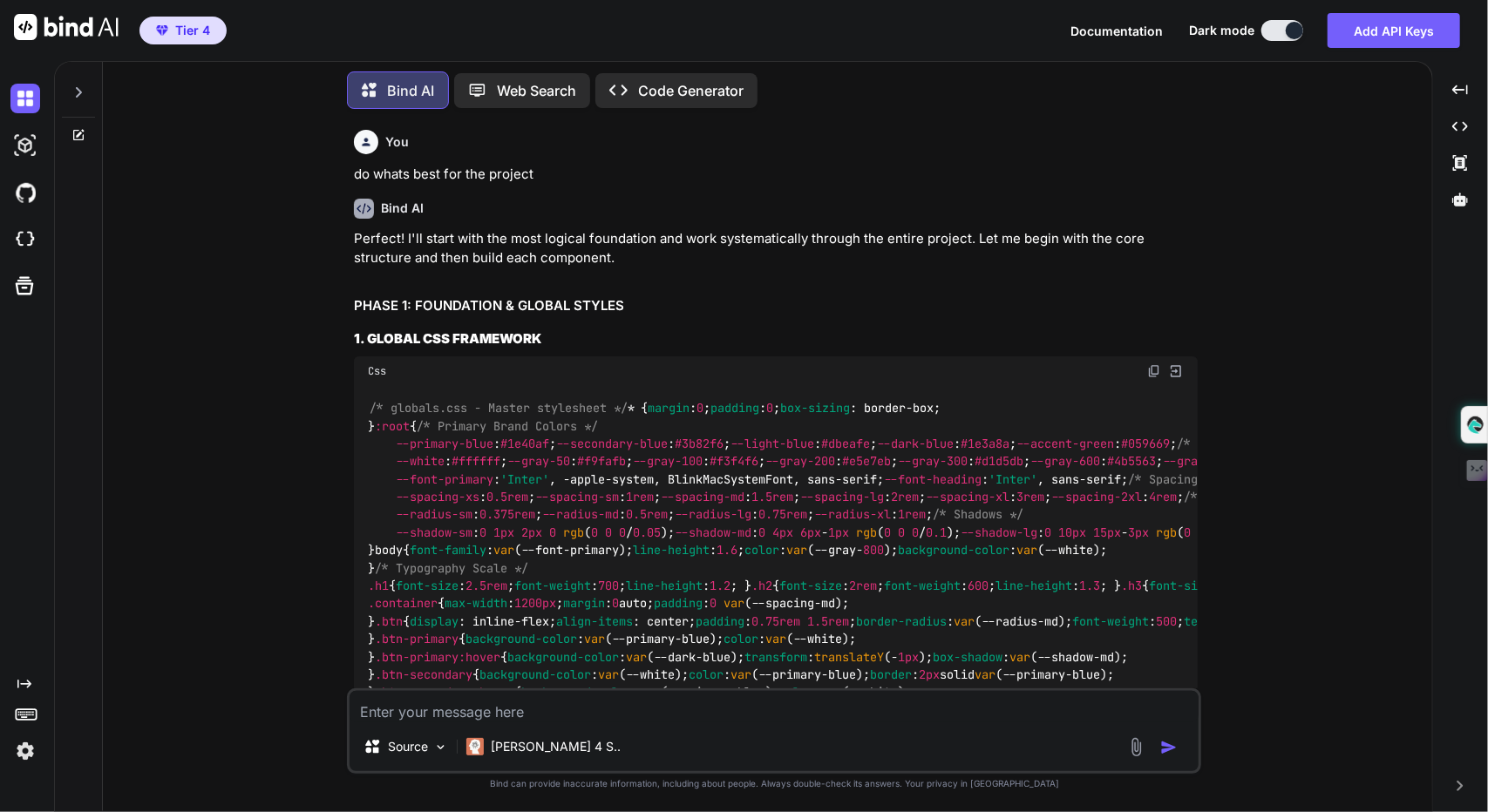 click on "You do whats best for the project Bind AI Perfect! I'll start with the most logical foundation and work systematically through the entire project. Let me begin with the core structure and then build each component.
PHASE 1: FOUNDATION & GLOBAL STYLES
1. GLOBAL CSS FRAMEWORK
Css /* globals.css - Master stylesheet */
* {
margin :  0 ;
padding :  0 ;
box-sizing : border-box;
}
:root  {
/* Primary Brand Colors */
--primary-blue :  #1e40af ;
--secondary-blue :  #3b82f6 ;
--light-blue :  #dbeafe ;
--dark-blue :  #1e3a8a ;
--accent-green :  #059669 ;
/* Neutral Colors */
--white :  #ffffff ;
--gray-50 :  #f9fafb ;
--gray-100 :  #f3f4f6 ;
--gray-200 :  #e5e7eb ;
--gray-300 :  #d1d5db ;
--gray-600 :  #4b5563 ;
--gray-800 :  #1f2937 ;
--gray-900 :  #111827 ;
/* Typography */
--font-primary :  'Inter' , -apple-system, BlinkMacSystemFont, sans-serif;
--font-heading :  'Inter' /* Spacing */" at bounding box center [774, 467] 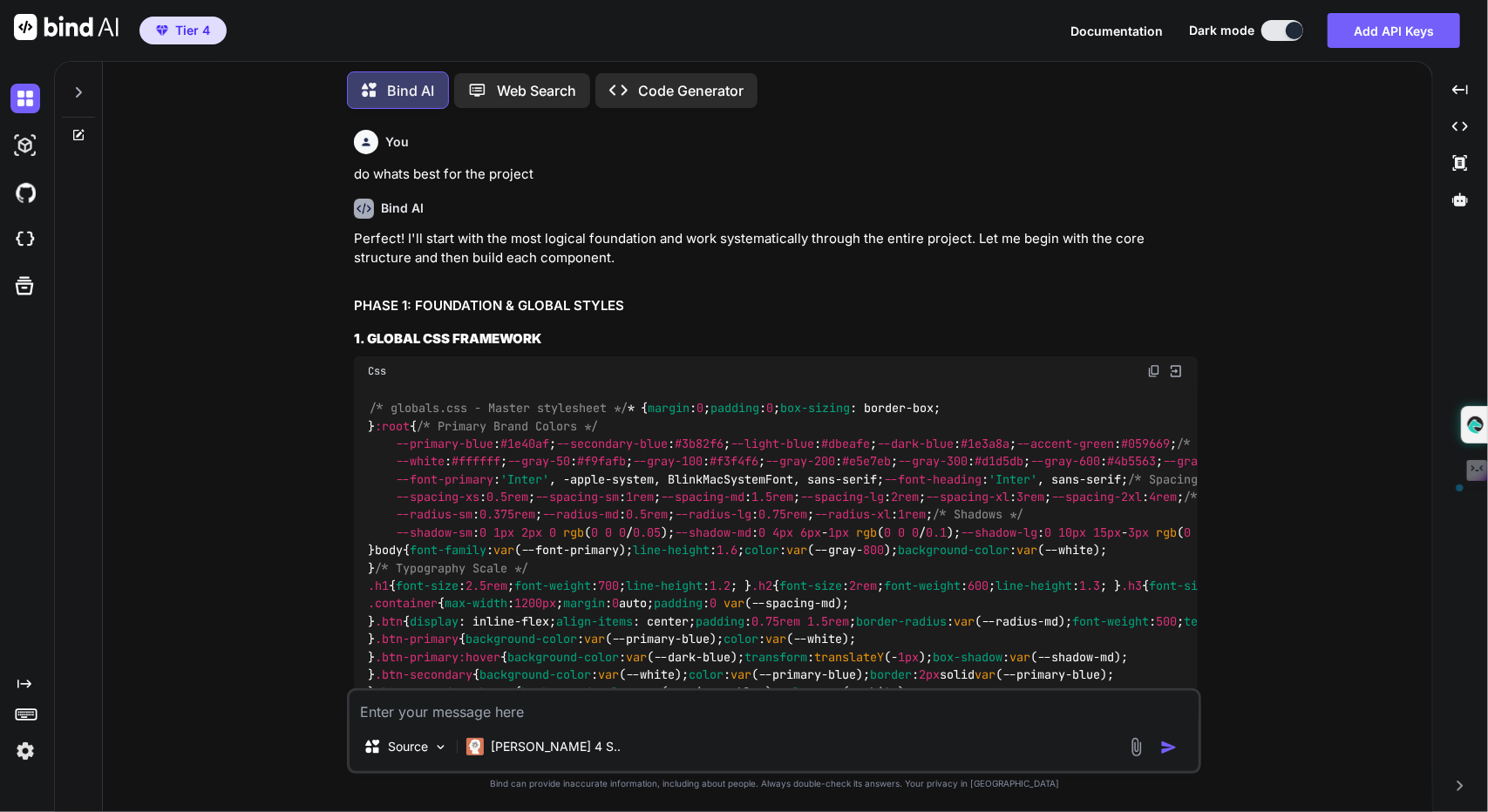 click on "Bind AI" at bounding box center (776, 208) 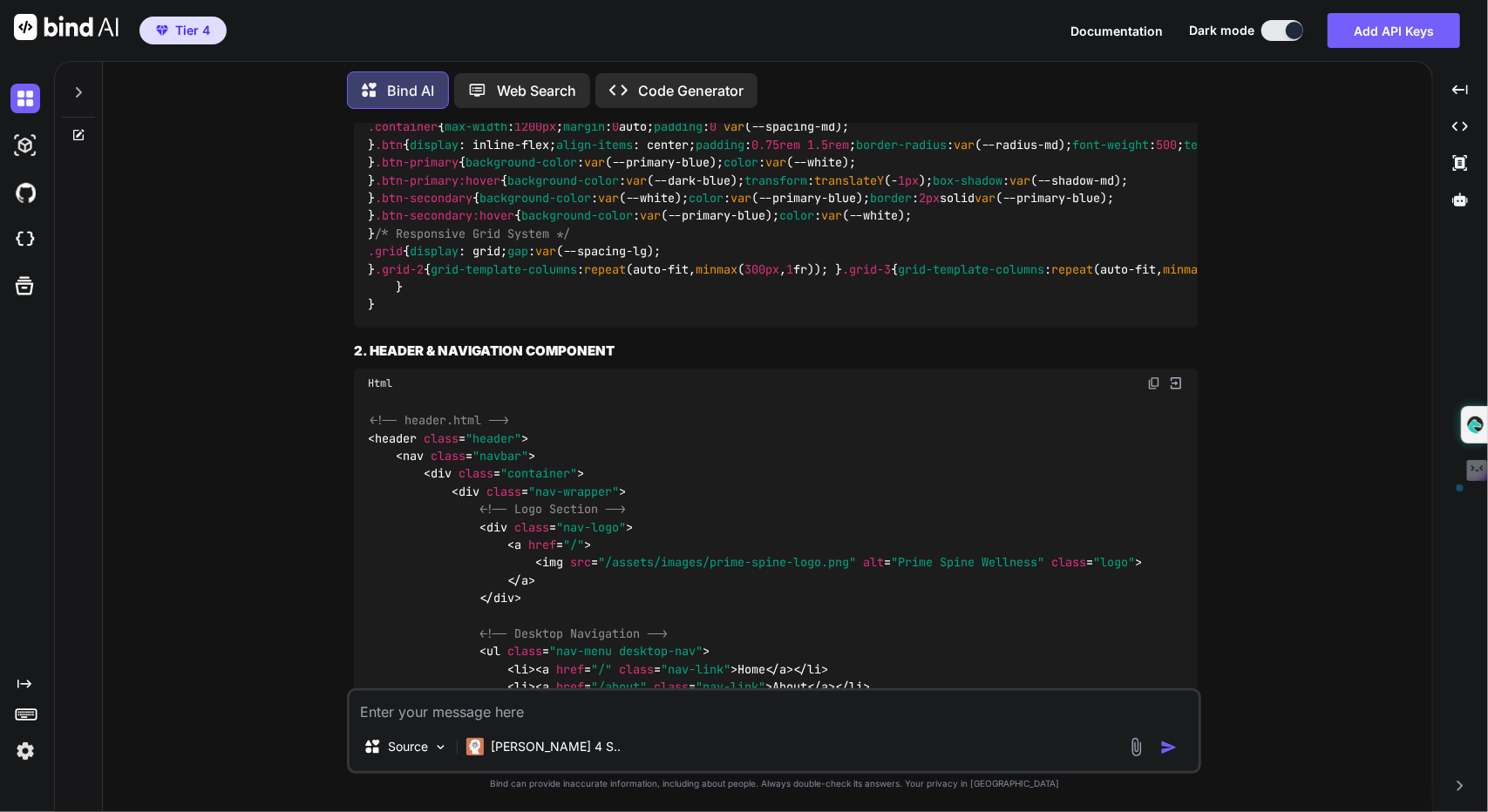 scroll, scrollTop: 0, scrollLeft: 0, axis: both 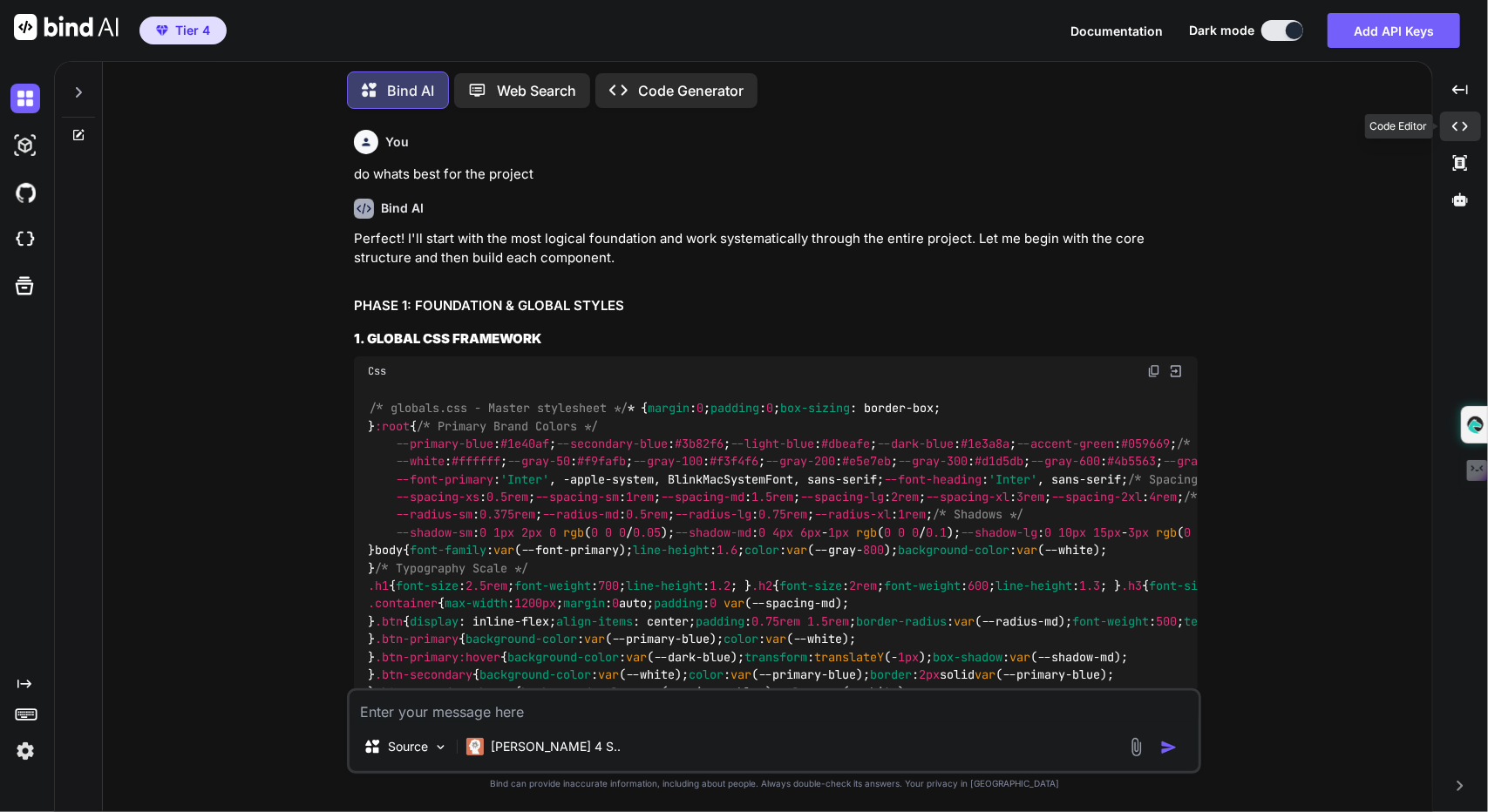 click on "Created with Pixso." at bounding box center (1460, 126) 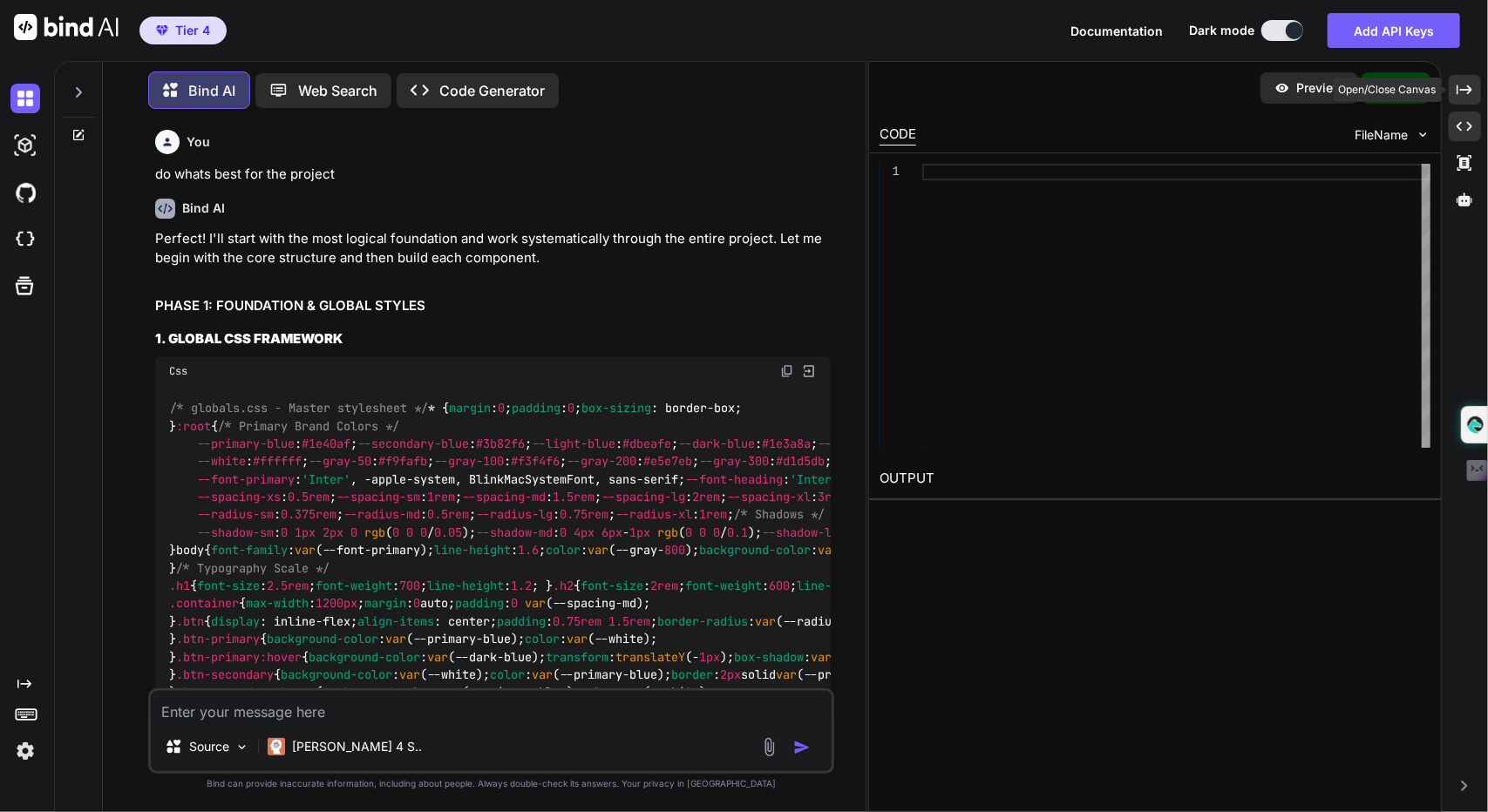 click on "Created with Pixso." 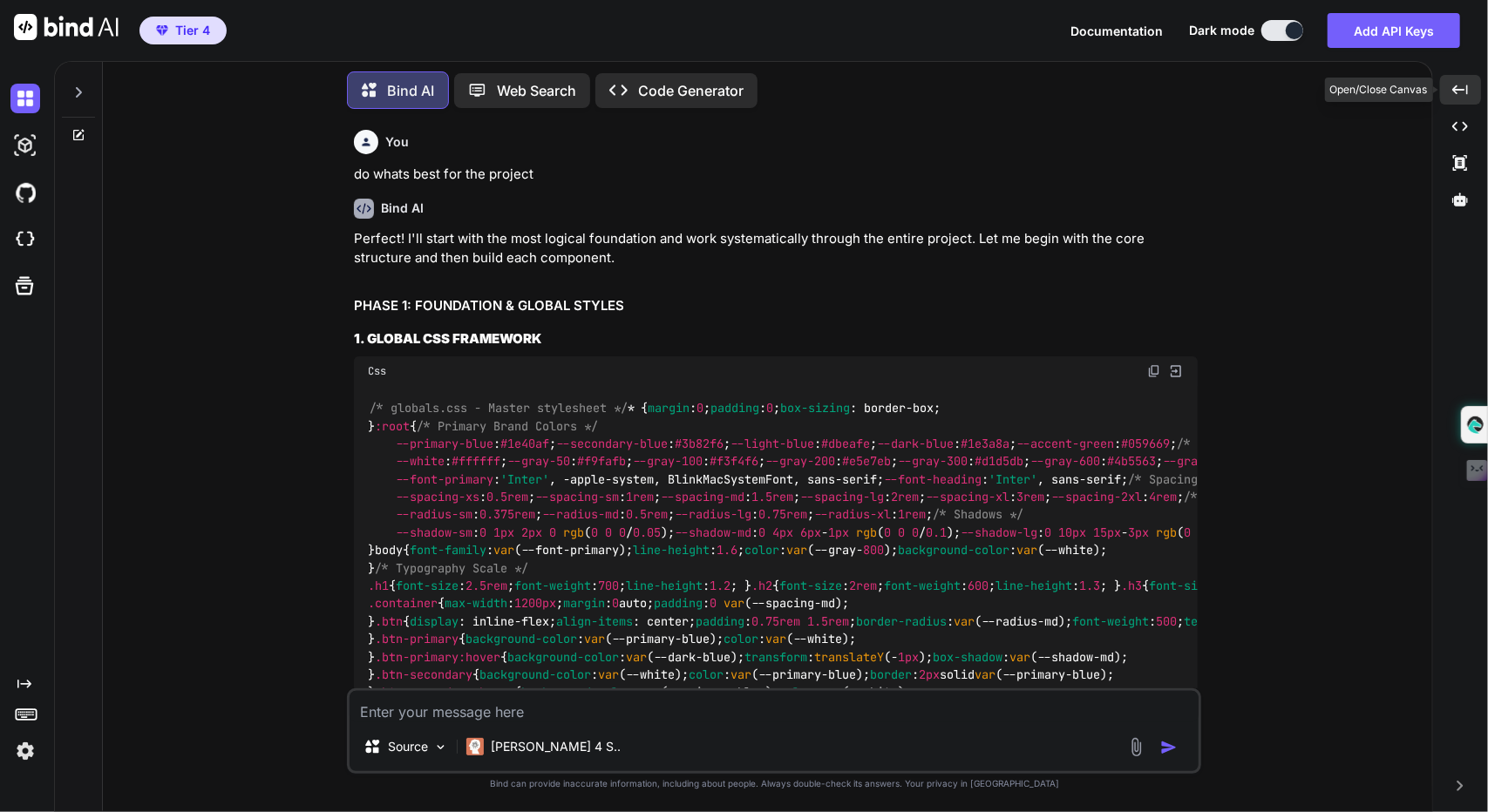 click on "Created with Pixso." 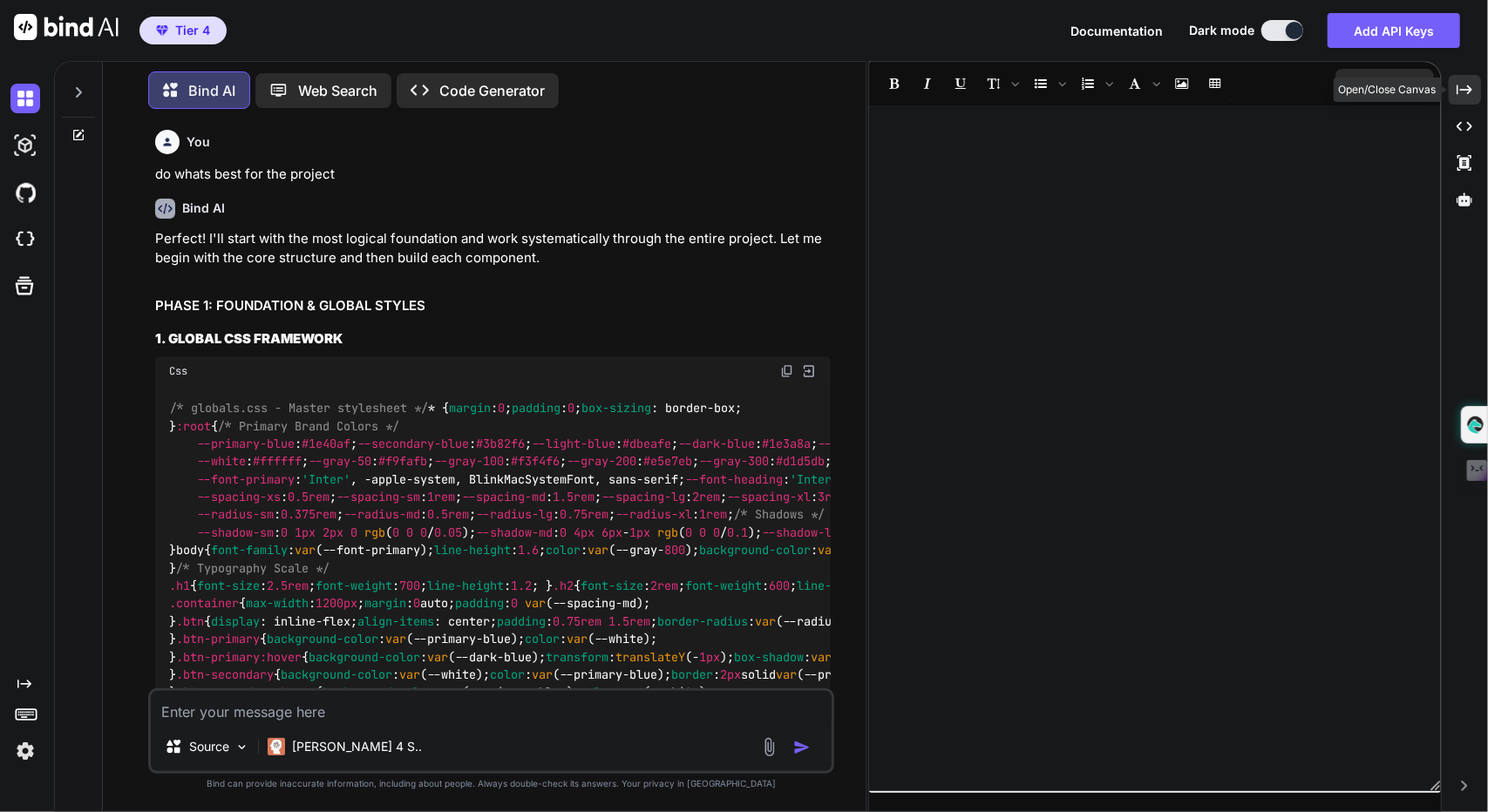 click on "Created with Pixso." 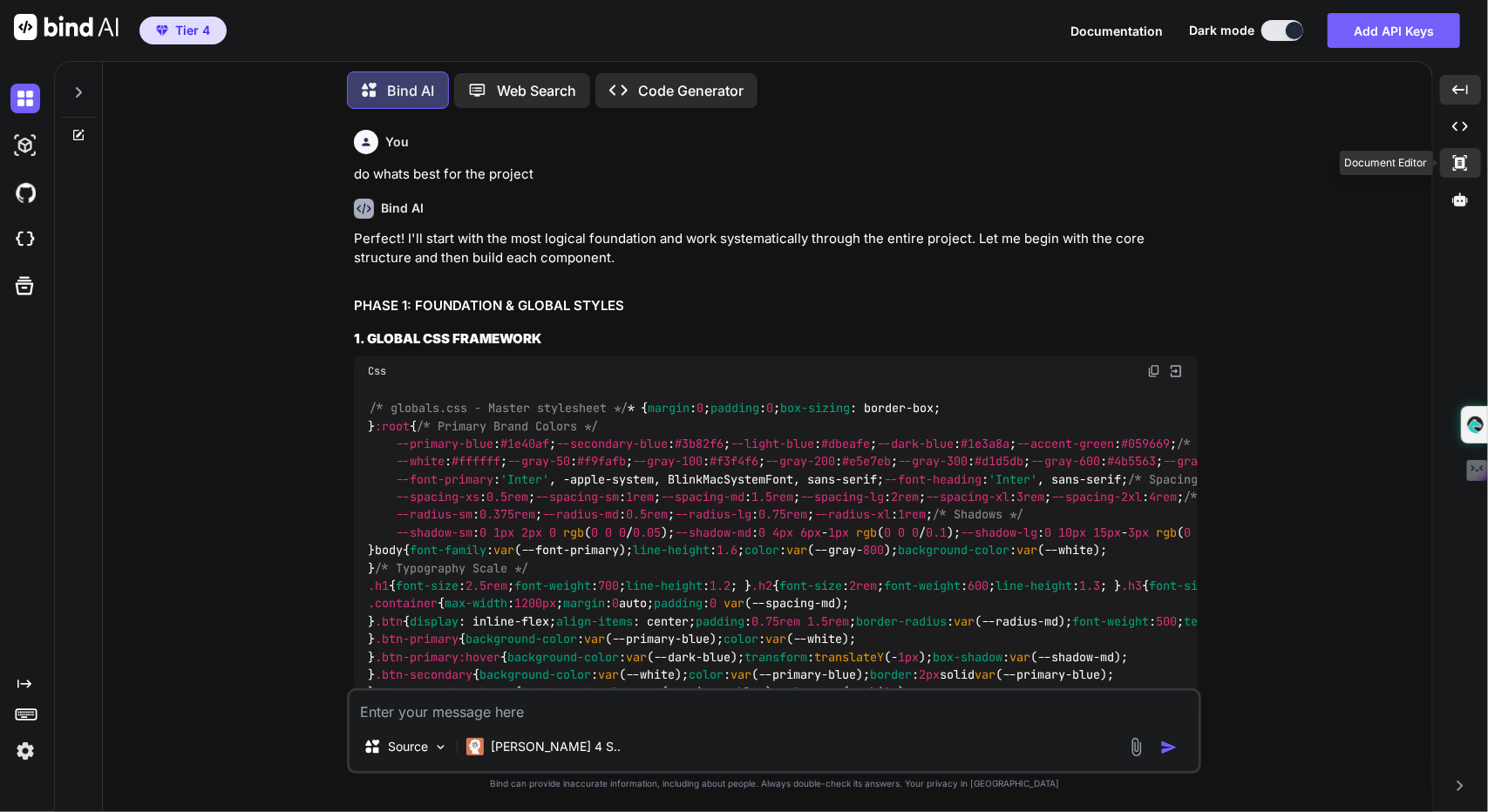 click on "Created with Pixso." at bounding box center (1460, 163) 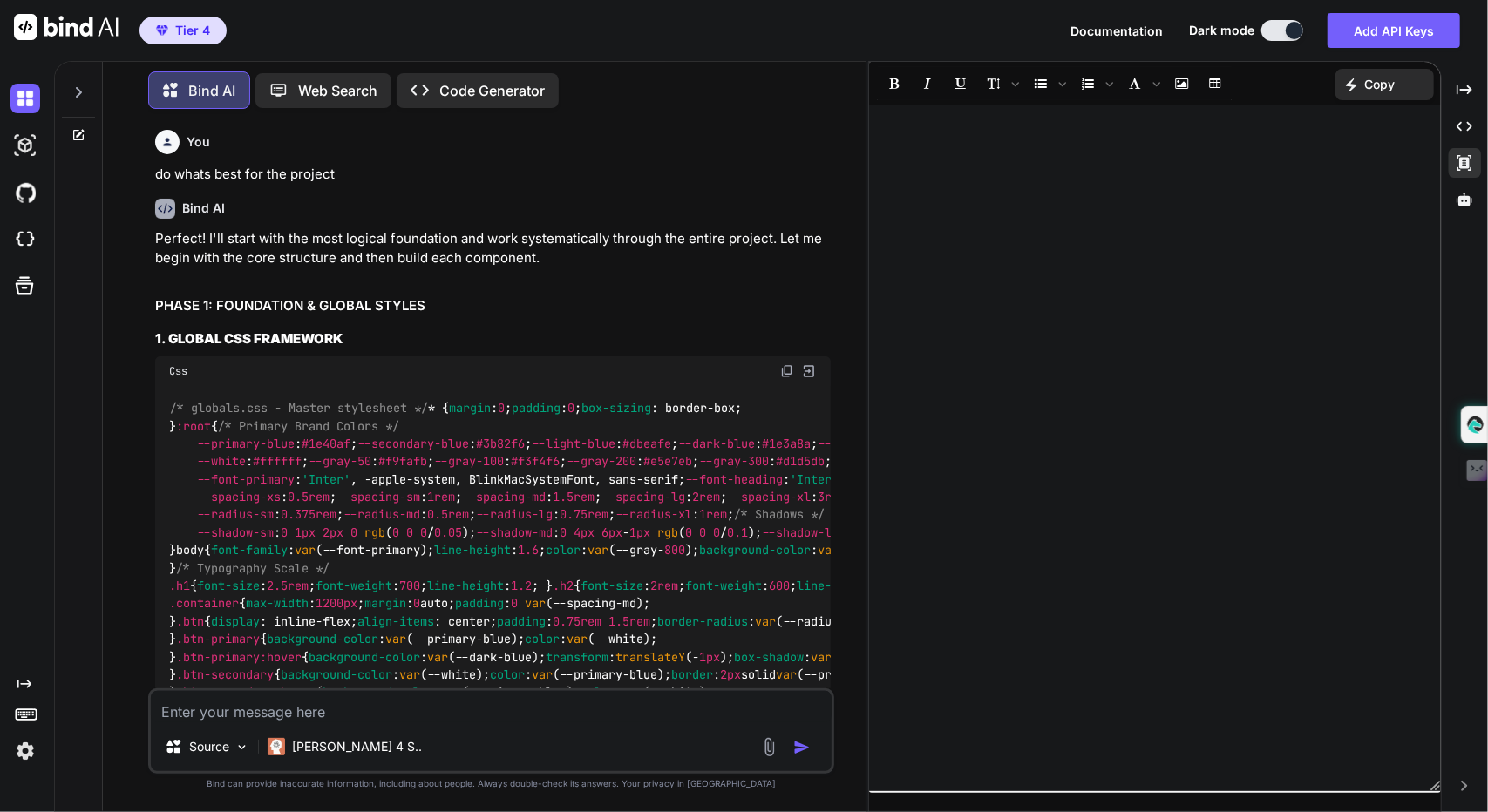 click on "Bind AI" at bounding box center [493, 208] 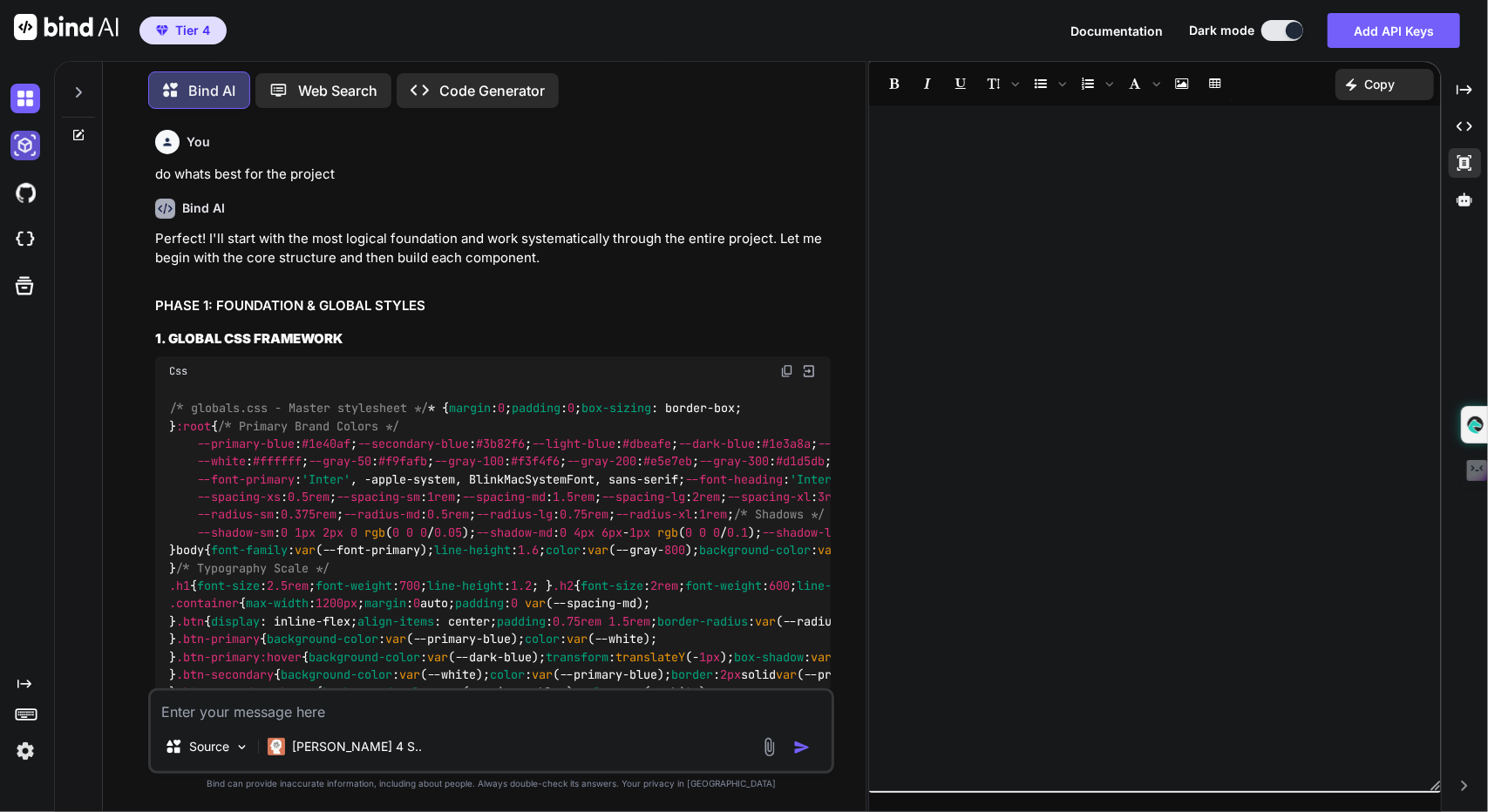 click at bounding box center (25, 145) 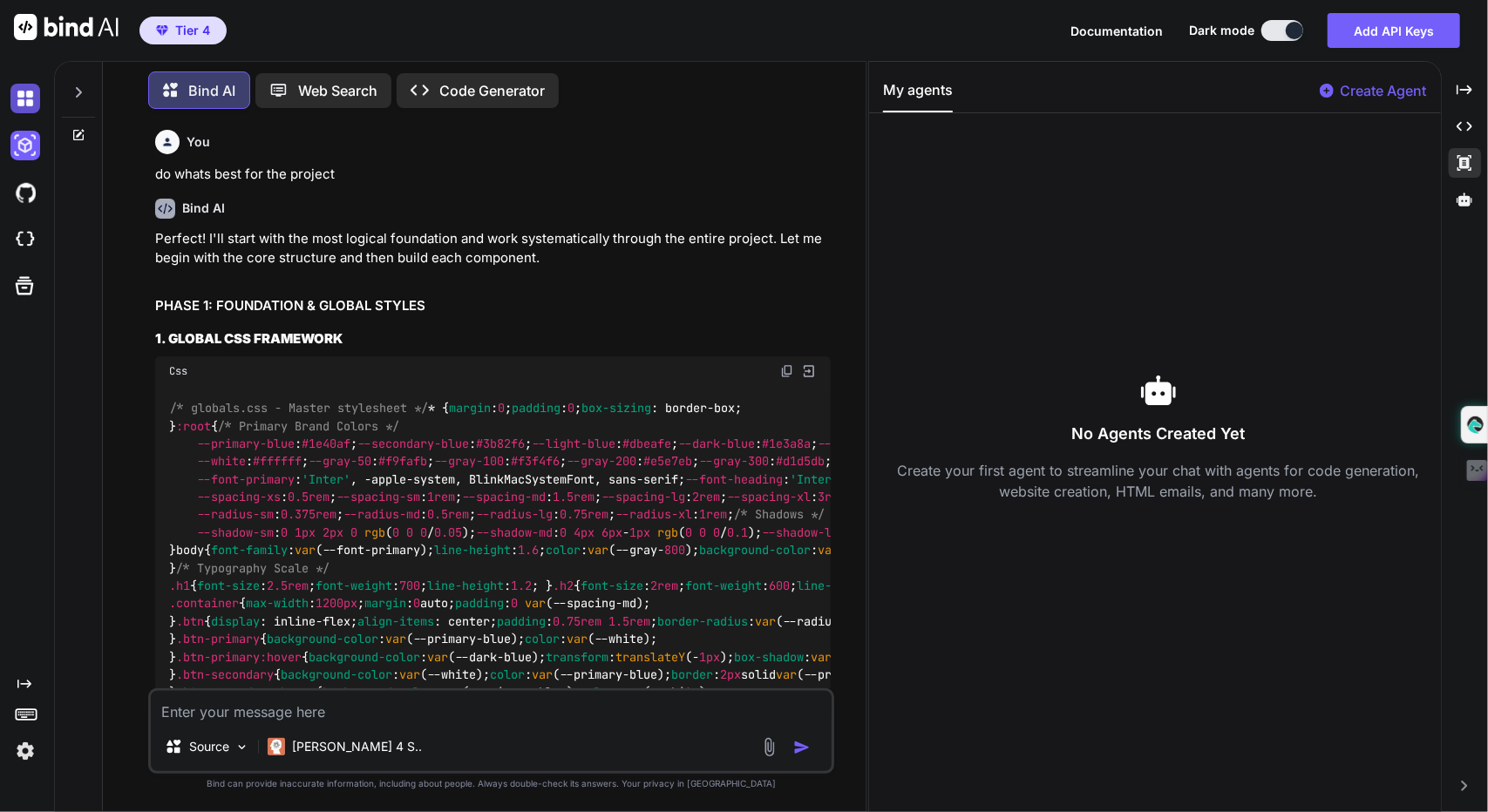 click at bounding box center (25, 98) 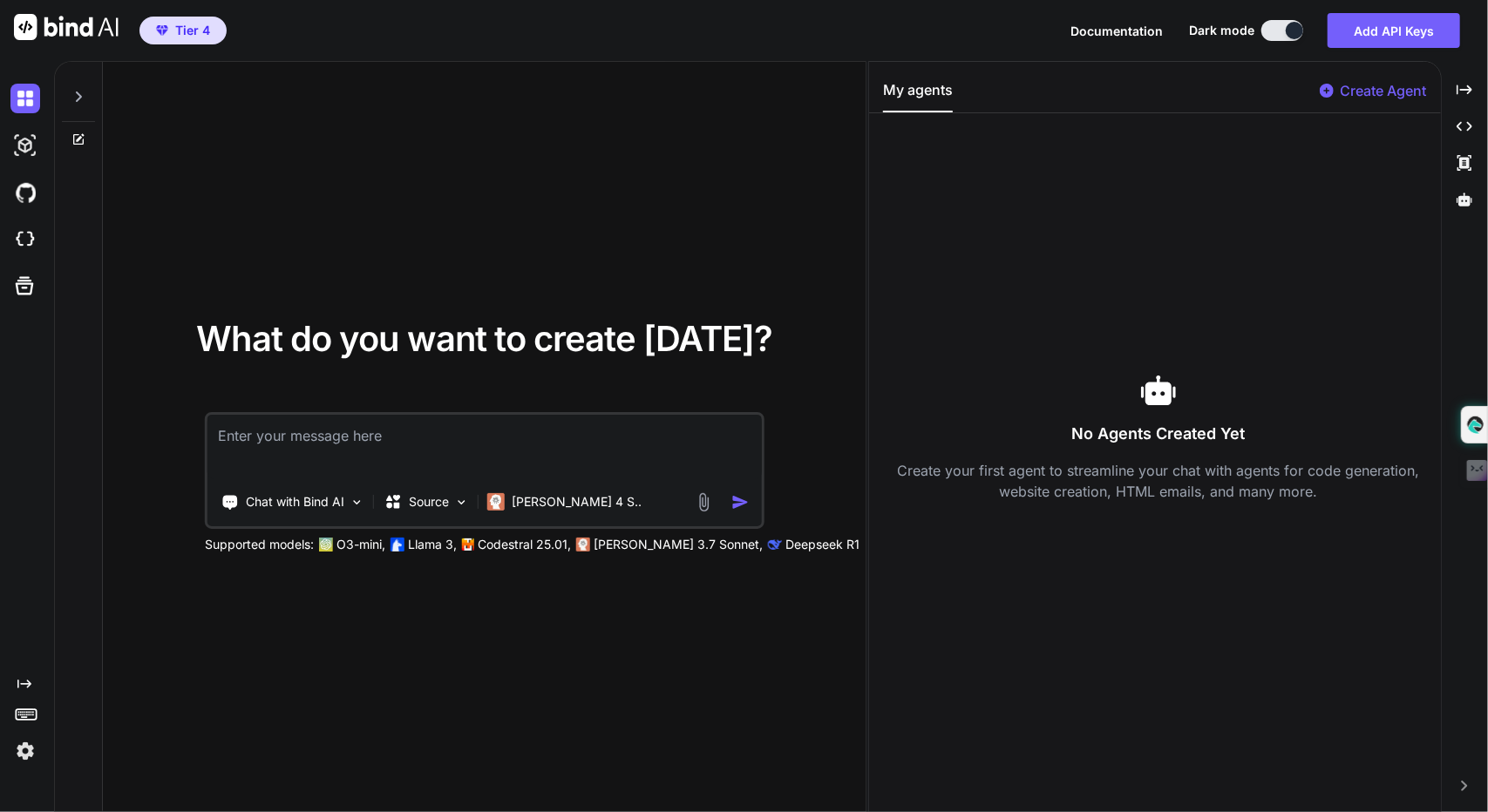 click 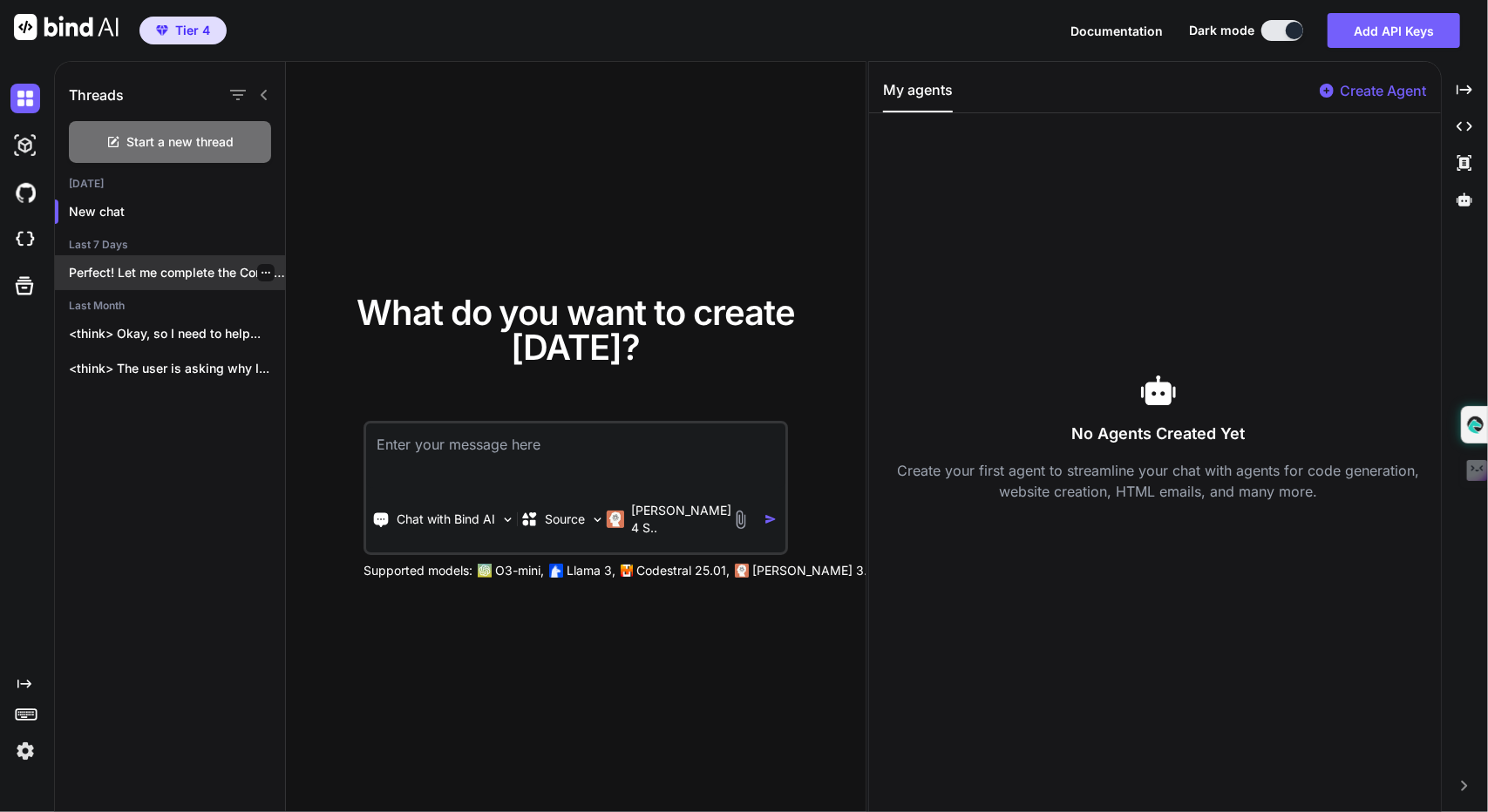 click on "Perfect! Let me complete the Contact page..." at bounding box center [177, 273] 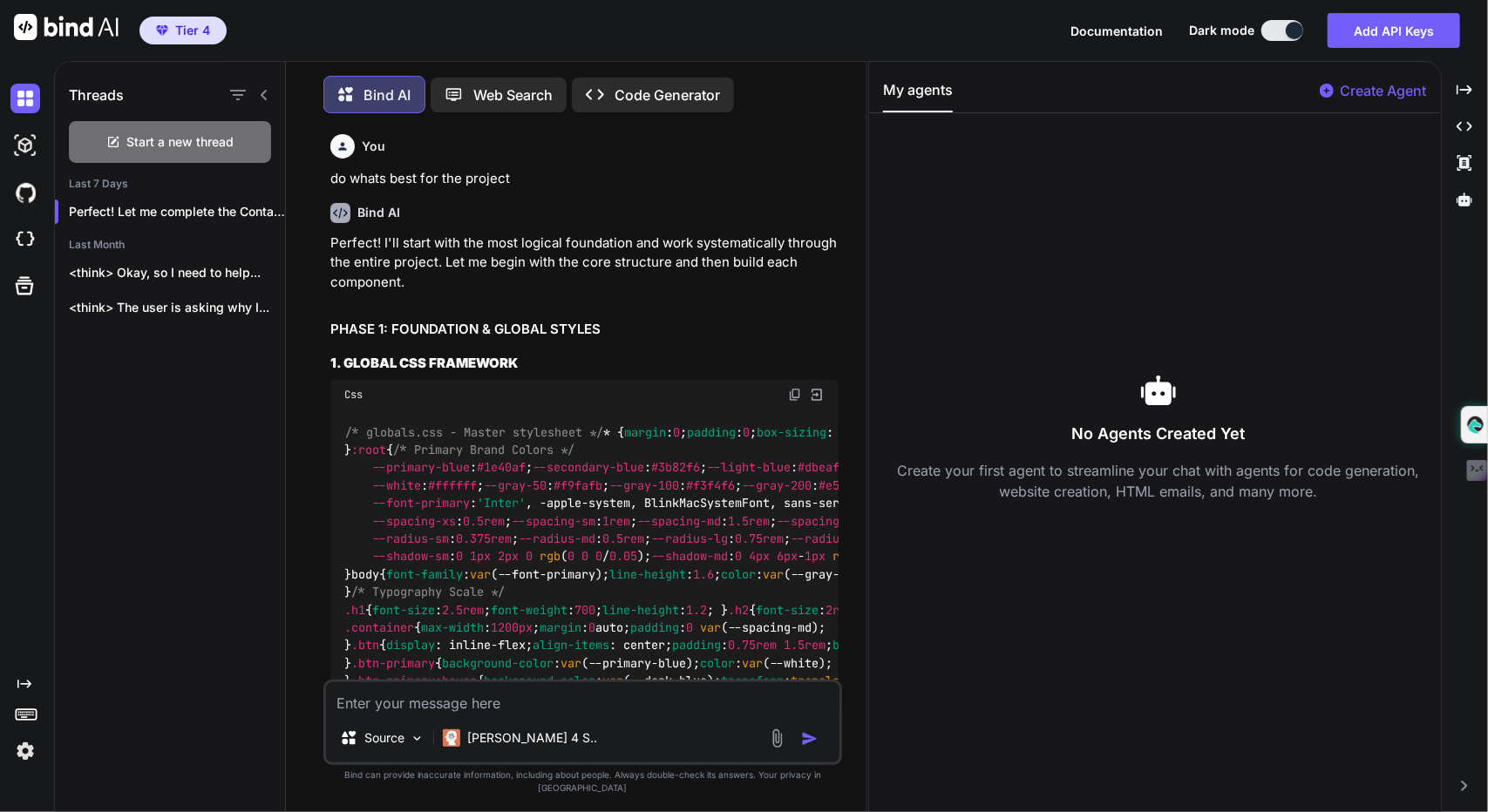 scroll, scrollTop: 26953, scrollLeft: 0, axis: vertical 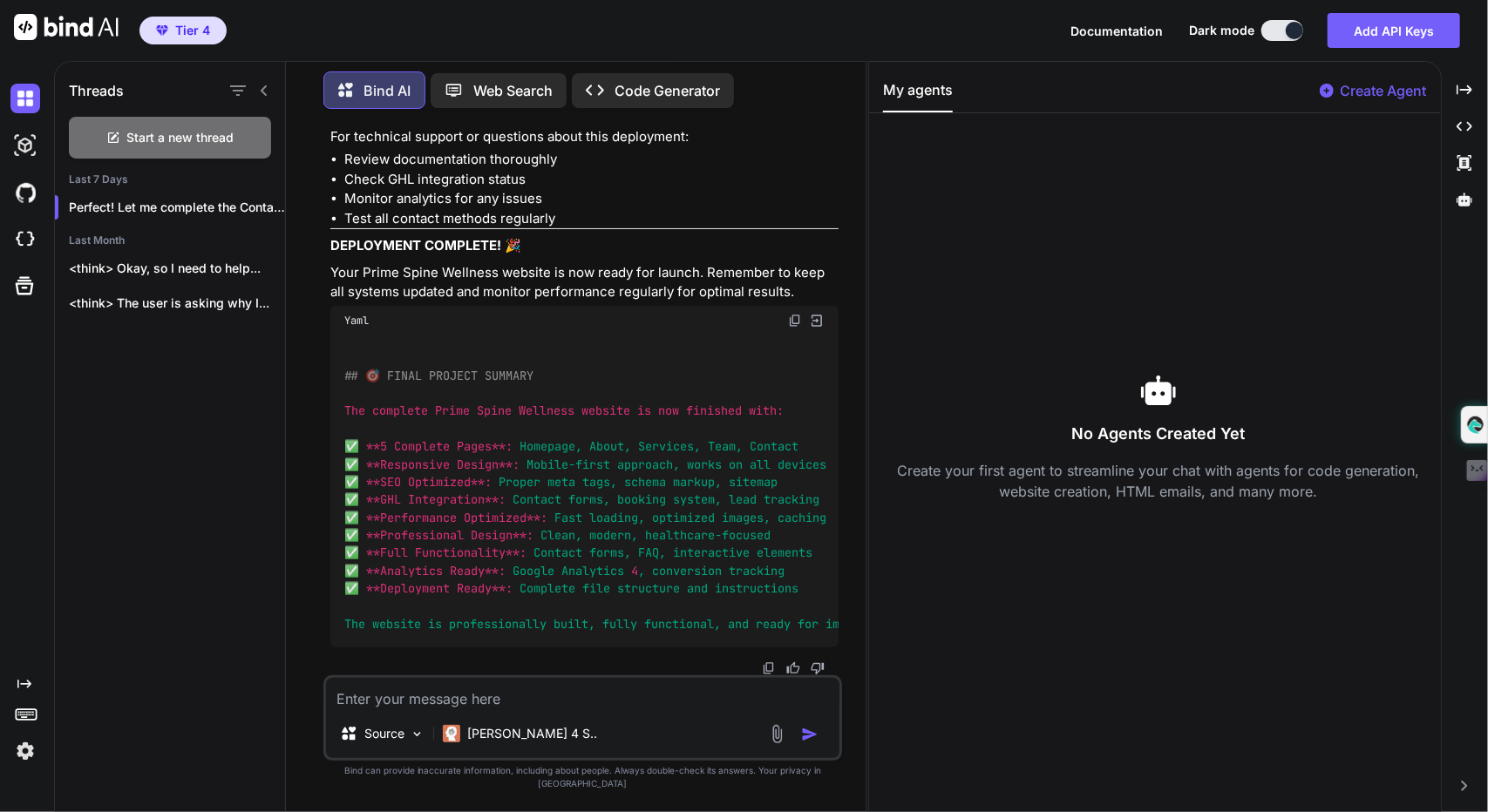 click on "Bind AI Web Search Created with Pixso. Code Generator You do whats best for the project Bind AI Perfect! I'll start with the most logical foundation and work systematically through the entire project. Let me begin with the core structure and then build each component.
PHASE 1: FOUNDATION & GLOBAL STYLES
1. GLOBAL CSS FRAMEWORK
Css /* globals.css - Master stylesheet */
* {
margin :  0 ;
padding :  0 ;
box-sizing : border-box;
}
:root  {
/* Primary Brand Colors */
--primary-blue :  #1e40af ;
--secondary-blue :  #3b82f6 ;
--light-blue :  #dbeafe ;
--dark-blue :  #1e3a8a ;
--accent-green :  #059669 ;
/* Neutral Colors */
--white :  #ffffff ;
--gray-50 :  #f9fafb ;
--gray-100 :  #f3f4f6 ;
--gray-200 :  #e5e7eb ;
--gray-300 :  #d1d5db ;
--gray-600 :  #4b5563 ;
--gray-800 :  #1f2937 ;
--gray-900 :  #111827 ;
/* Typography */
--font-primary :  'Inter' --font-heading :  'Inter' /* Spacing */" at bounding box center [575, 437] 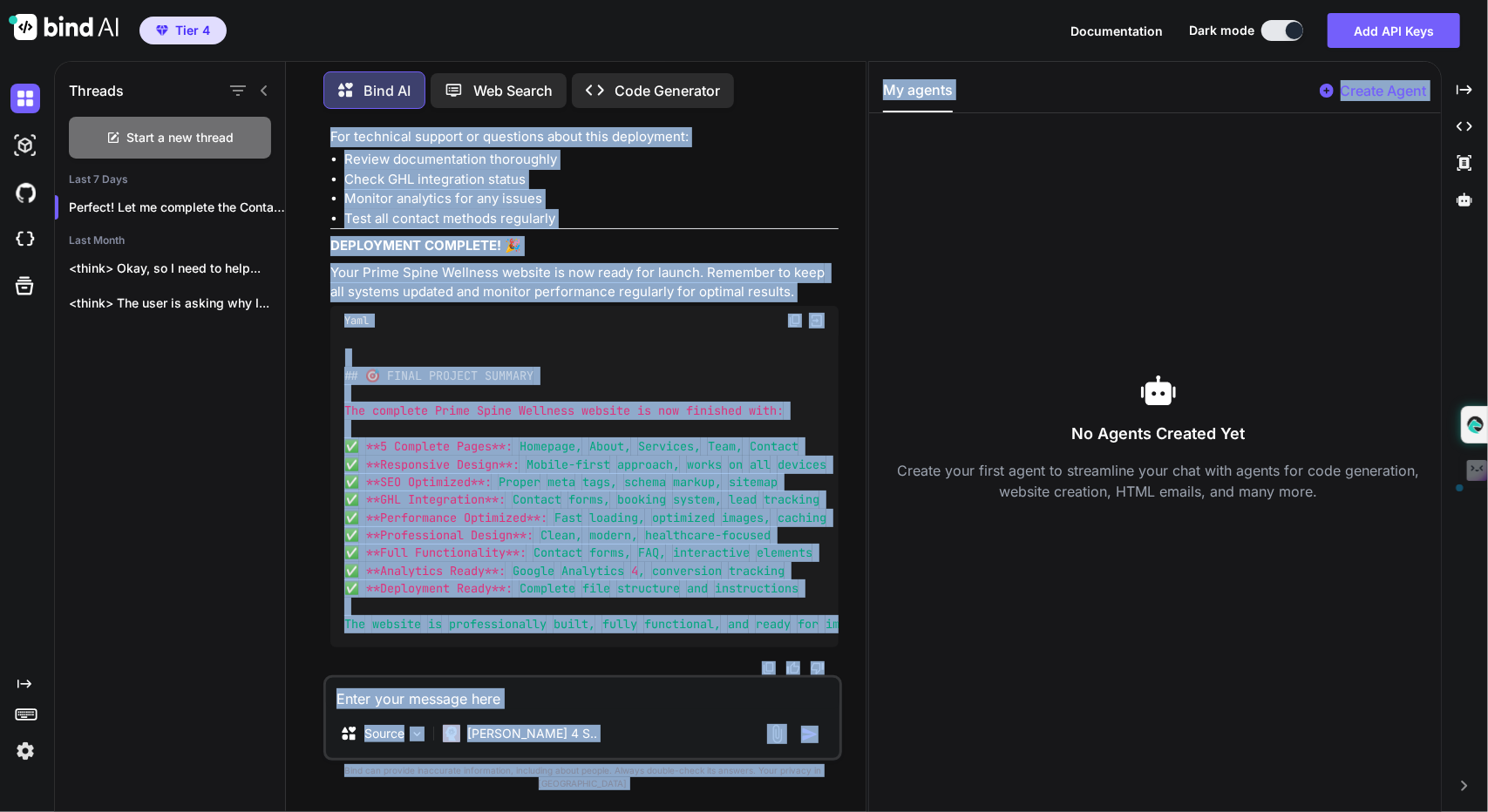 drag, startPoint x: 427, startPoint y: 484, endPoint x: 862, endPoint y: 411, distance: 441.0828 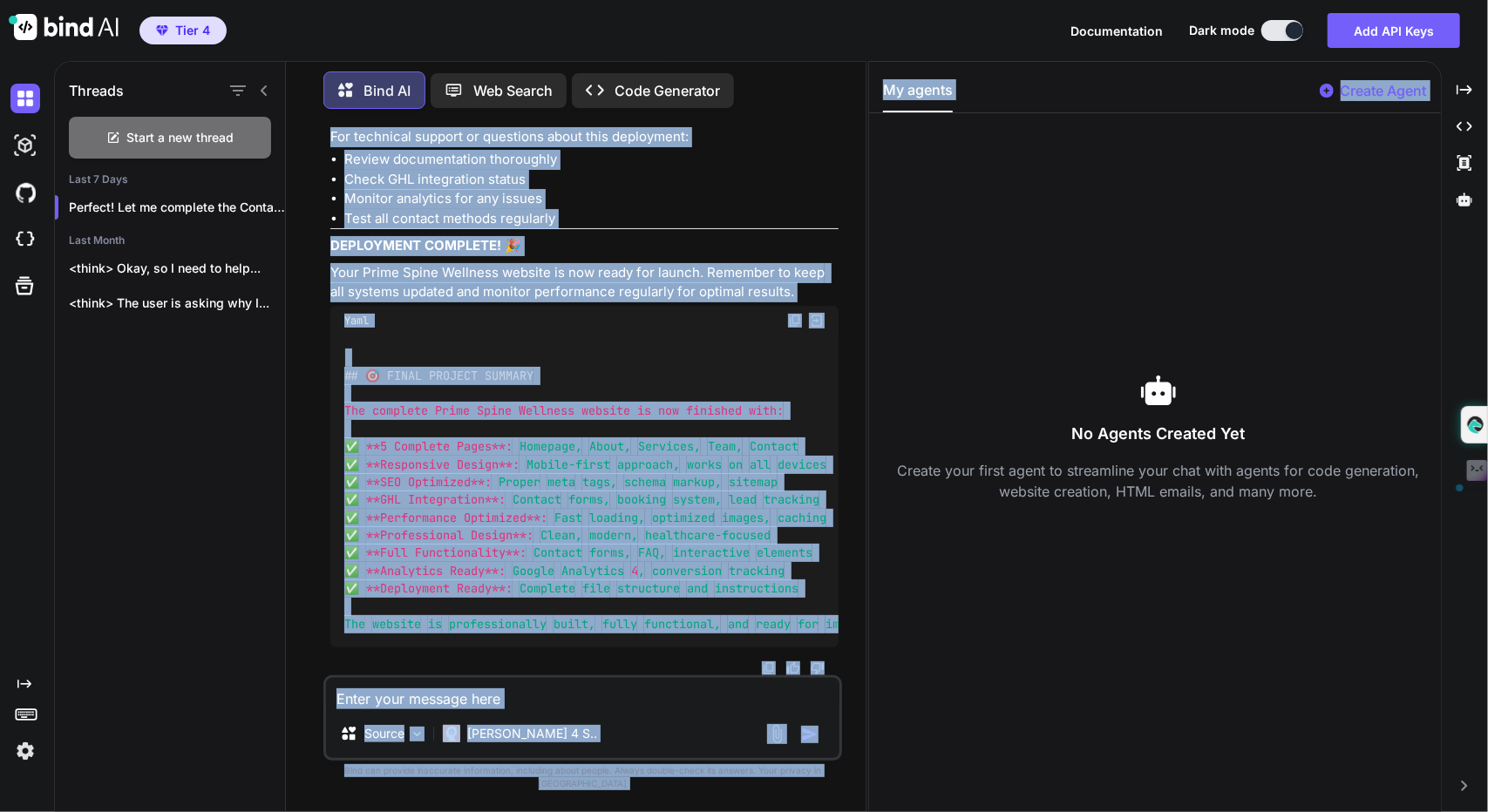 click on "Threads Start a new thread Last 7 Days Perfect! Let me complete the Contact page... Last Month <think> Okay, so I need to help... <think> The user is asking why I... Bind AI Web Search Created with Pixso. Code Generator You do whats best for the project Bind AI Perfect! I'll start with the most logical foundation and work systematically through the entire project. Let me begin with the core structure and then build each component.
PHASE 1: FOUNDATION & GLOBAL STYLES
1. GLOBAL CSS FRAMEWORK
Css /* globals.css - Master stylesheet */
* {
margin :  0 ;
padding :  0 ;
box-sizing : border-box;
}
:root  {
/* Primary Brand Colors */
--primary-blue :  #1e40af ;
--secondary-blue :  #3b82f6 ;
--light-blue :  #dbeafe ;
--dark-blue :  #1e3a8a ;
--accent-green :  #059669 ;
/* Neutral Colors */
--white :  #ffffff ;
--gray-50 :  #f9fafb ;
--gray-100 :  #f3f4f6 ;
--gray-200 :  #e5e7eb ;
--gray-300 :  #d1d5db ;
--gray-600 :  #4b5563" at bounding box center (771, 436) 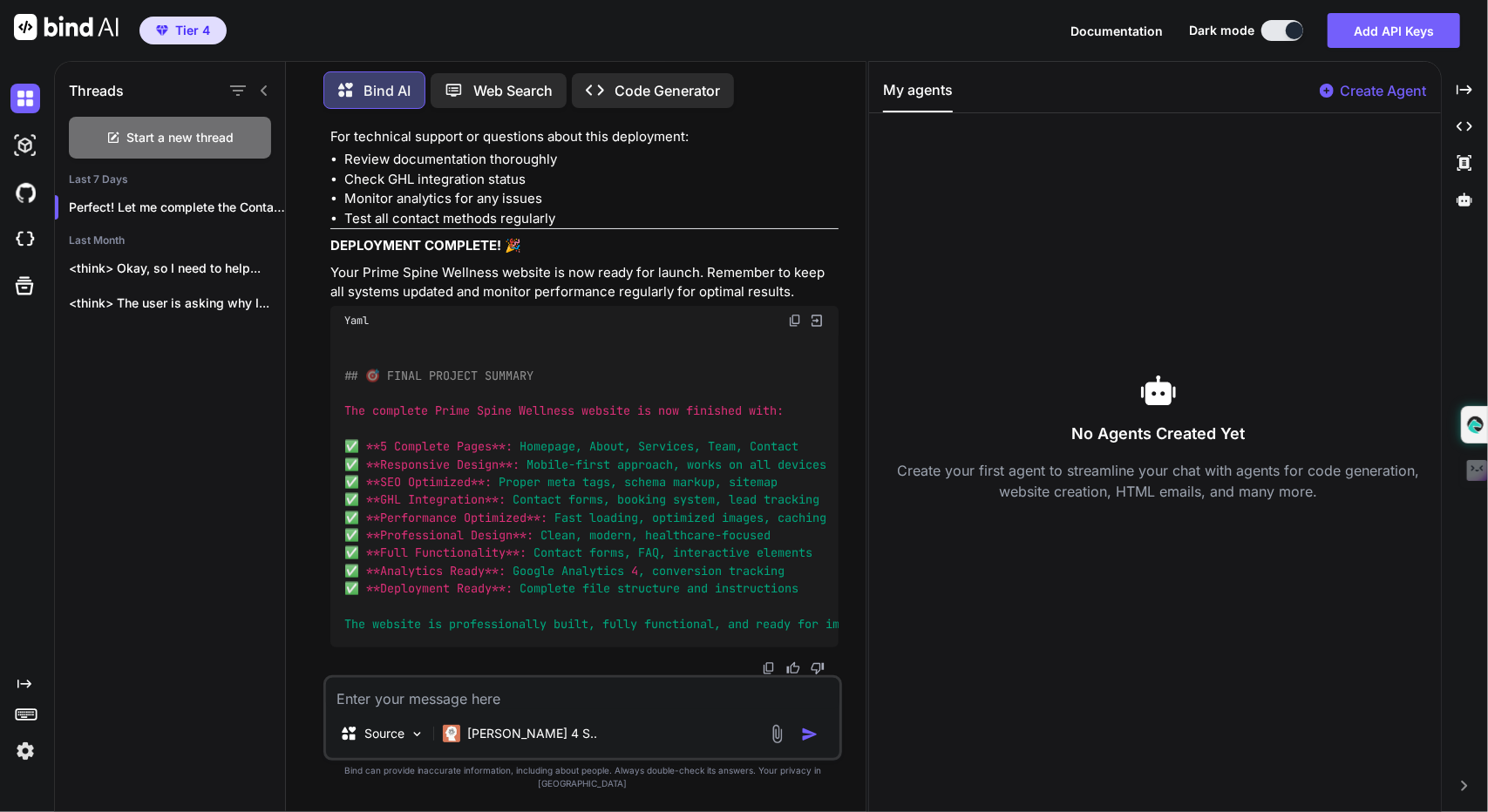 click on "<!DOCTYPE  html >
< html   lang = "en" >
< head >
< meta   charset = "UTF-8" >
< meta   name = "viewport"   content = "width=device-width, initial-scale=1.0" >
<!-- SEO Meta Tags -->
< title > Contact Prime Spine Wellness - [GEOGRAPHIC_DATA] [GEOGRAPHIC_DATA] Chiropractor </ title >
< meta   name = "description"   content = "Contact Prime Spine Wellness in [GEOGRAPHIC_DATA], [GEOGRAPHIC_DATA]. Schedule your [MEDICAL_DATA] appointment [DATE]. Call [PHONE_NUMBER] or visit us at [STREET_ADDRESS][PERSON_NAME]" >
< meta   name = "keywords"   content = "contact chiropractor fort worth, prime spine wellness address, [MEDICAL_DATA] appointment [GEOGRAPHIC_DATA], [PHONE_NUMBER]" >
<!-- Open Graph Meta Tags -->
< meta   property = "og:title"   content = "Contact Prime Spine Wellness - Fort Worth Chiropractor" >
< meta   property = "og:description"   content = "Get in touch with our Fort Worth [MEDICAL_DATA] team. Schedule your appointment or ask questions about our services." >
< meta   property = "og:type"   = > <" at bounding box center [584, -16644] 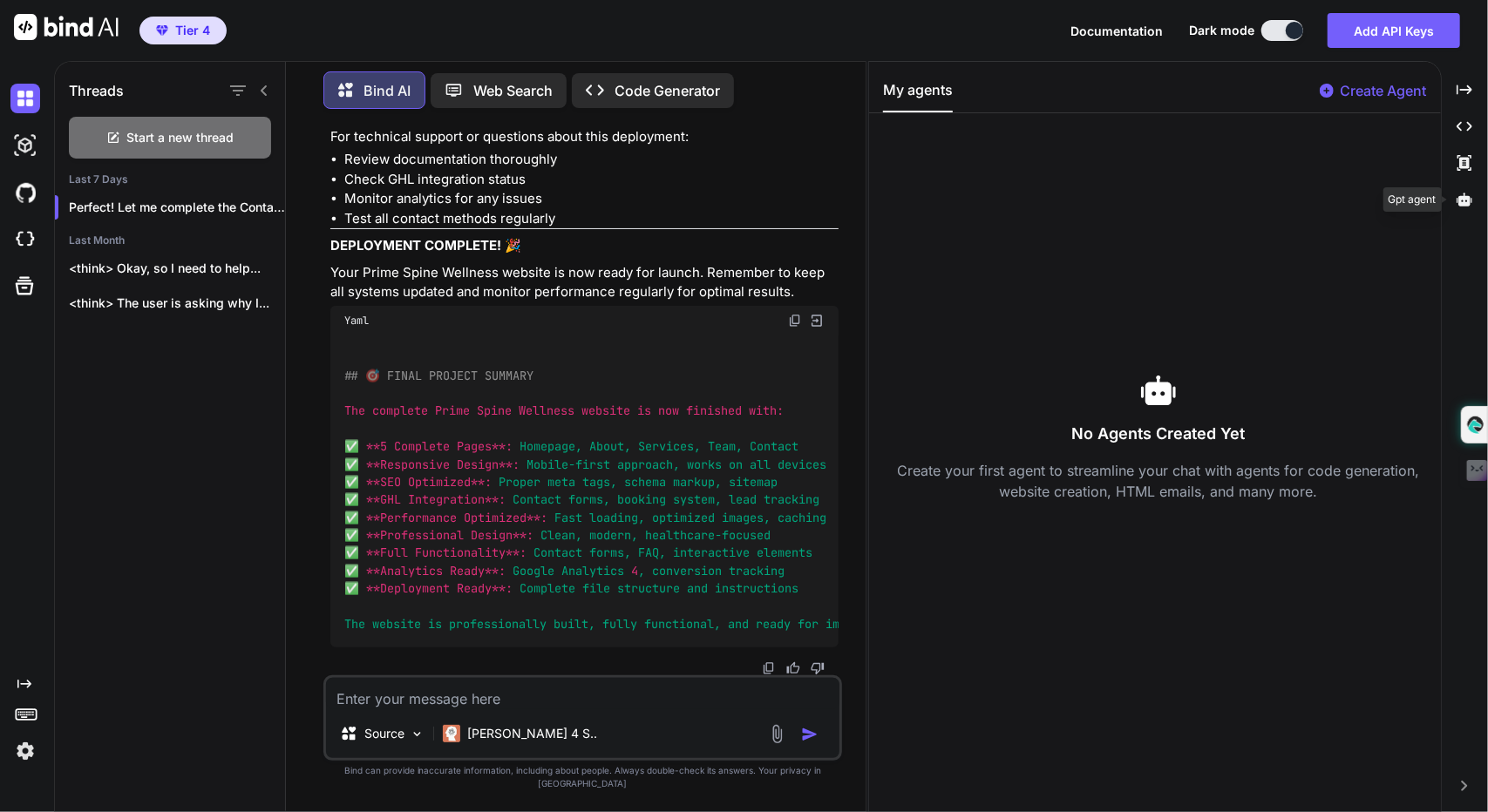 scroll, scrollTop: 0, scrollLeft: 2172, axis: horizontal 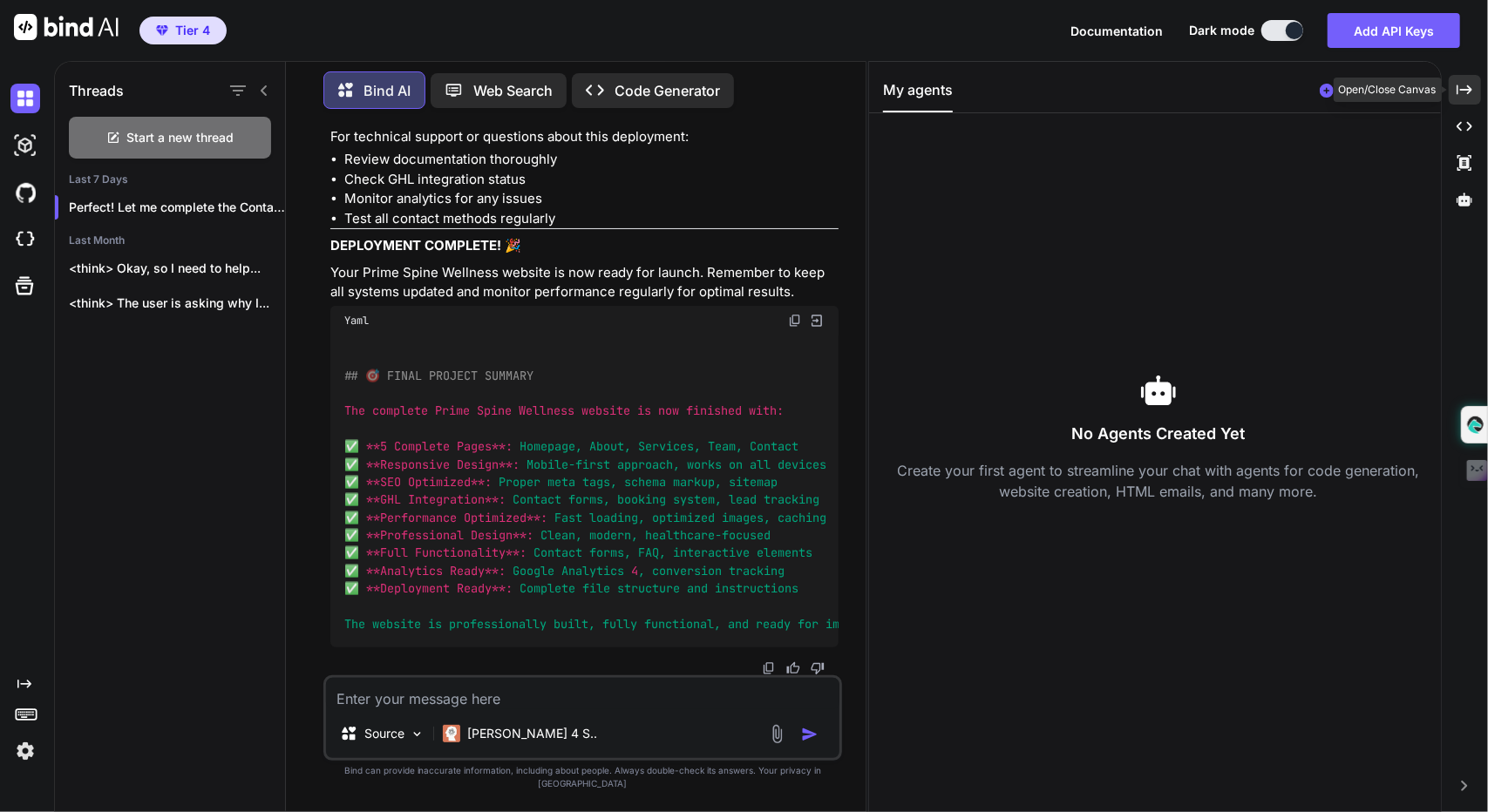 click on "Created with Pixso." 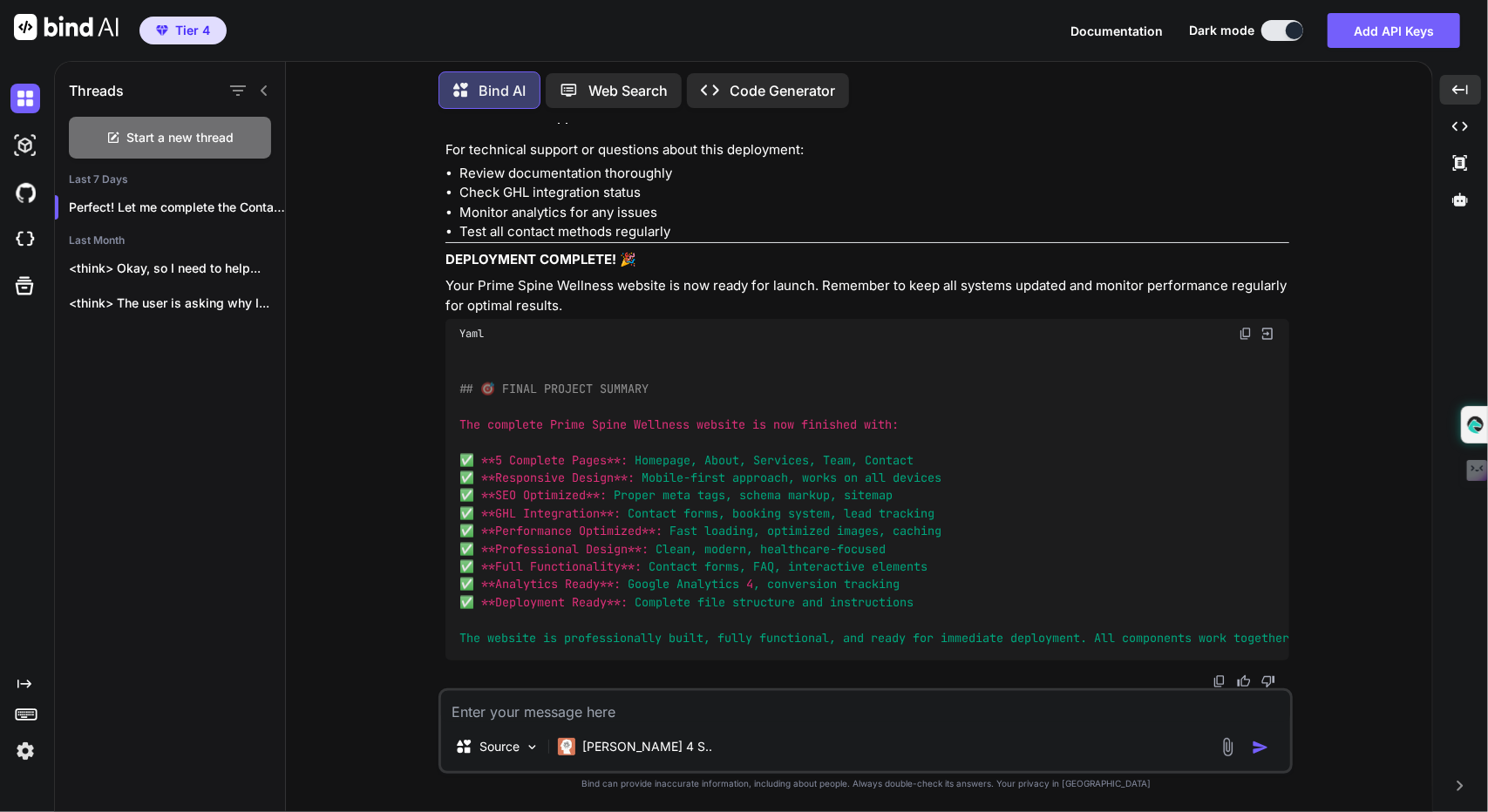 click on "Created with Pixso." 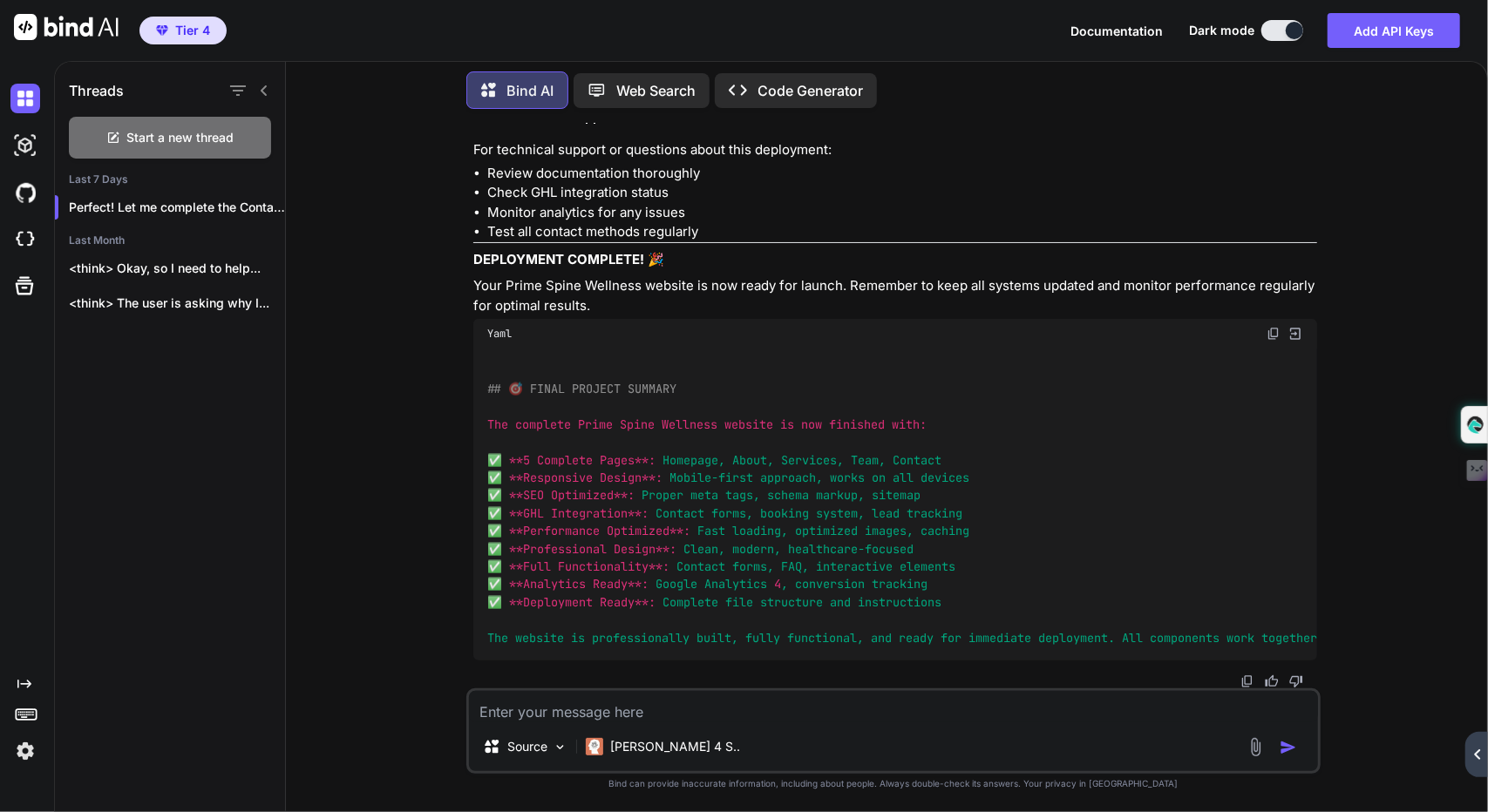 click on "Code Generator" at bounding box center (810, 91) 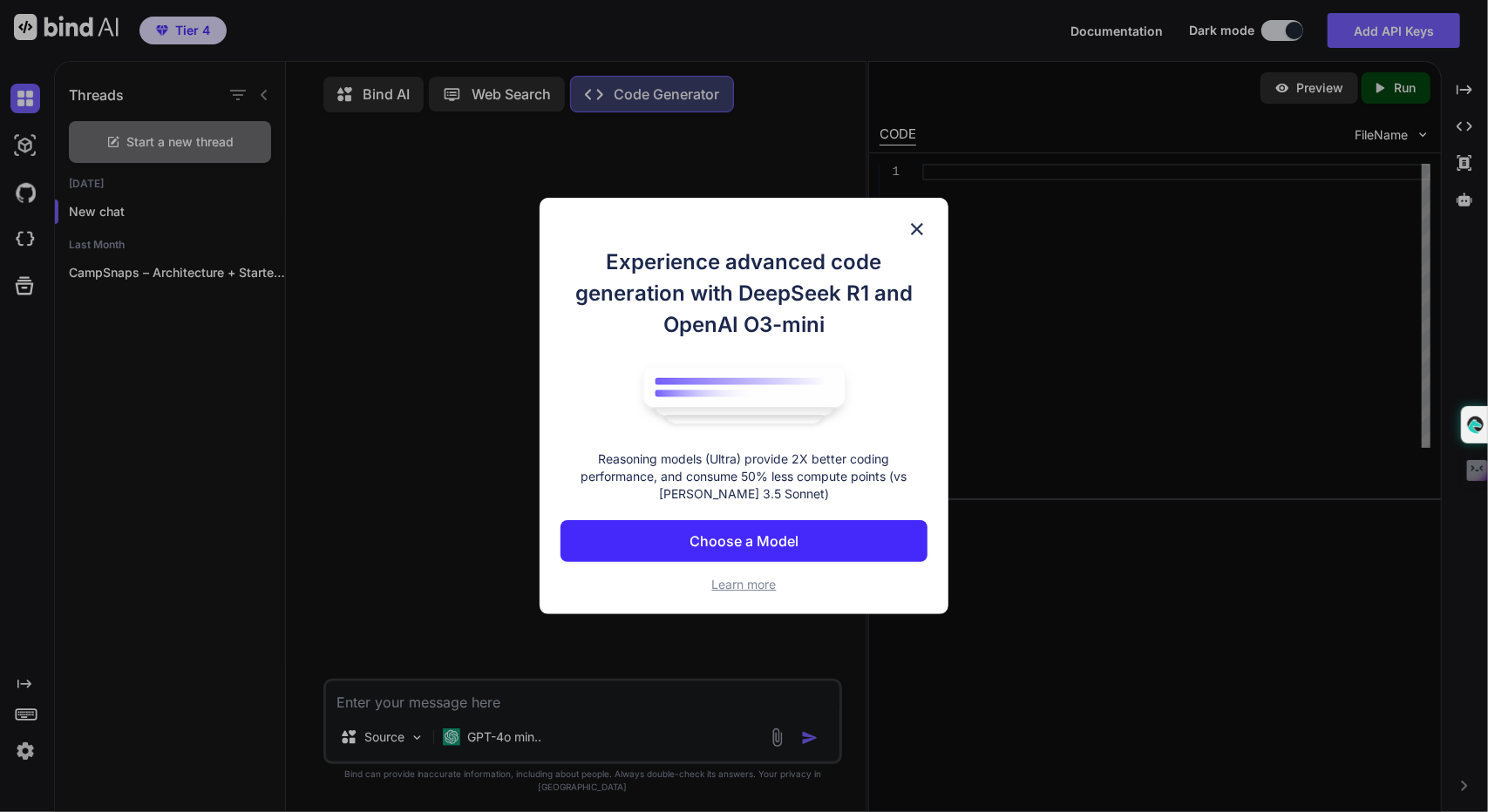 click on "Choose a Model" at bounding box center (744, 541) 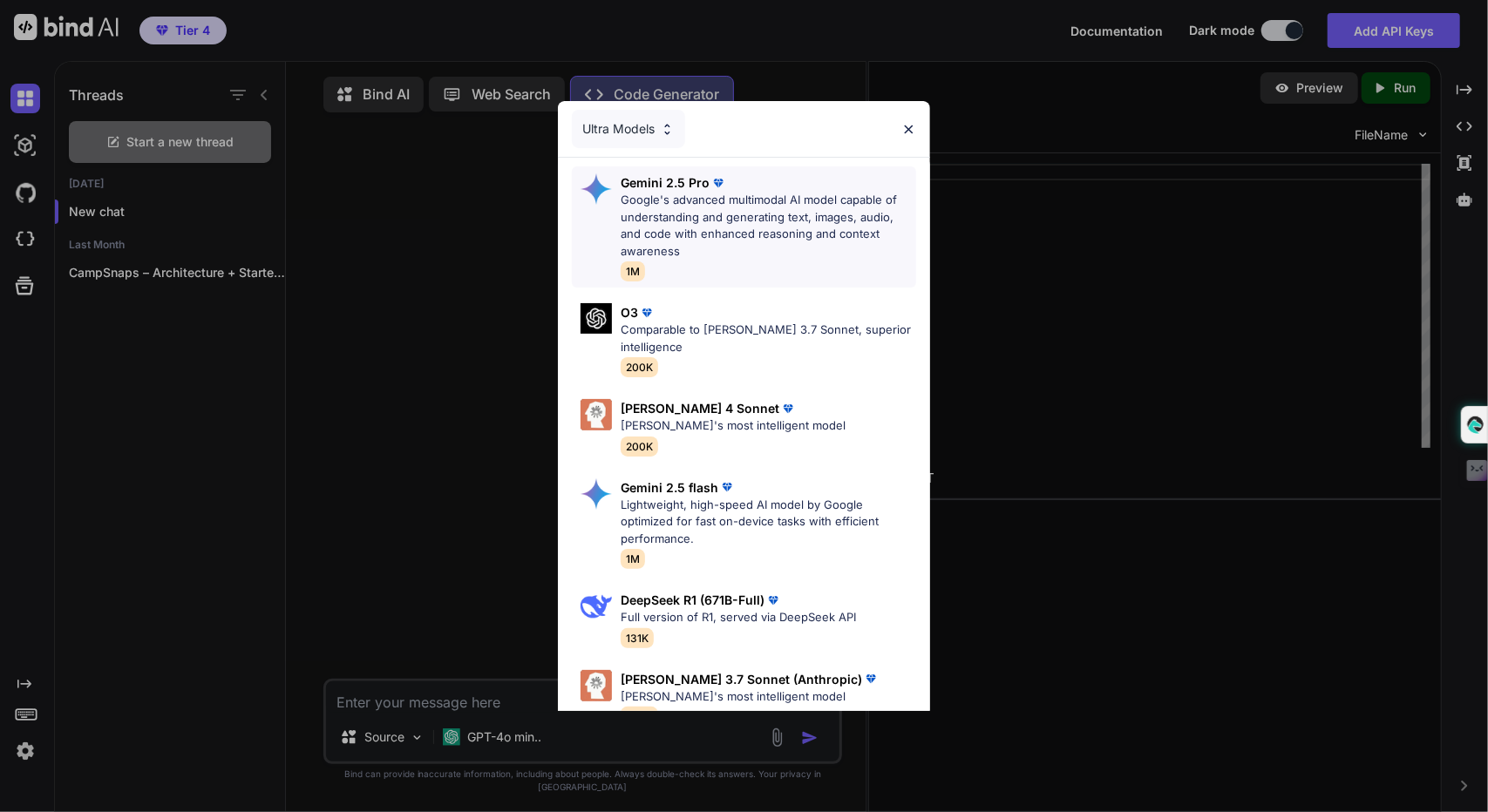 click on "Google's advanced multimodal AI model capable of understanding and generating text, images, audio, and code with enhanced reasoning and context awareness" at bounding box center [768, 226] 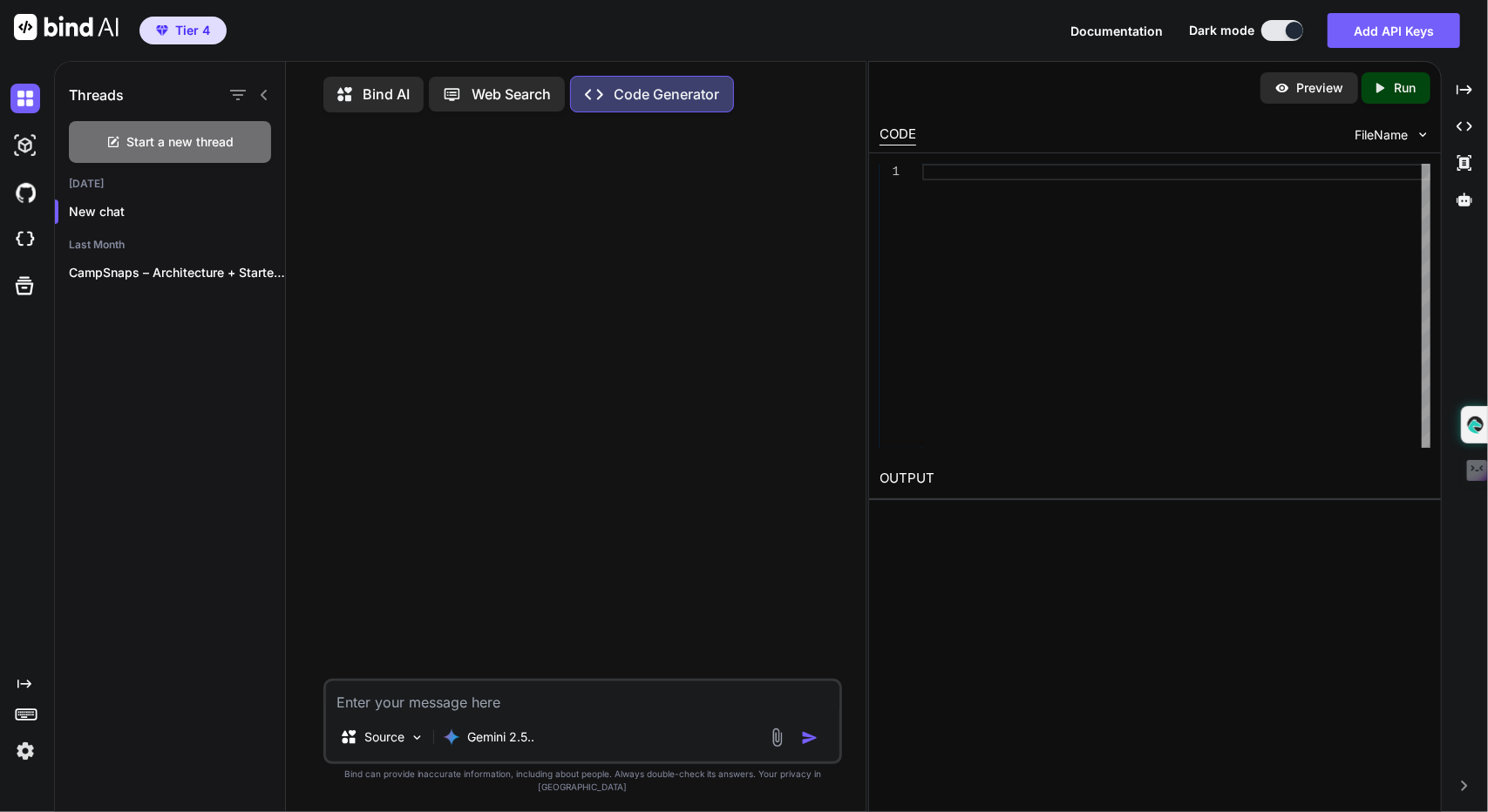 click on "Web Search" at bounding box center (511, 94) 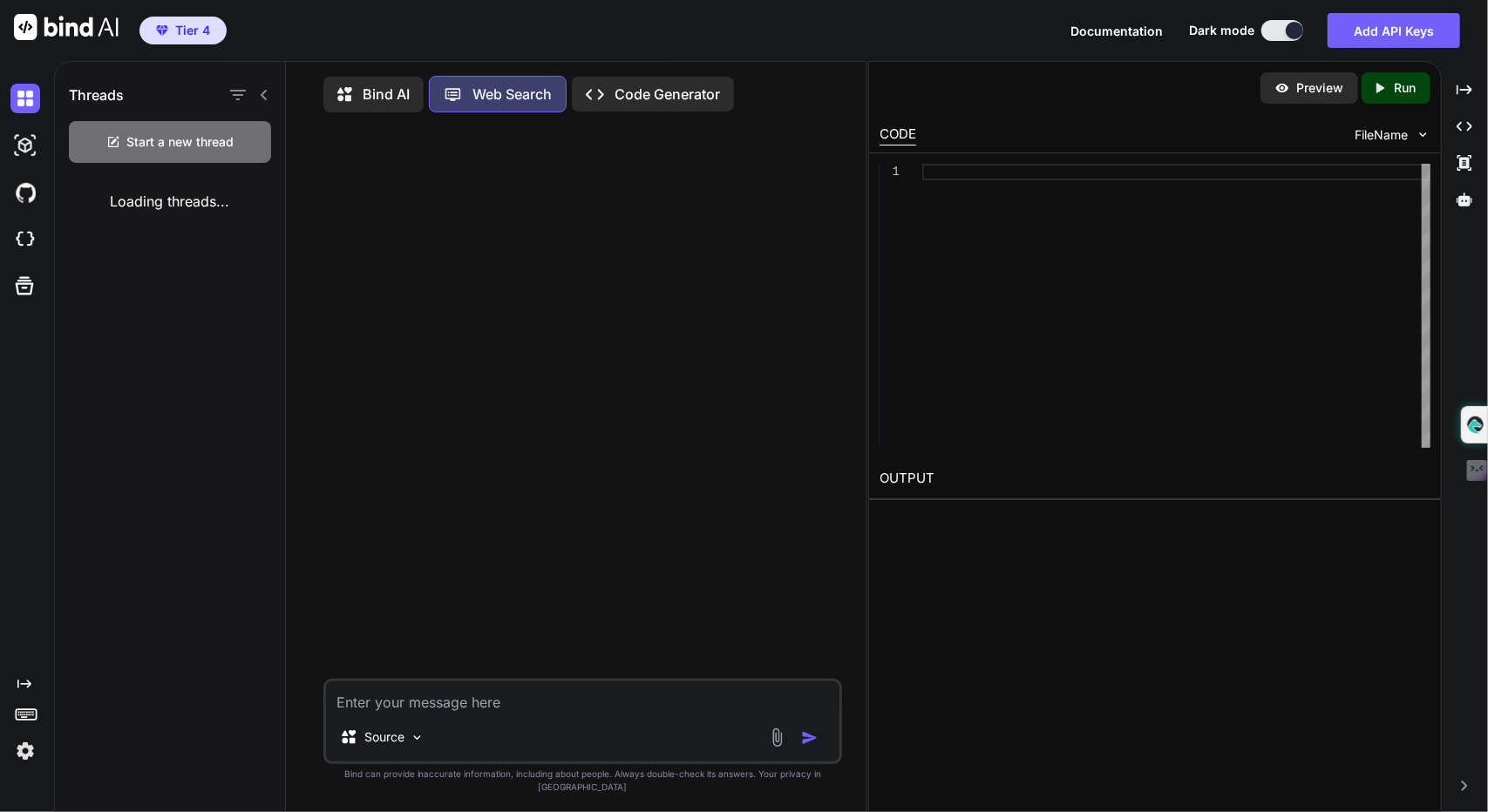 scroll, scrollTop: 6, scrollLeft: 0, axis: vertical 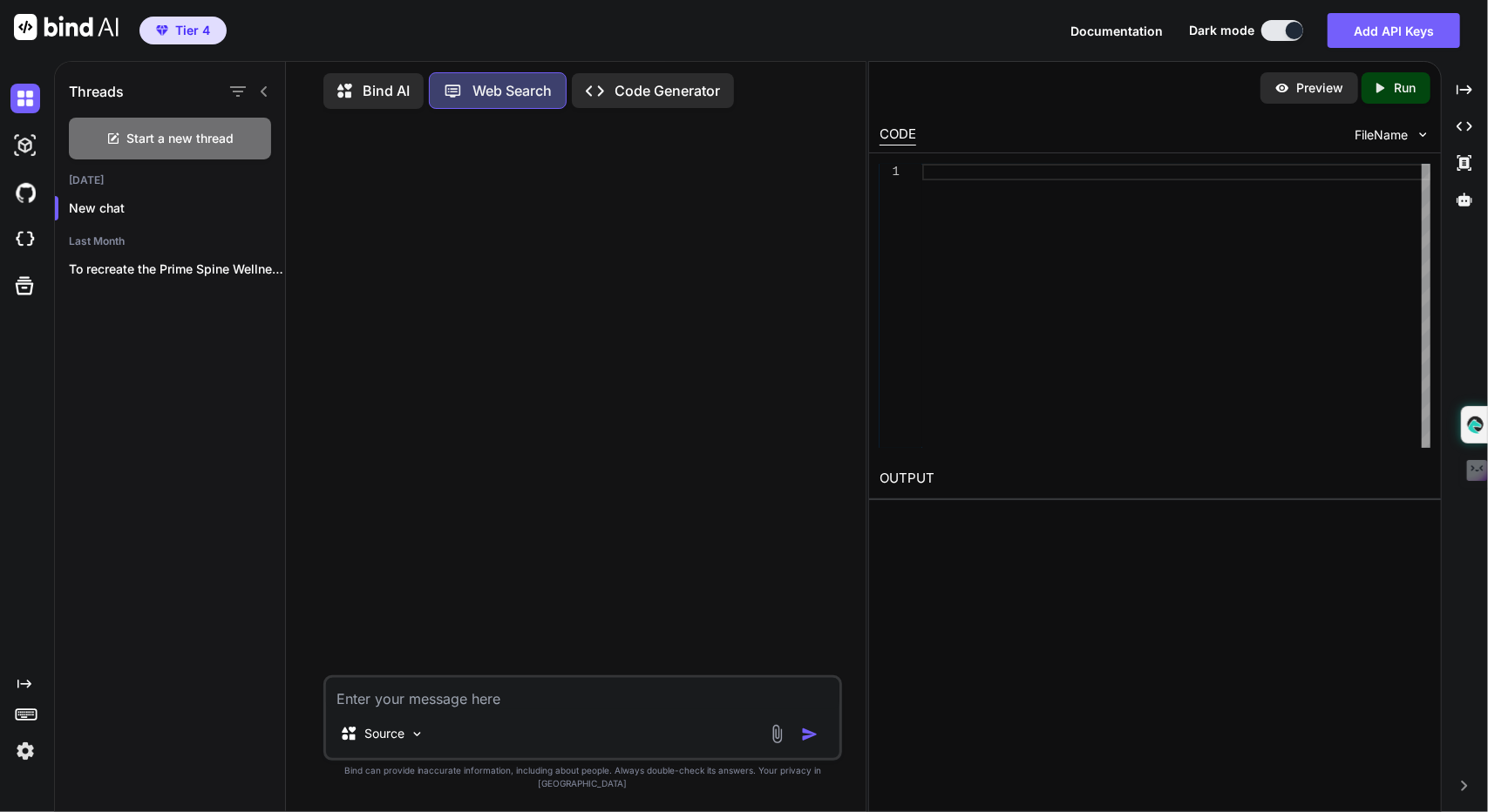 click on "Created with Pixso. Code Generator" at bounding box center (653, 91) 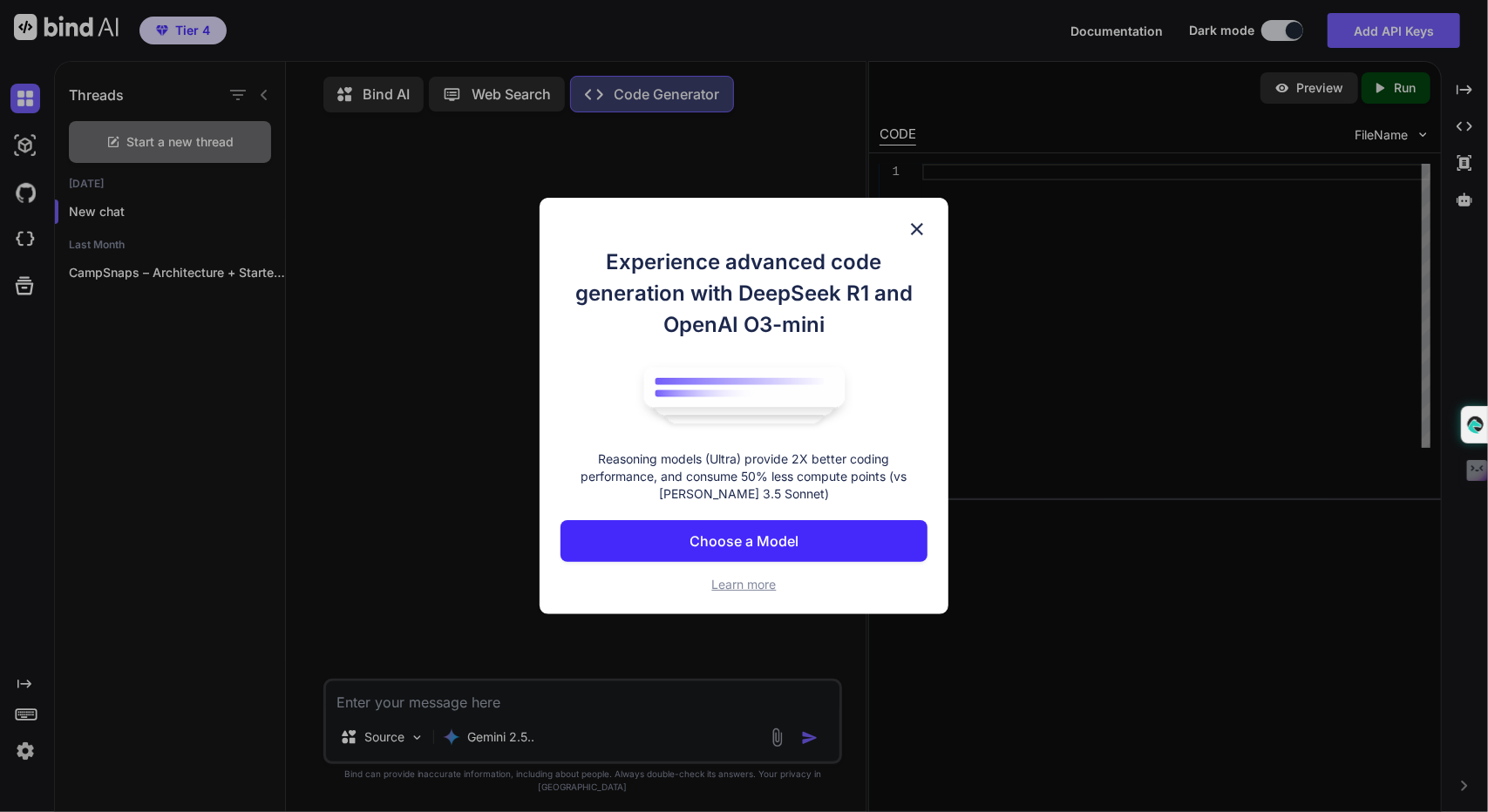 click at bounding box center [917, 229] 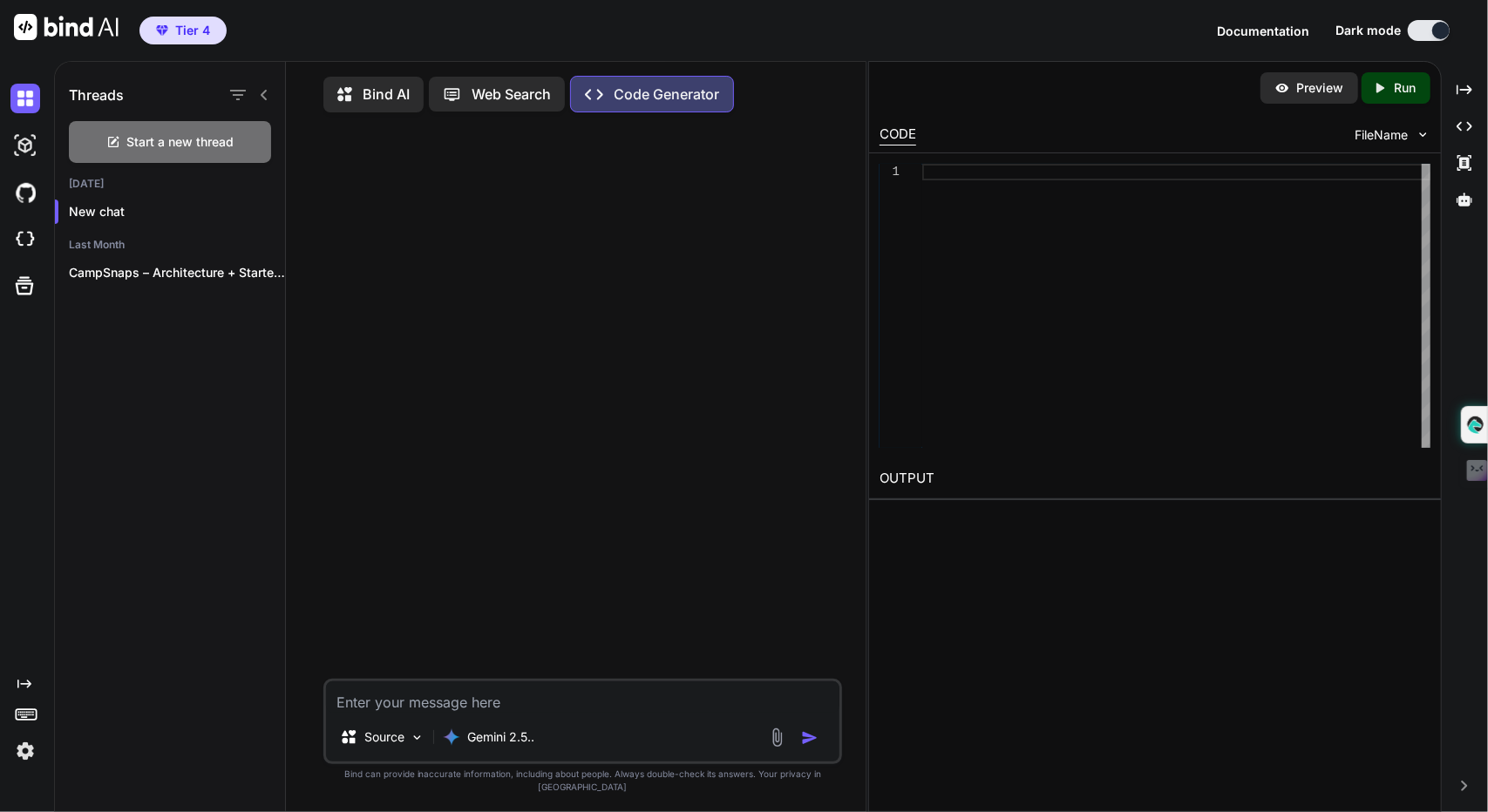 click on "Bind AI" at bounding box center (386, 94) 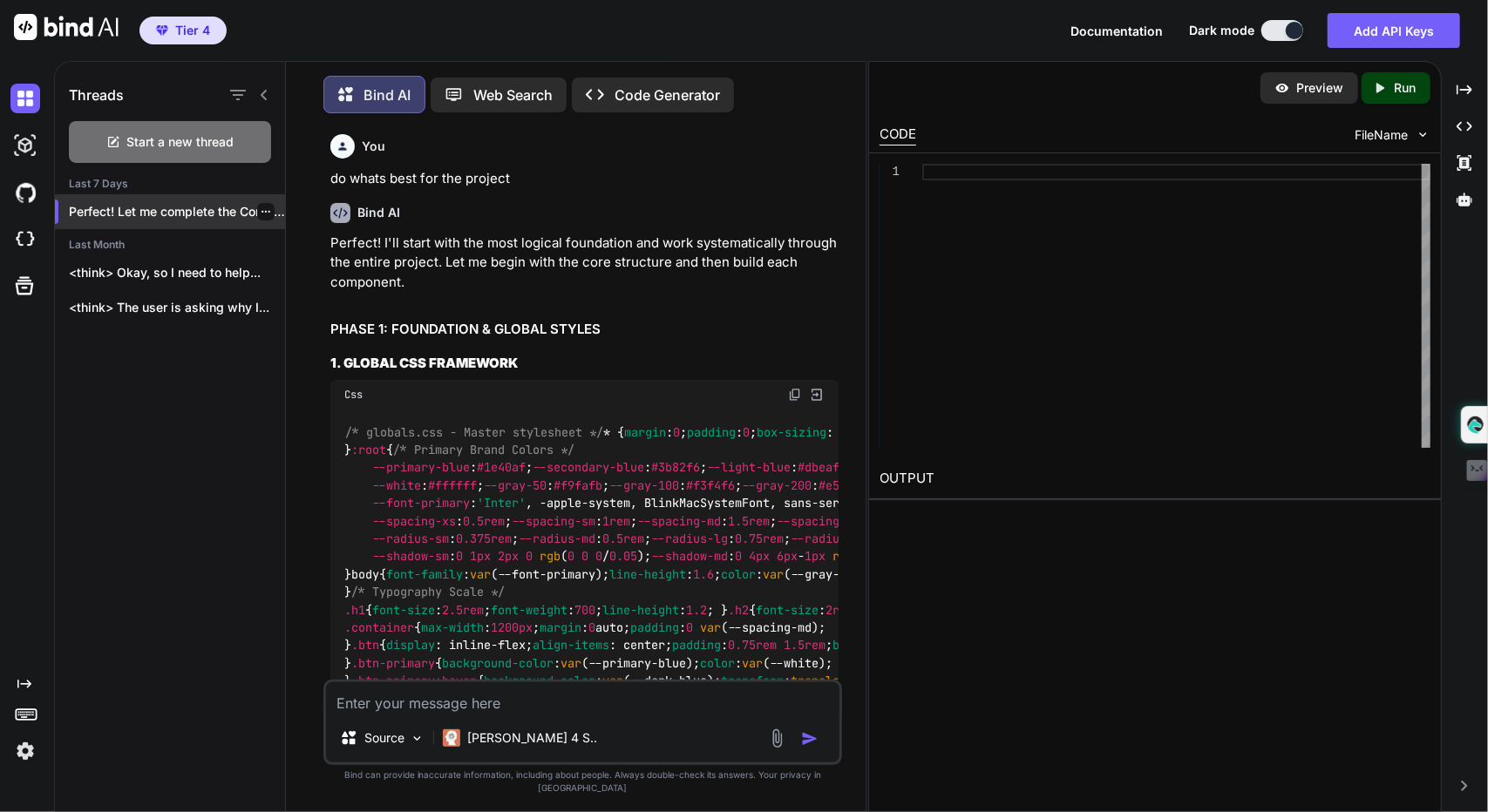 scroll, scrollTop: 19232, scrollLeft: 0, axis: vertical 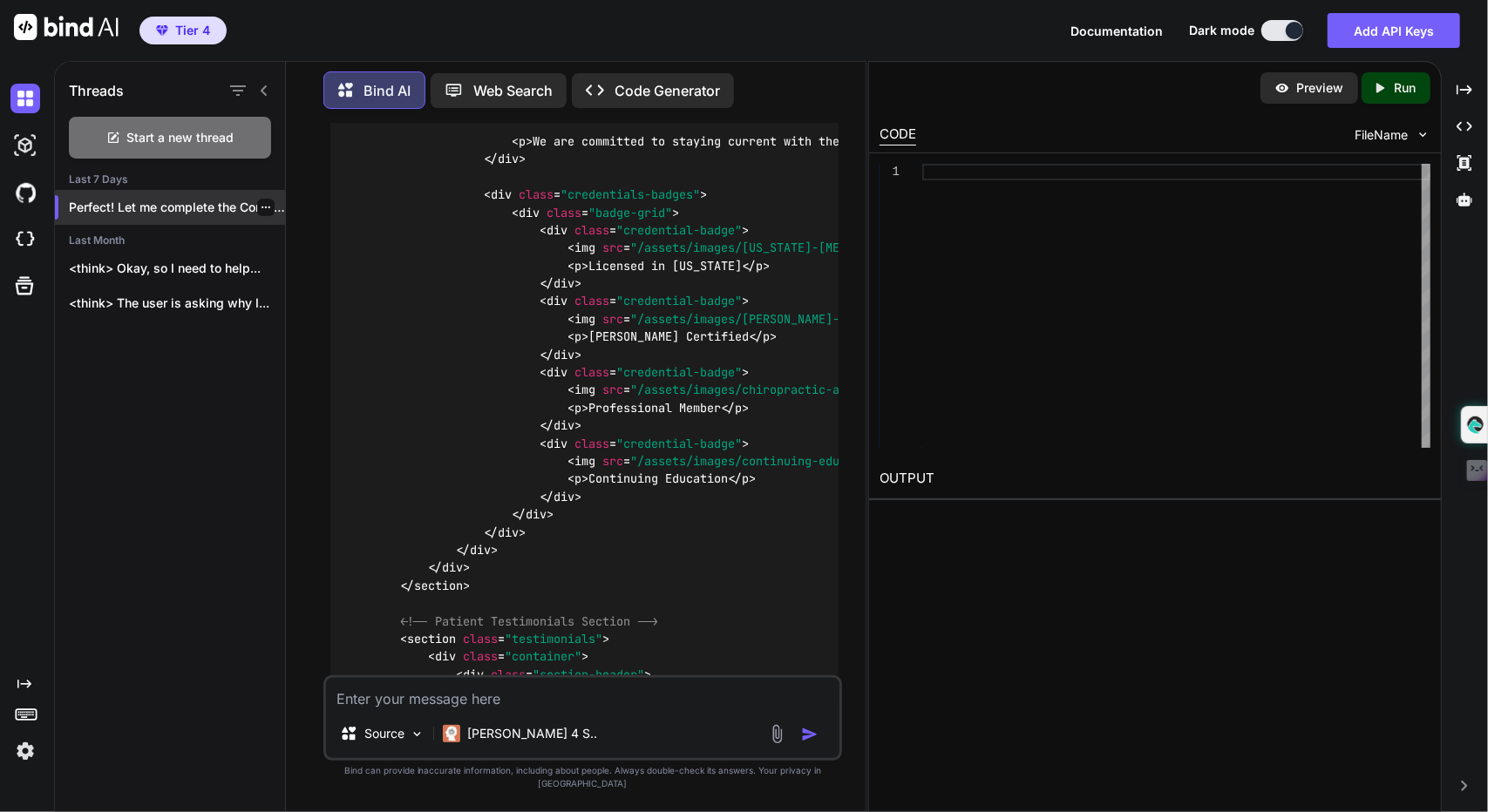 click on "Perfect! Let me complete the Contact page..." at bounding box center (177, 207) 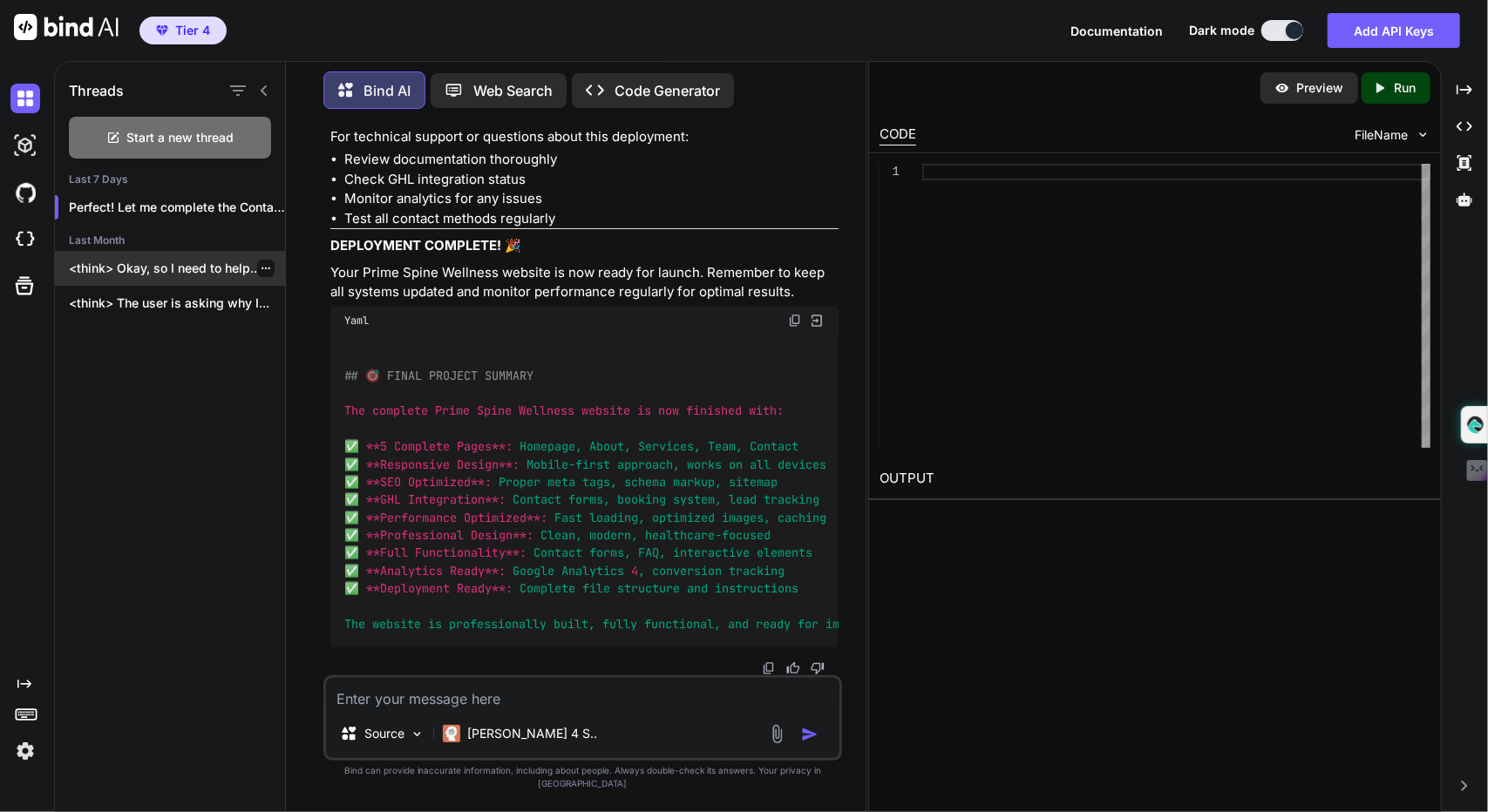 scroll, scrollTop: 110456, scrollLeft: 0, axis: vertical 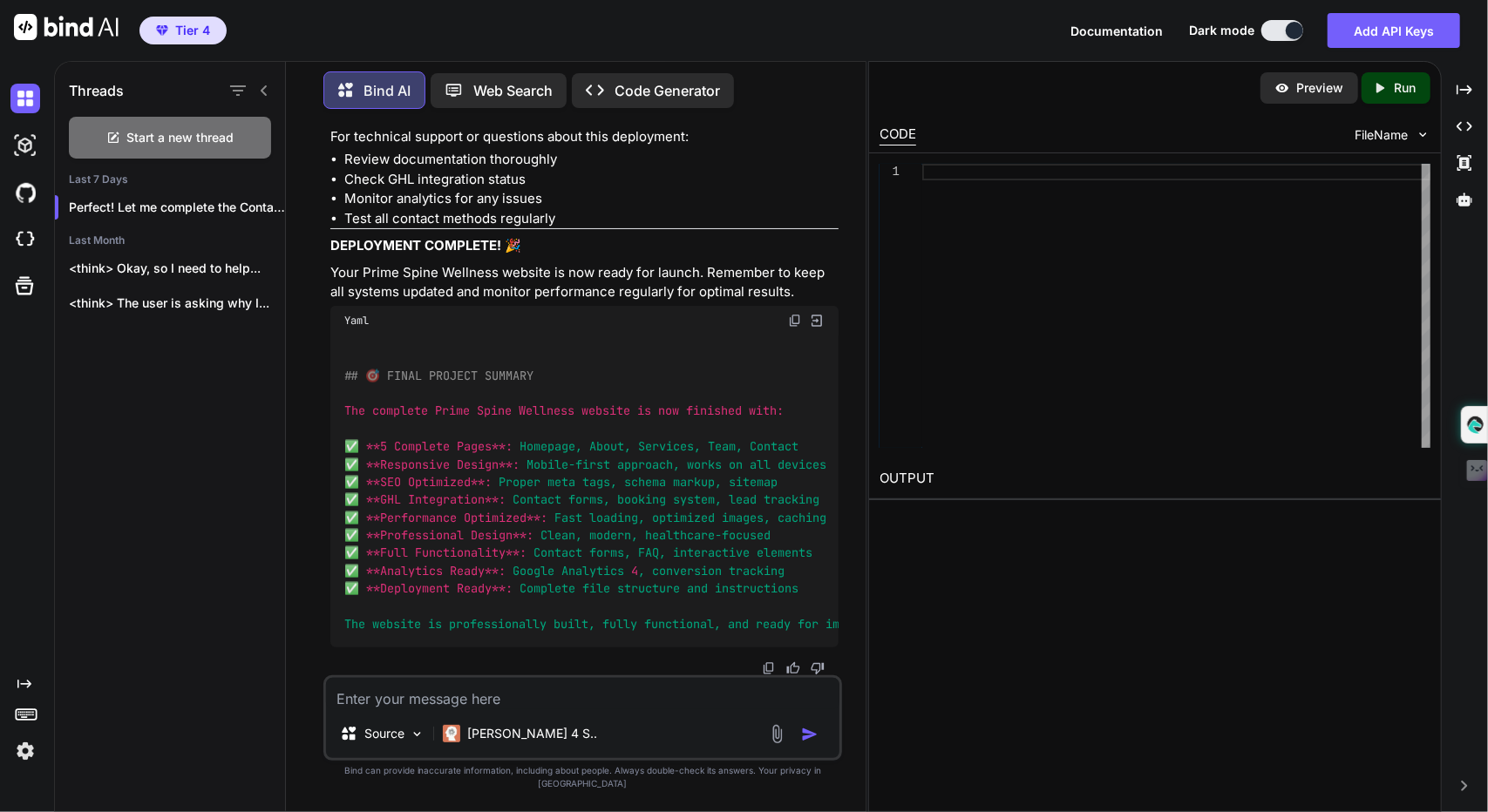 click on "Bind AI Web Search Created with Pixso. Code Generator You do whats best for the project Bind AI Perfect! I'll start with the most logical foundation and work systematically through the entire project. Let me begin with the core structure and then build each component.
PHASE 1: FOUNDATION & GLOBAL STYLES
1. GLOBAL CSS FRAMEWORK
Css /* globals.css - Master stylesheet */
* {
margin :  0 ;
padding :  0 ;
box-sizing : border-box;
}
:root  {
/* Primary Brand Colors */
--primary-blue :  #1e40af ;
--secondary-blue :  #3b82f6 ;
--light-blue :  #dbeafe ;
--dark-blue :  #1e3a8a ;
--accent-green :  #059669 ;
/* Neutral Colors */
--white :  #ffffff ;
--gray-50 :  #f9fafb ;
--gray-100 :  #f3f4f6 ;
--gray-200 :  #e5e7eb ;
--gray-300 :  #d1d5db ;
--gray-600 :  #4b5563 ;
--gray-800 :  #1f2937 ;
--gray-900 :  #111827 ;
/* Typography */
--font-primary :  'Inter' --font-heading :  'Inter' /* Spacing */" at bounding box center [575, 437] 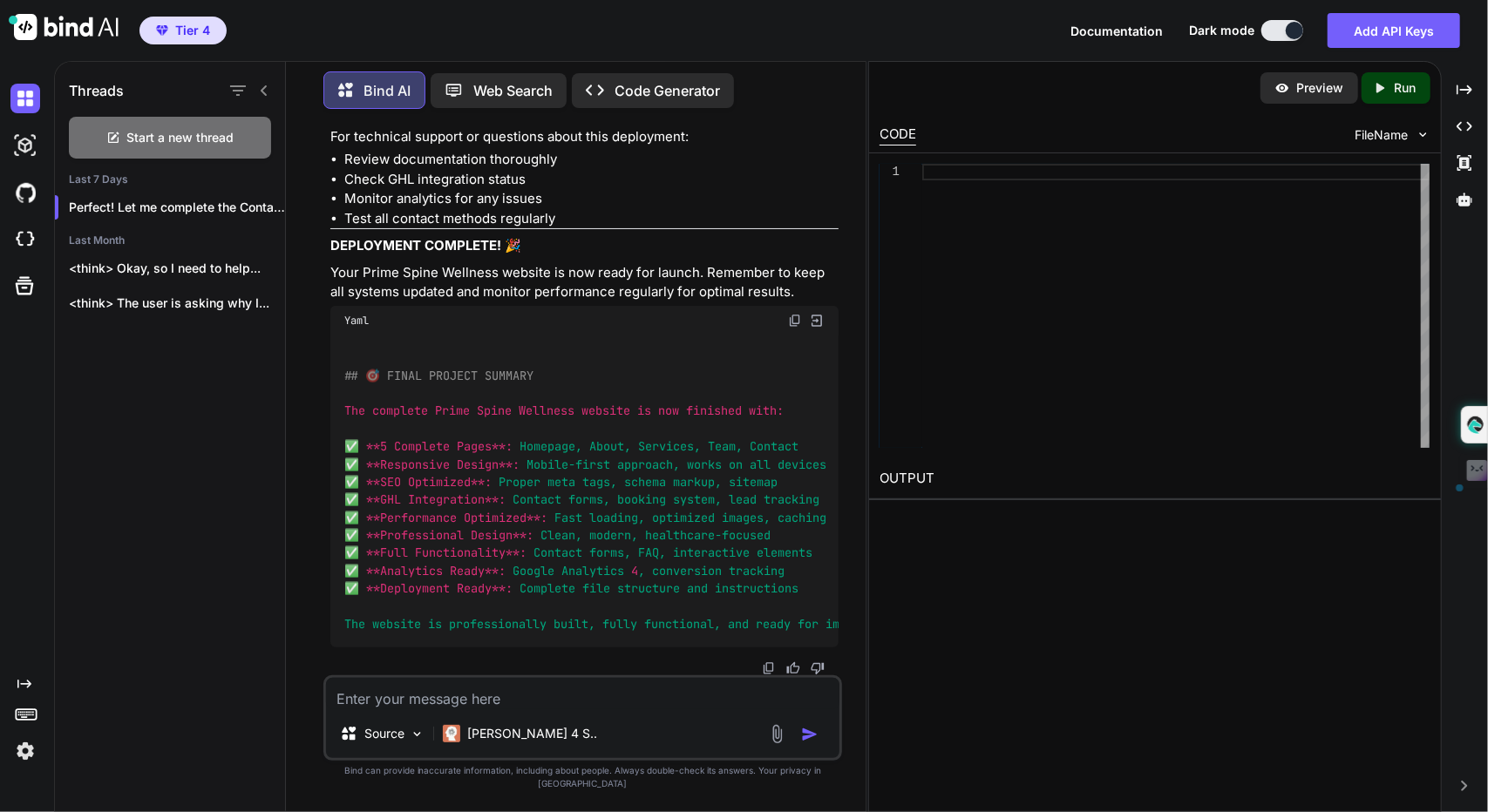 click on "<!DOCTYPE  html >
< html   lang = "en" >
< head >
< meta   charset = "UTF-8" >
< meta   name = "viewport"   content = "width=device-width, initial-scale=1.0" >
<!-- SEO Meta Tags -->
< title > Contact Prime Spine Wellness - Fort Worth TX Chiropractor </ title >
< meta   name = "description"   content = "Contact Prime Spine Wellness in Fort Worth, TX. Schedule your chiropractic appointment today. Call (817) 346-0453 or visit us at 7315 S Hulen St." >
< meta   name = "keywords"   content = "contact chiropractor fort worth, prime spine wellness address, chiropractic appointment fort worth, (817) 346-0453" >
<!-- Open Graph Meta Tags -->
< meta   property = "og:title"   content = "Contact Prime Spine Wellness - Fort Worth Chiropractor" >
< meta   property = "og:description"   content = "Get in touch with our Fort Worth chiropractic team. Schedule your appointment or ask questions about our services." >
< meta   property = "og:type"   = > <" at bounding box center [584, -16644] 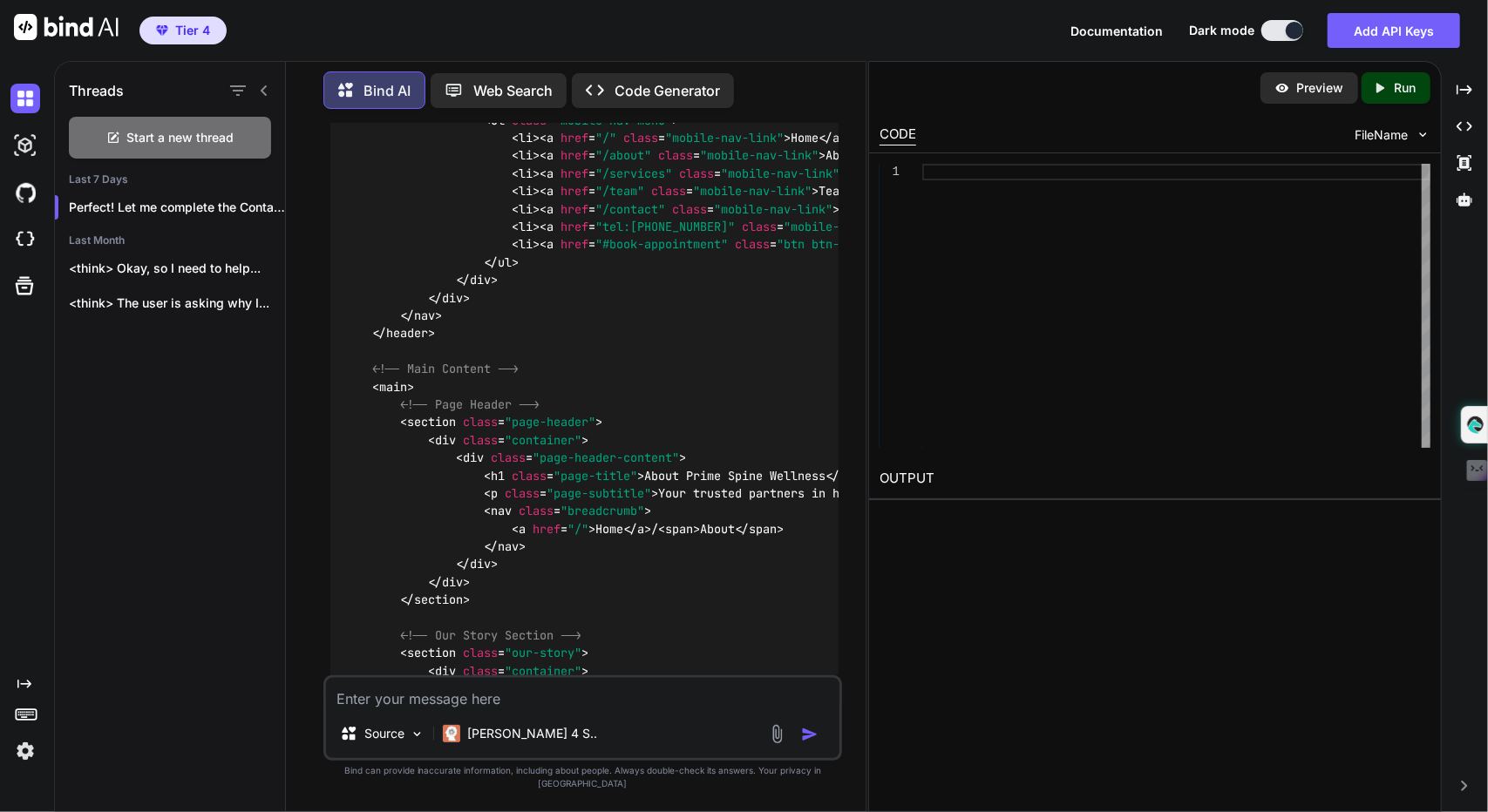 scroll, scrollTop: 15159, scrollLeft: 0, axis: vertical 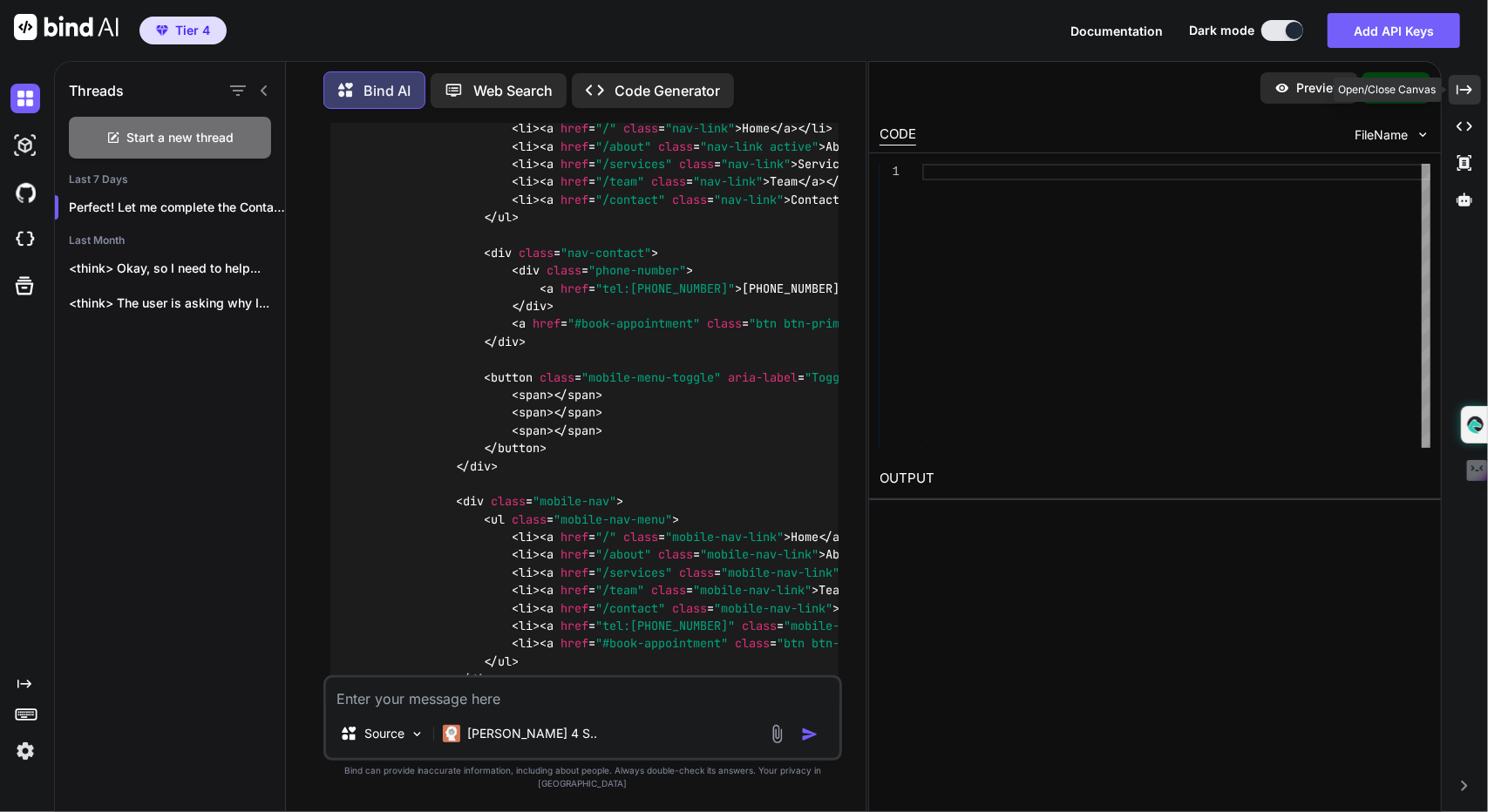 click on "Created with Pixso." 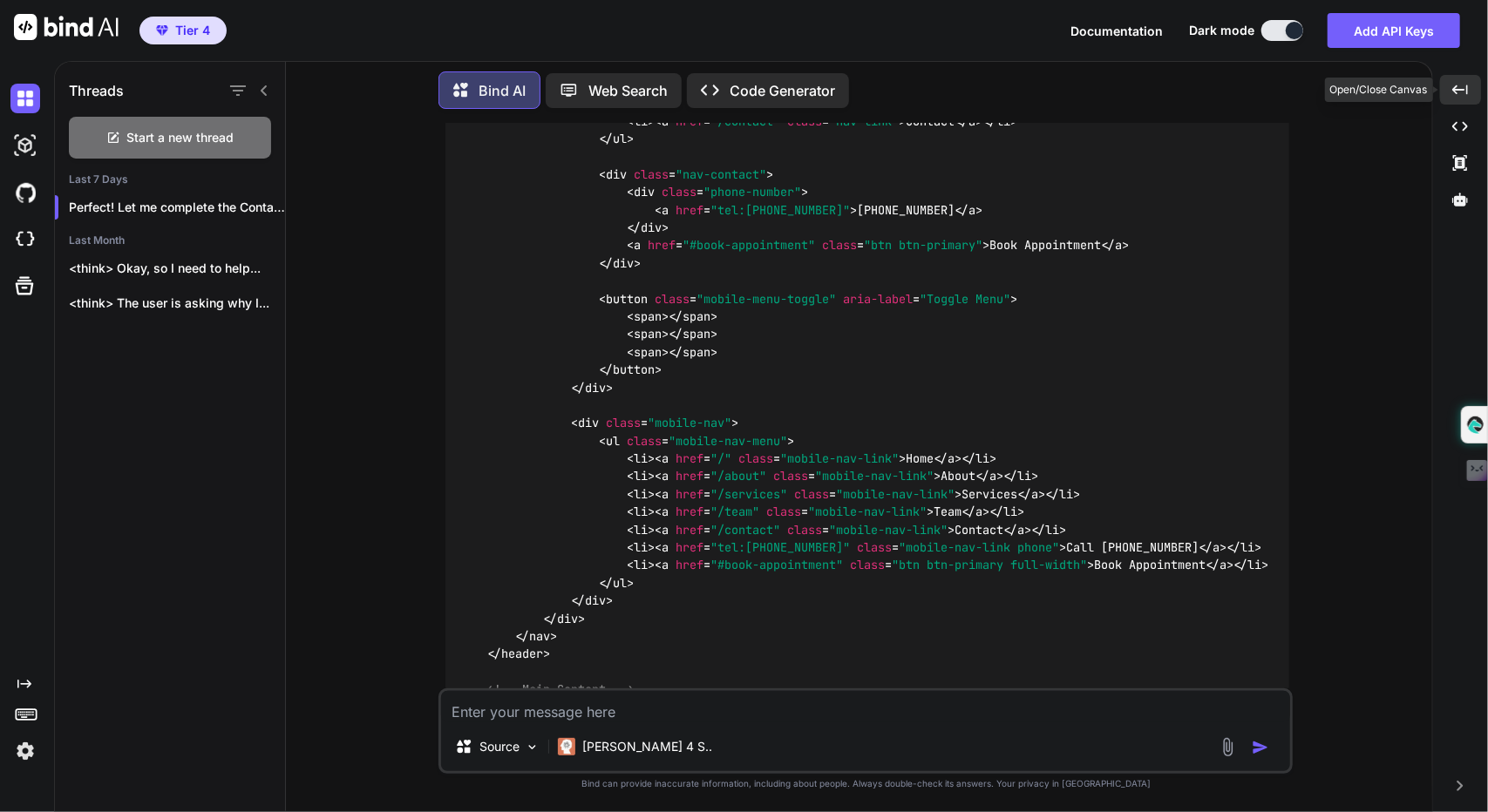 scroll, scrollTop: 15093, scrollLeft: 0, axis: vertical 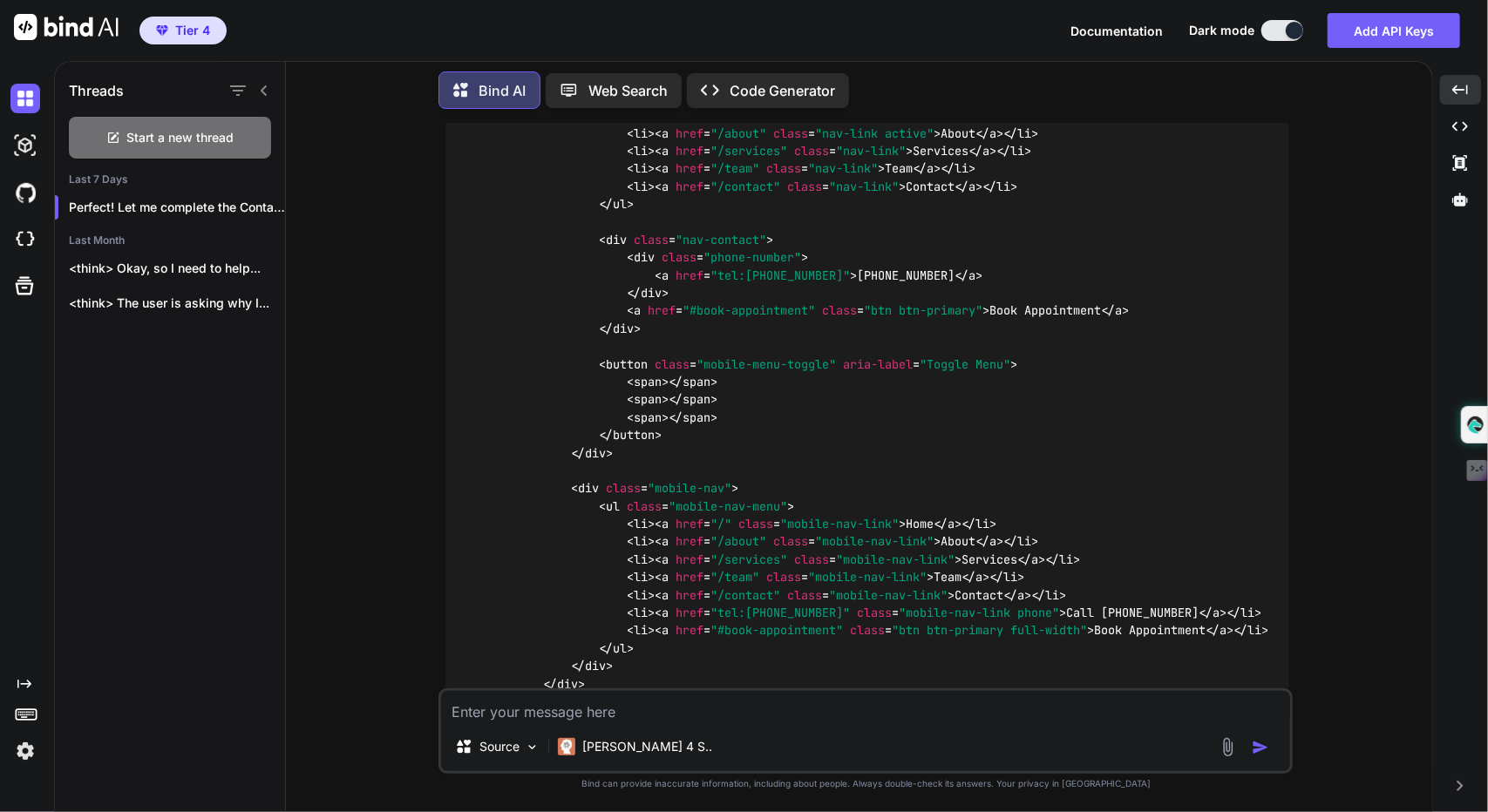 click on "You do whats best for the project Bind AI Perfect! I'll start with the most logical foundation and work systematically through the entire project. Let me begin with the core structure and then build each component.
PHASE 1: FOUNDATION & GLOBAL STYLES
1. GLOBAL CSS FRAMEWORK
Css /* globals.css - Master stylesheet */
* {
margin :  0 ;
padding :  0 ;
box-sizing : border-box;
}
:root  {
/* Primary Brand Colors */
--primary-blue :  #1e40af ;
--secondary-blue :  #3b82f6 ;
--light-blue :  #dbeafe ;
--dark-blue :  #1e3a8a ;
--accent-green :  #059669 ;
/* Neutral Colors */
--white :  #ffffff ;
--gray-50 :  #f9fafb ;
--gray-100 :  #f3f4f6 ;
--gray-200 :  #e5e7eb ;
--gray-300 :  #d1d5db ;
--gray-600 :  #4b5563 ;
--gray-800 :  #1f2937 ;
--gray-900 :  #111827 ;
/* Typography */
--font-primary :  'Inter' , -apple-system, BlinkMacSystemFont, sans-serif;
--font-heading :  'Inter' /* Spacing */" at bounding box center [866, 467] 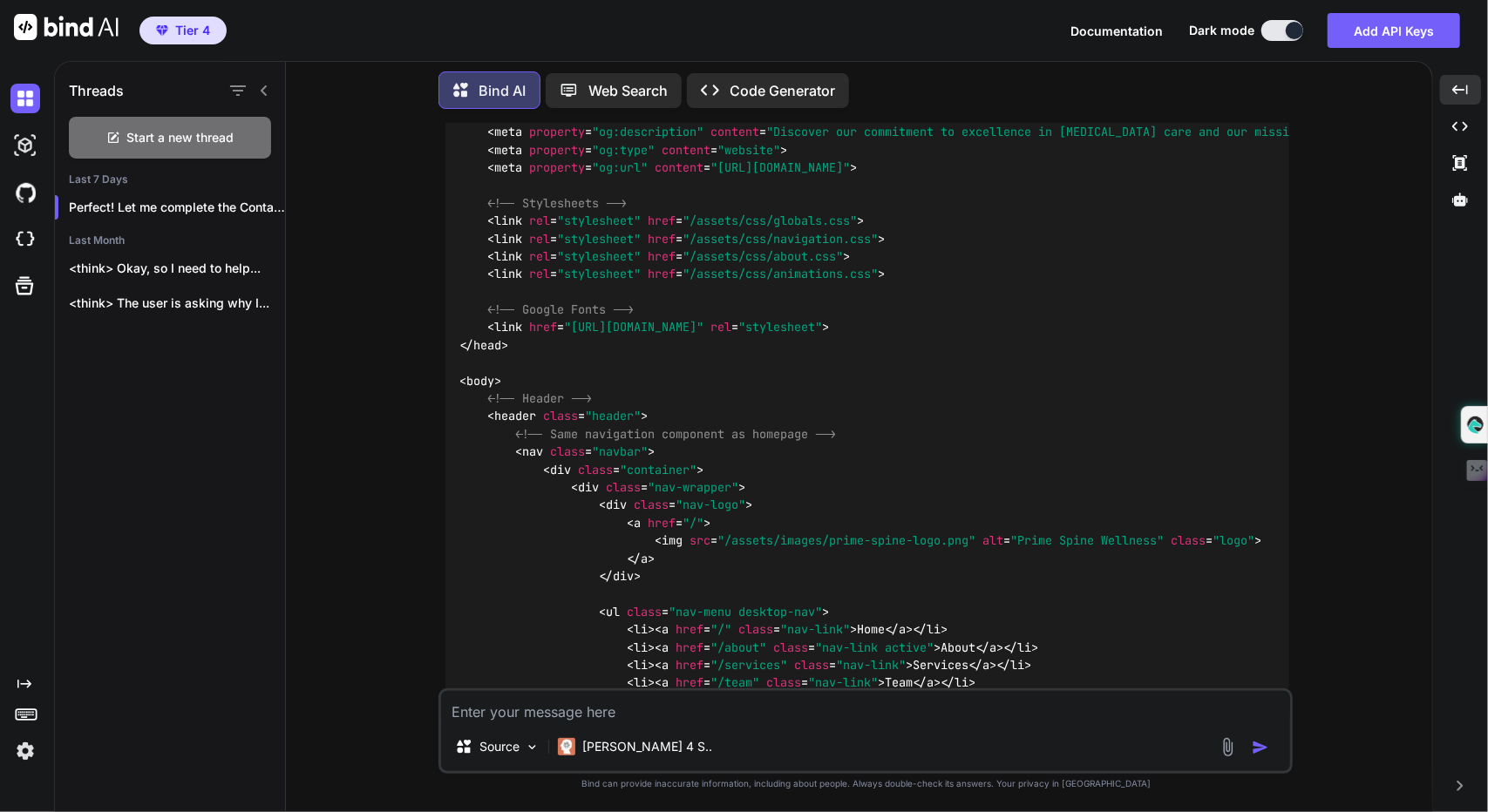 scroll, scrollTop: 14222, scrollLeft: 0, axis: vertical 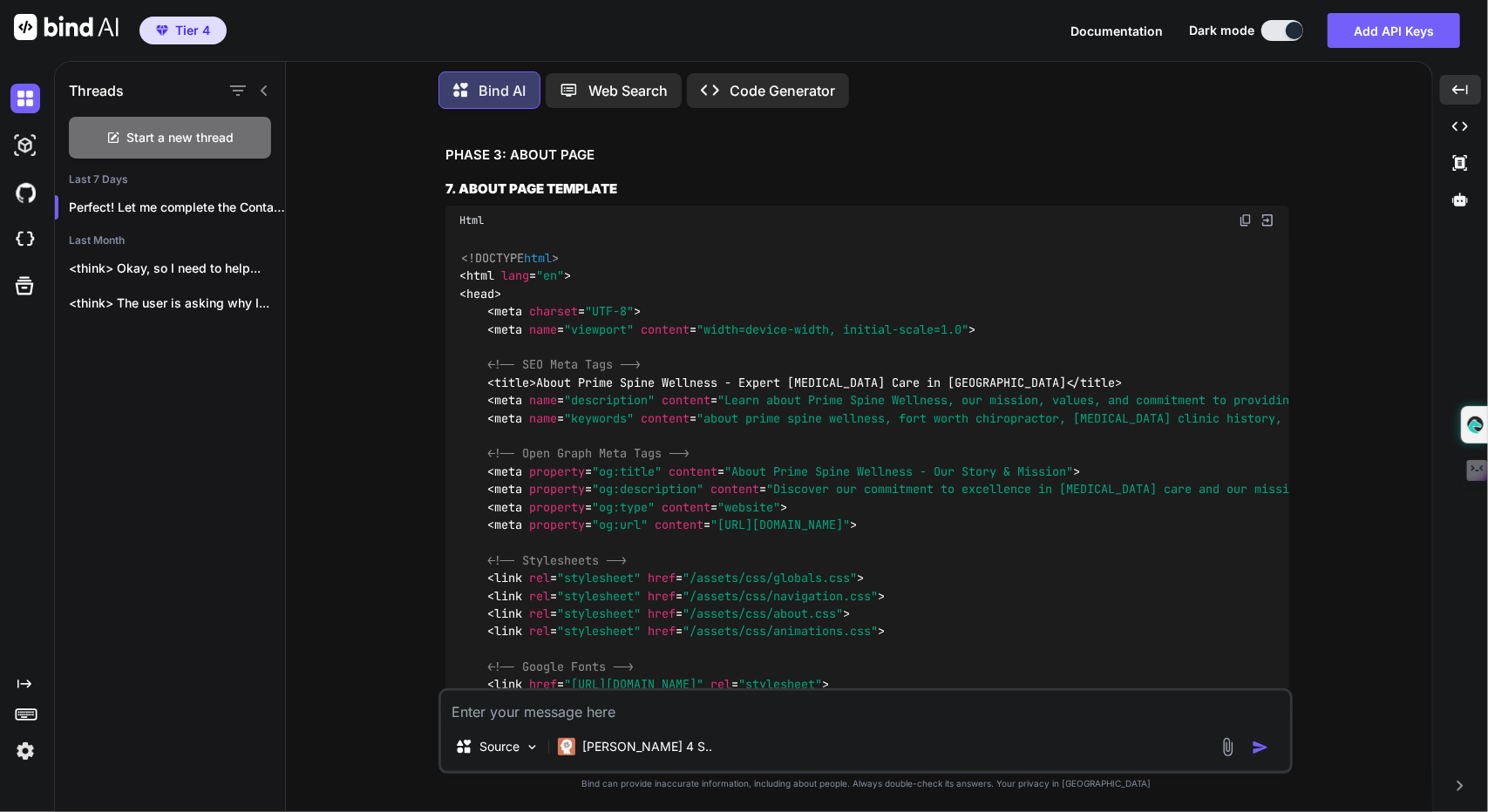 drag, startPoint x: 1321, startPoint y: 317, endPoint x: 1304, endPoint y: 302, distance: 22.671568 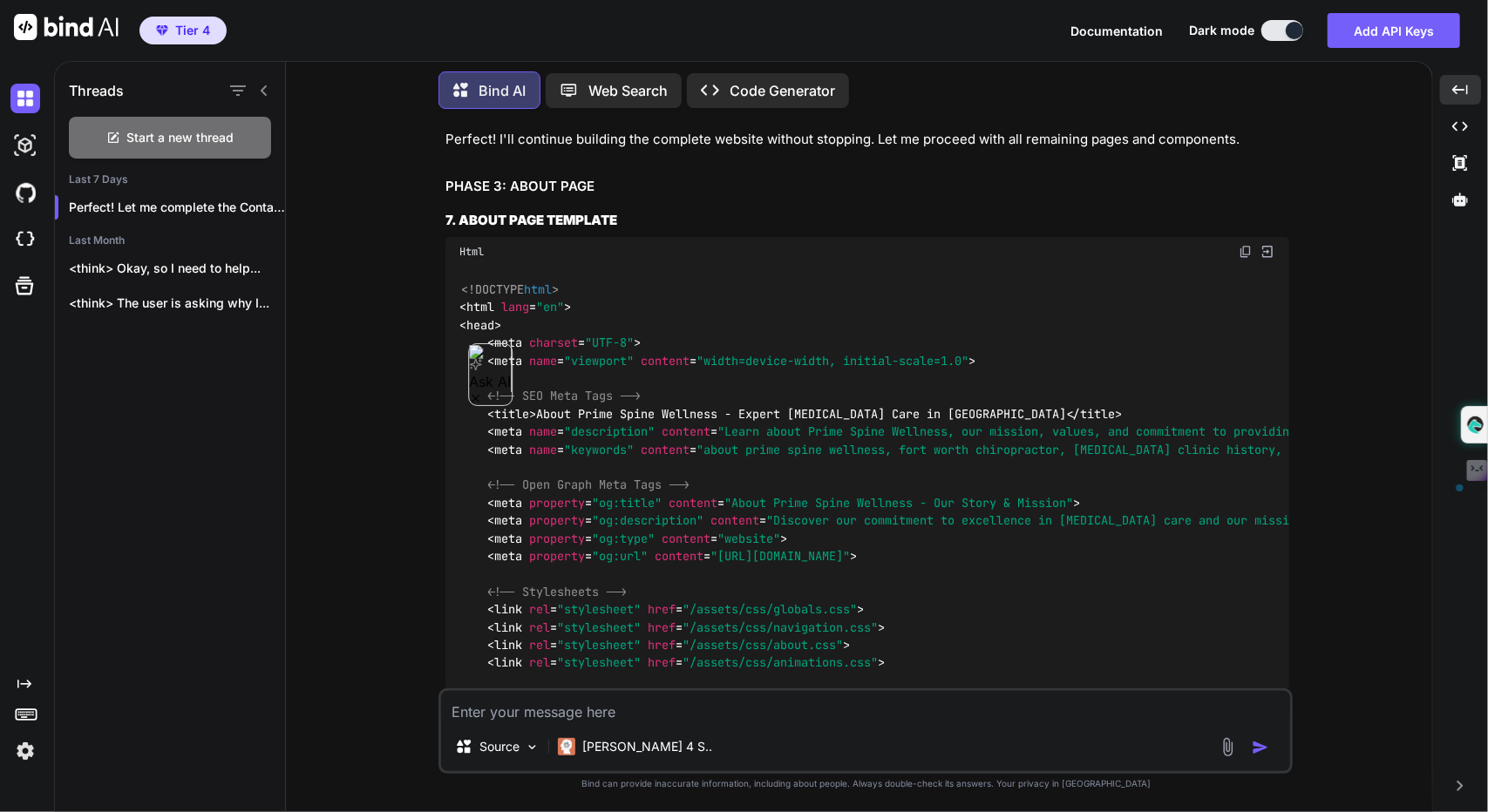 scroll, scrollTop: 14135, scrollLeft: 0, axis: vertical 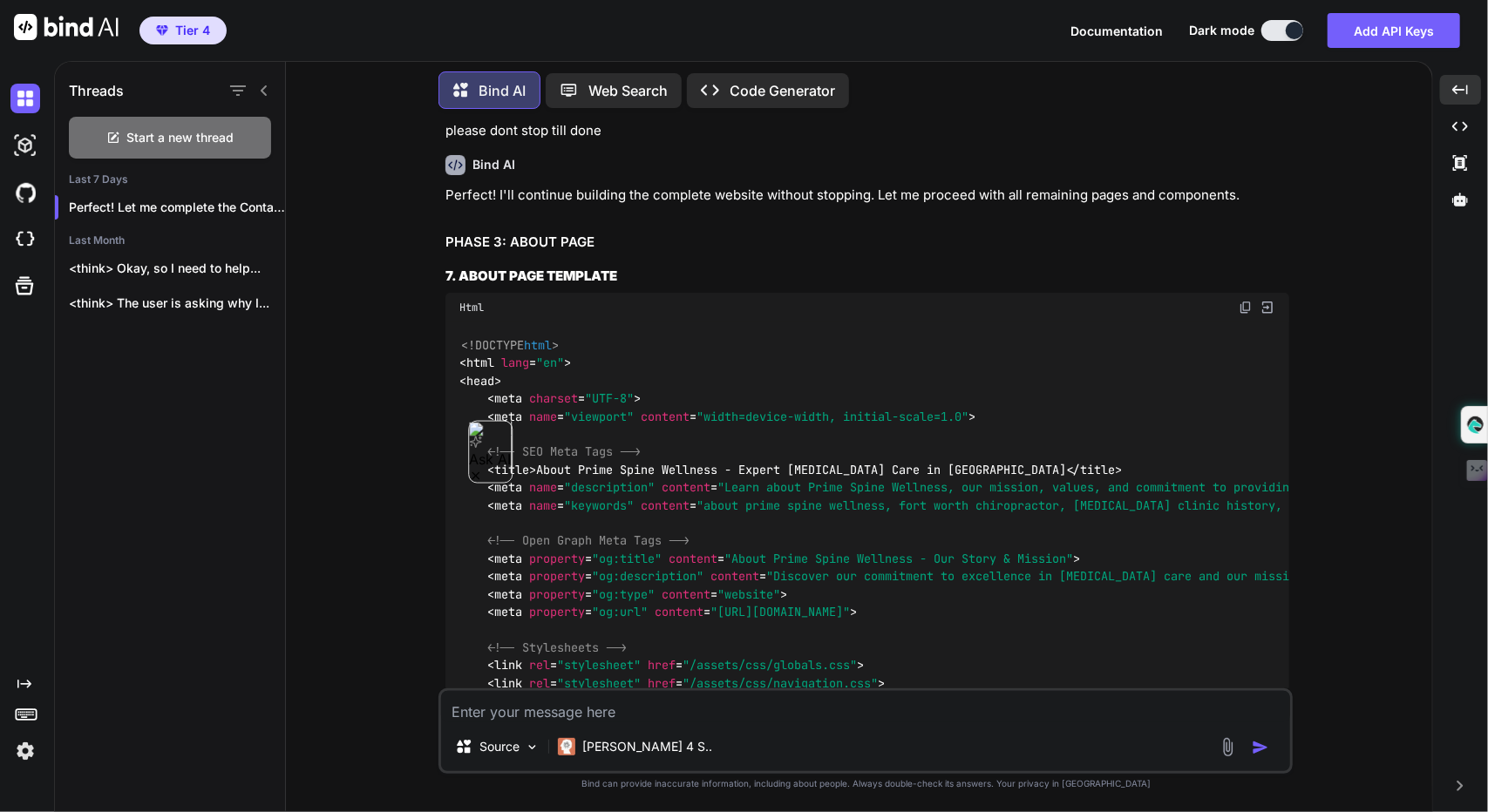 click on "/* homepage.css */
/* Hero Section */
.hero  {
background :  linear-gradient ( 135deg ,  var (--primary-blue)  0% ,  var (--secondary-blue)  100% );
color :  var (--white);
padding :  4rem   0 ;
position : relative;
overflow : hidden;
}
.hero ::before  {
content :  '' ;
position : absolute;
top :  0 ;
left :  0 ;
right :  0 ;
bottom :  0 ;
background :  url ( '/assets/images/hero-pattern.png' ) repeat;
opacity :  0.1 ;
z-index :  1 ;
}
.hero-content  {
display : grid;
grid-template-columns :  1 fr  1 fr;
gap :  3rem ;
align-items : center;
position : relative;
z-index :  2 ;
}
.hero-title  {
font-size :  3rem ;
font-weight :  700 ;
line-height :  1.1 ;
margin-bottom :  1.5rem ;
}
.text-primary  {
color :  var (--light-blue);
}
.hero-subtitle  {
font-size :  1.25rem ;
line-height :  1.6 ;
margin-bottom :  2rem ;
opacity :  0.95 ;
}
.hero-buttons gap" at bounding box center [867, -4199] 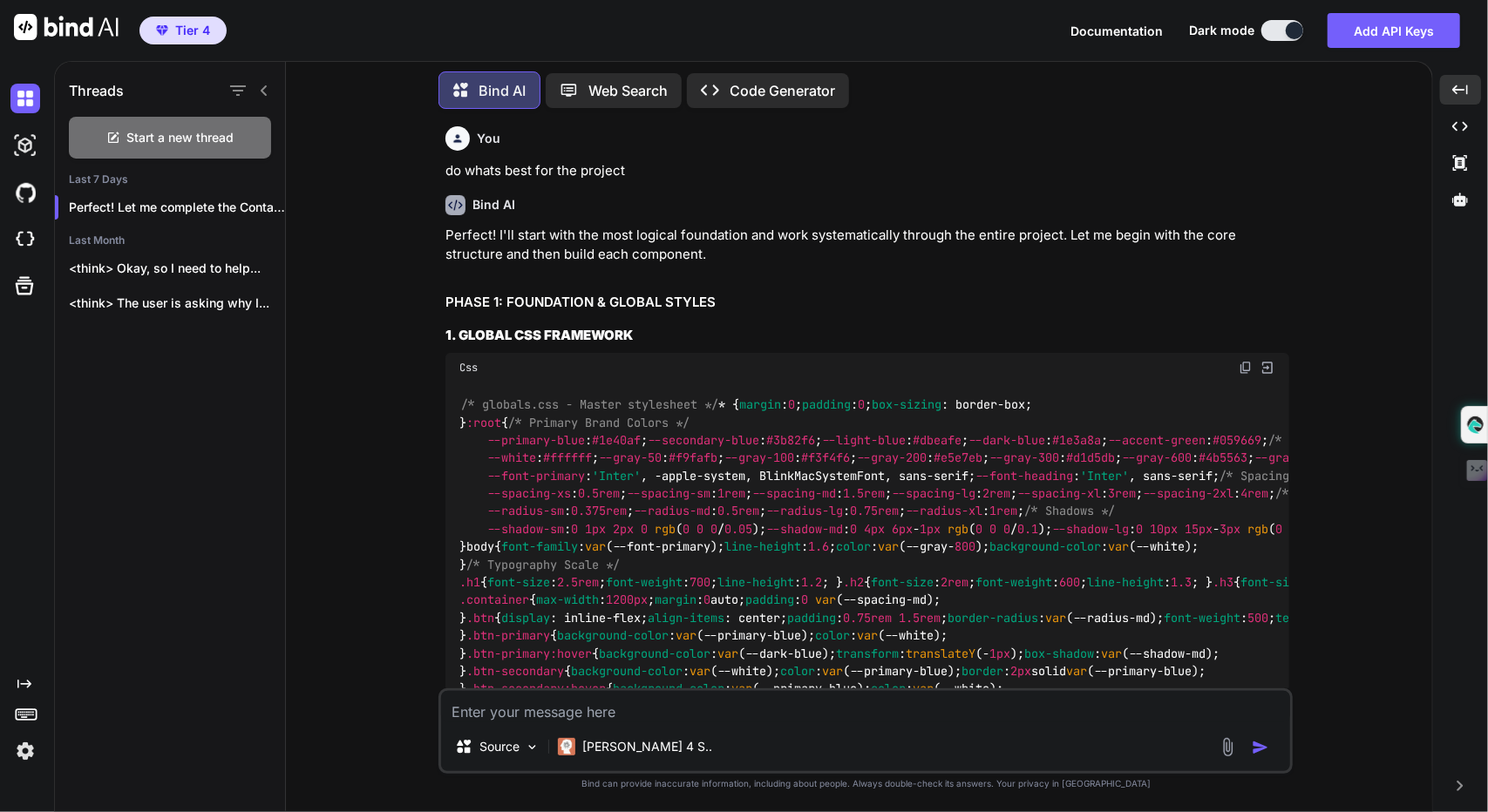 scroll, scrollTop: 0, scrollLeft: 0, axis: both 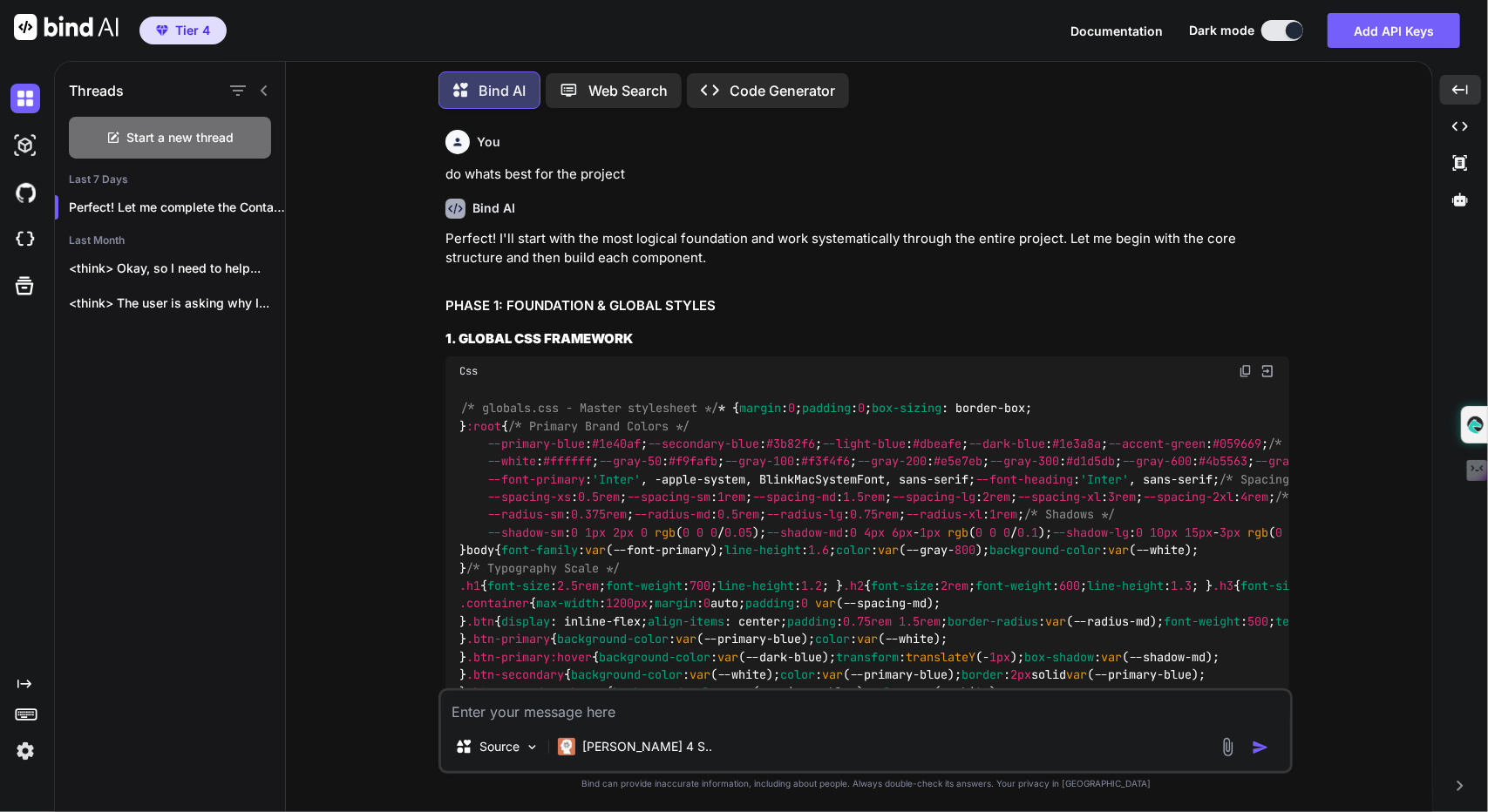 click on "Perfect! I'll start with the most logical foundation and work systematically through the entire project. Let me begin with the core structure and then build each component.
PHASE 1: FOUNDATION & GLOBAL STYLES
1. GLOBAL CSS FRAMEWORK
Css /* globals.css - Master stylesheet */
* {
margin :  0 ;
padding :  0 ;
box-sizing : border-box;
}
:root  {
/* Primary Brand Colors */
--primary-blue :  #1e40af ;
--secondary-blue :  #3b82f6 ;
--light-blue :  #dbeafe ;
--dark-blue :  #1e3a8a ;
--accent-green :  #059669 ;
/* Neutral Colors */
--white :  #ffffff ;
--gray-50 :  #f9fafb ;
--gray-100 :  #f3f4f6 ;
--gray-200 :  #e5e7eb ;
--gray-300 :  #d1d5db ;
--gray-600 :  #4b5563 ;
--gray-800 :  #1f2937 ;
--gray-900 :  #111827 ;
/* Typography */
--font-primary :  'Inter' , -apple-system, BlinkMacSystemFont, sans-serif;
--font-heading :  'Inter' , sans-serif;
/* Spacing */
--spacing-xs :  :" at bounding box center (867, 4470) 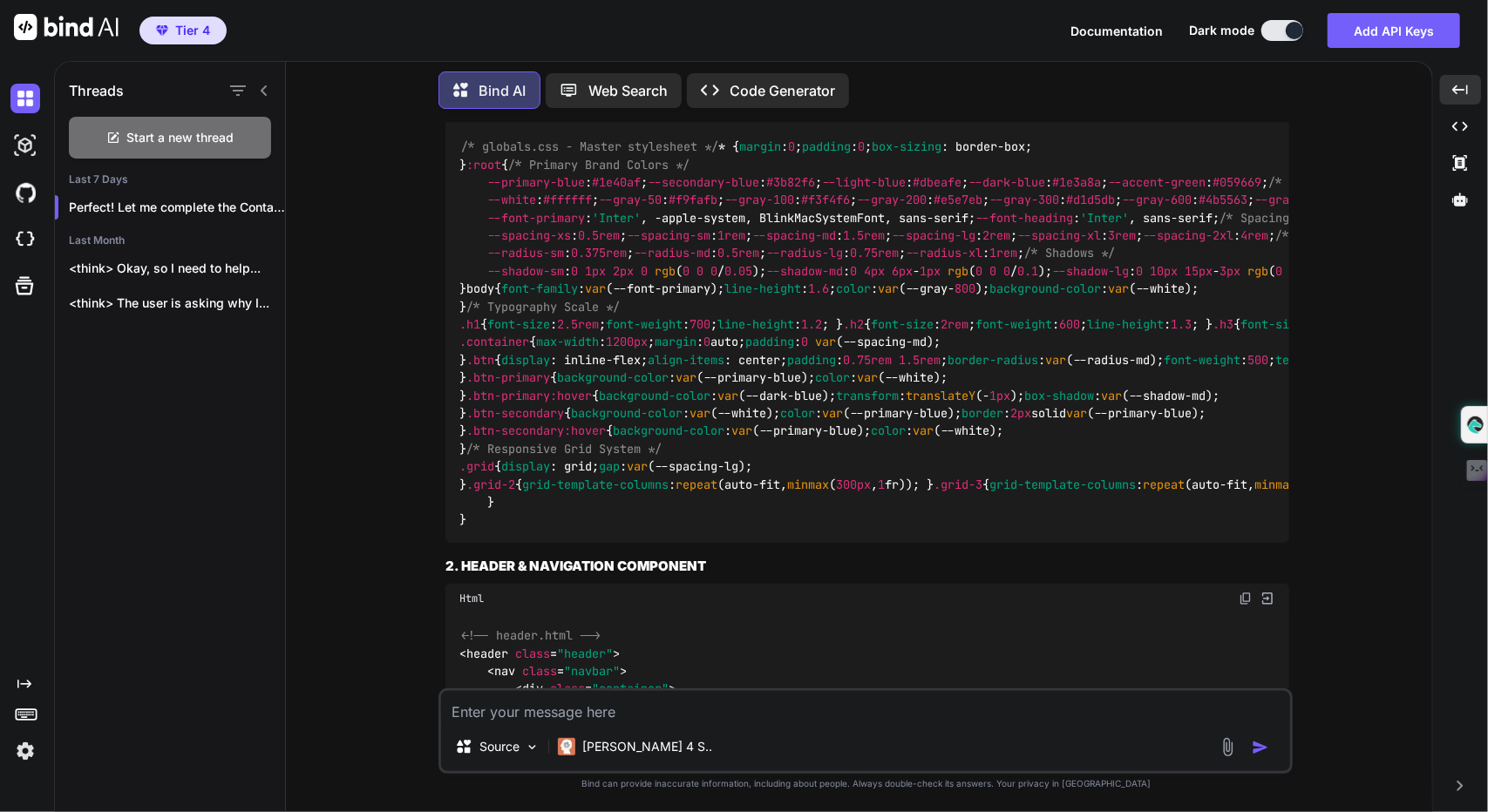 scroll, scrollTop: 0, scrollLeft: 0, axis: both 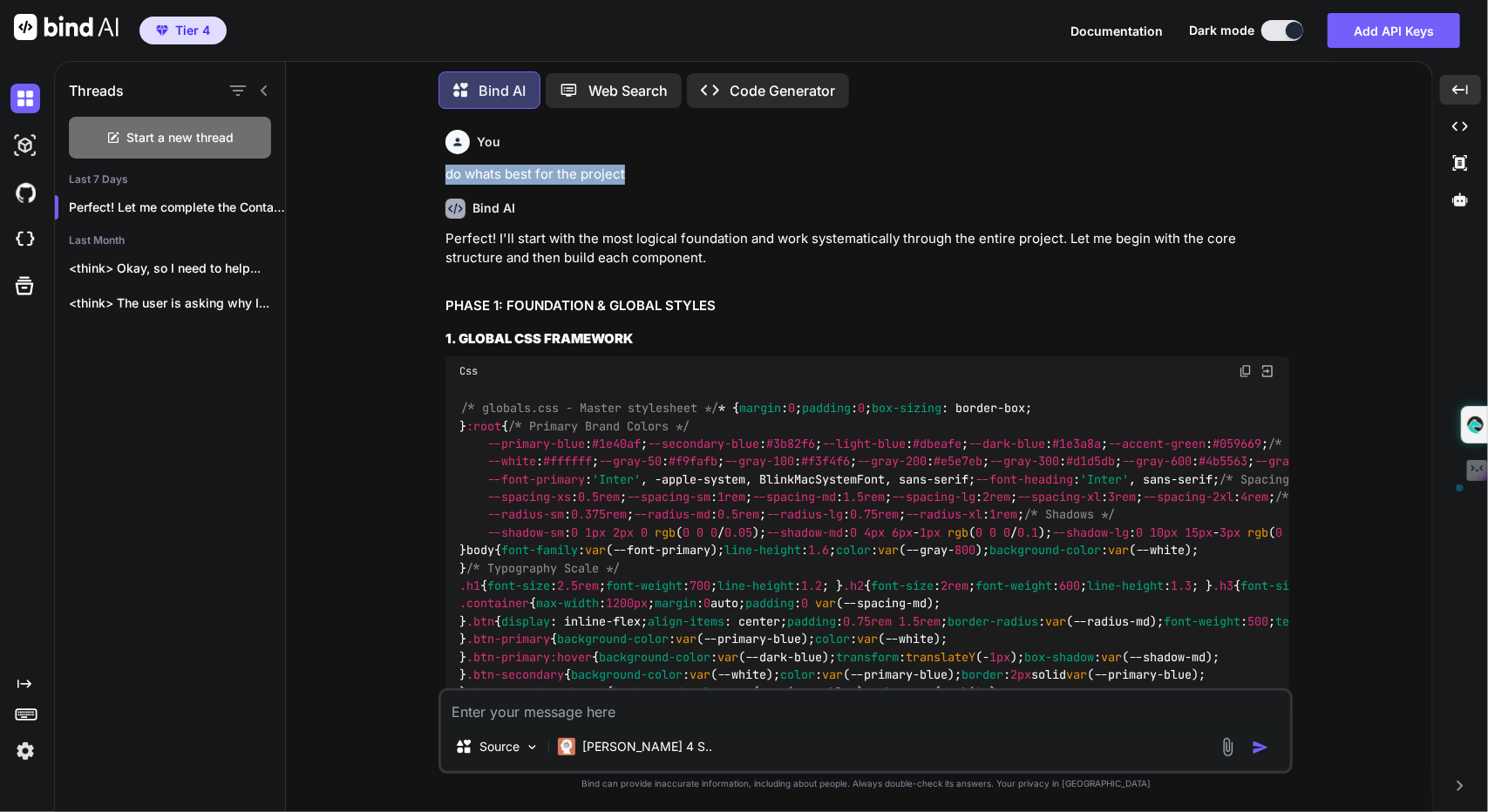 drag, startPoint x: 624, startPoint y: 177, endPoint x: 436, endPoint y: 167, distance: 188.2658 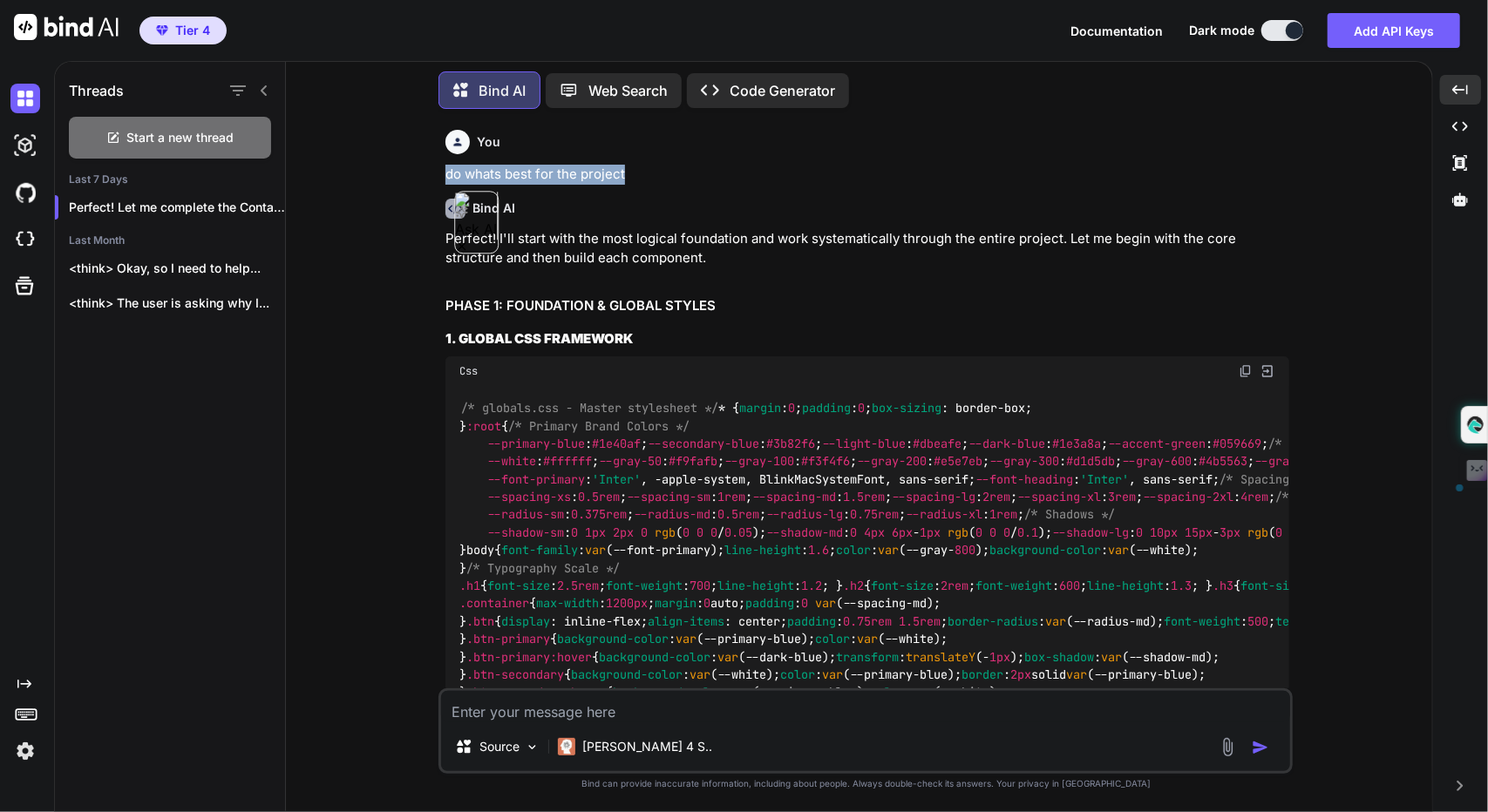 copy on "do whats best for the project" 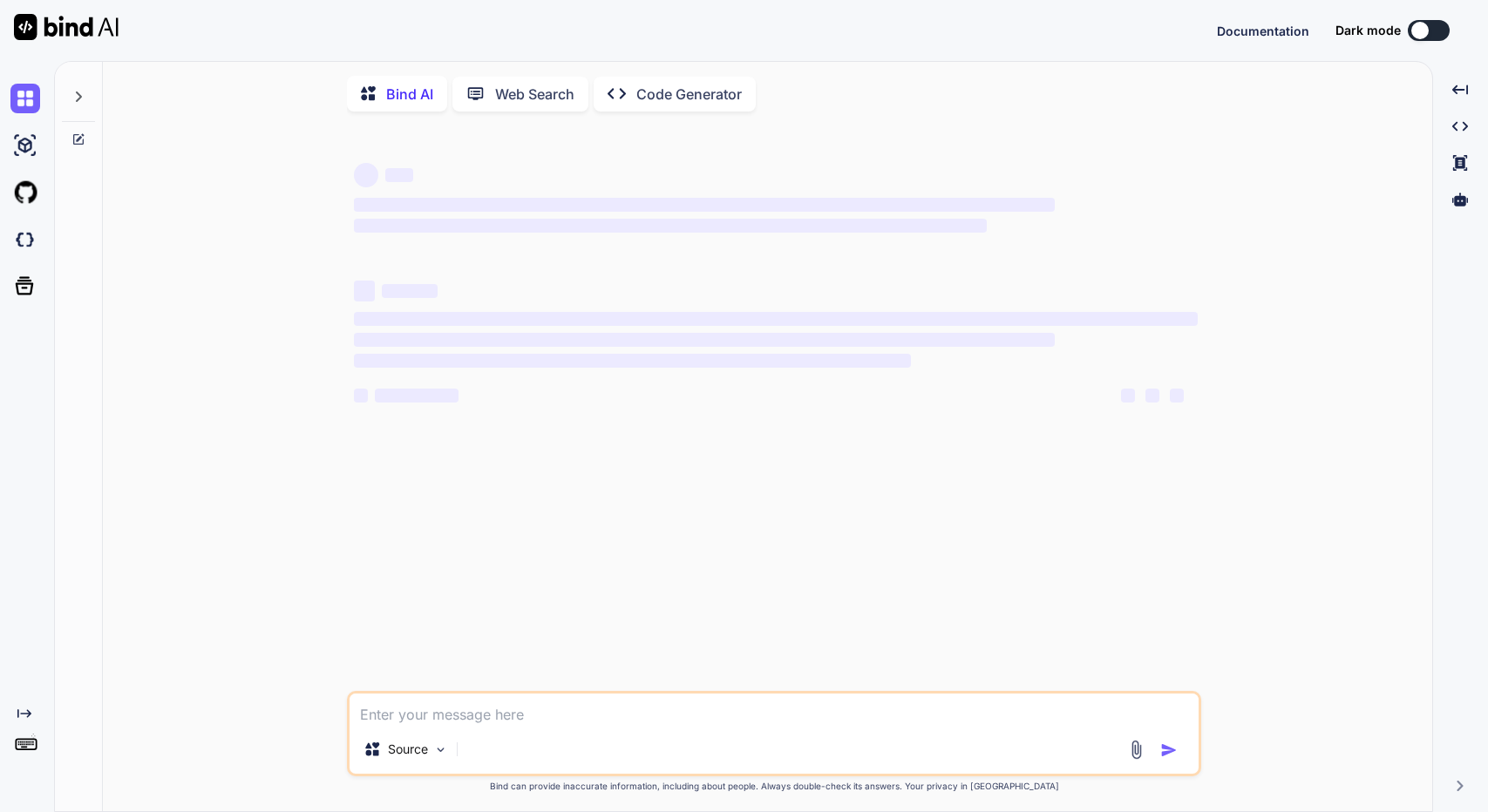 scroll, scrollTop: 0, scrollLeft: 0, axis: both 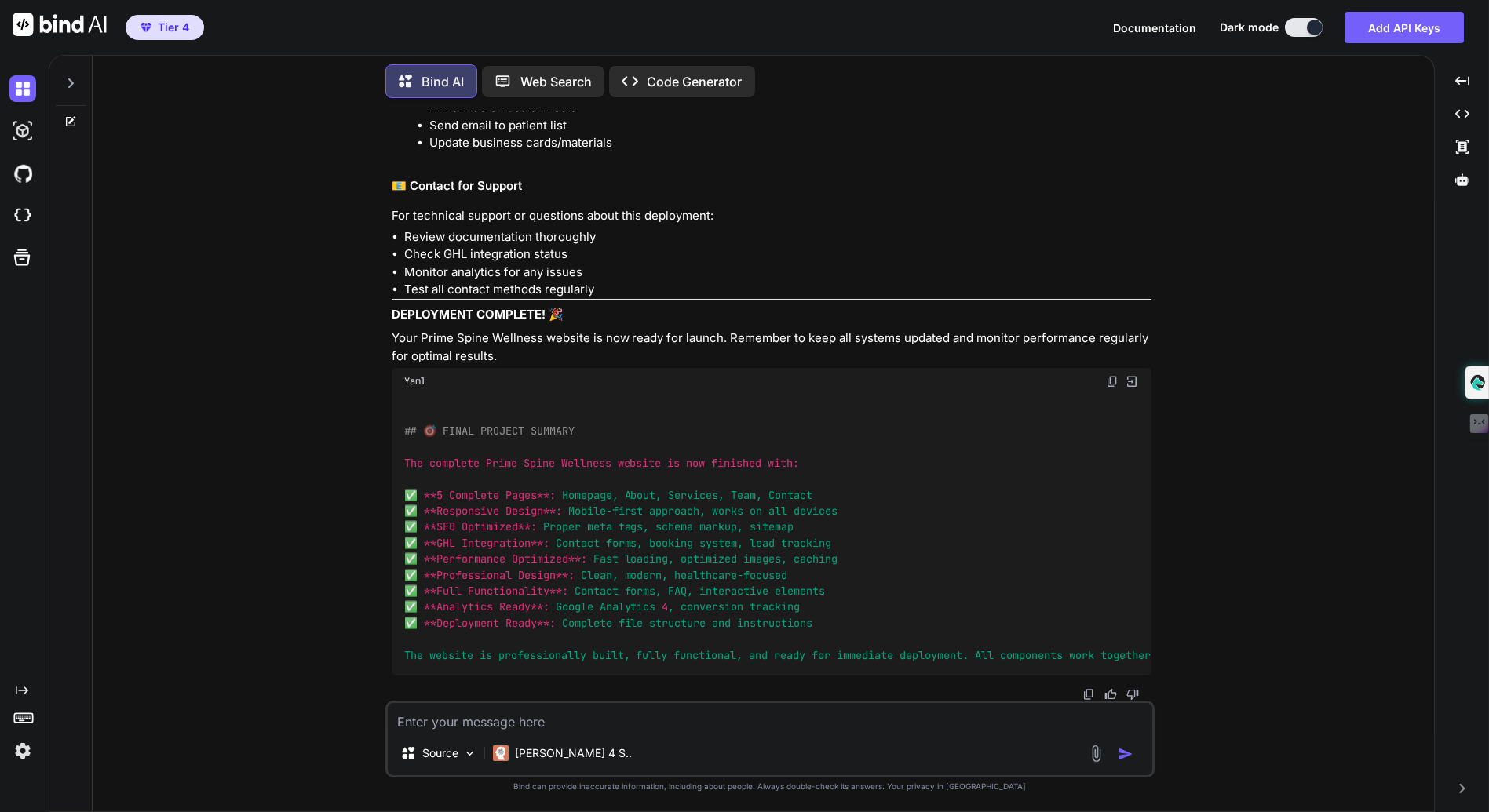 type on "x" 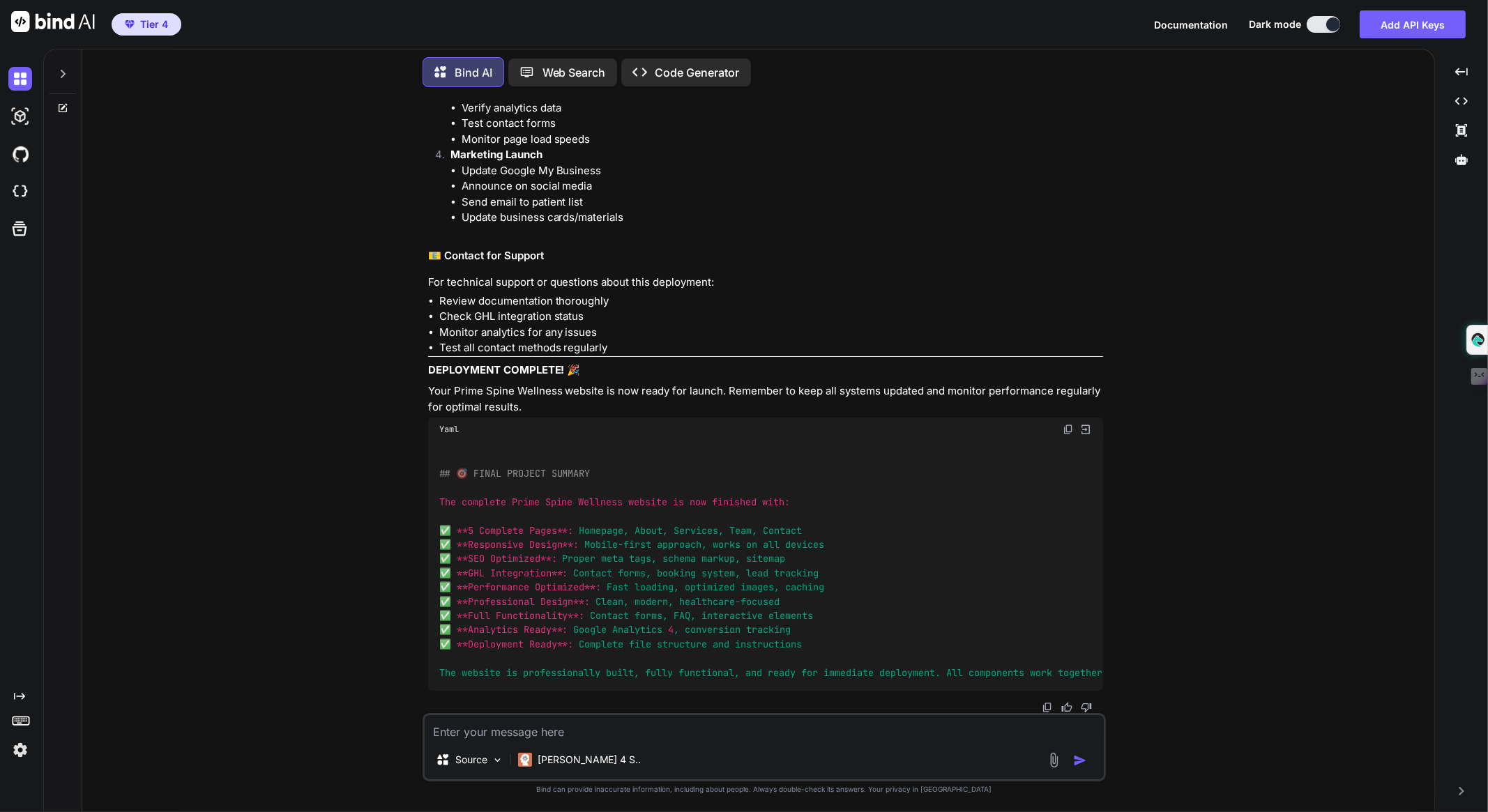 scroll, scrollTop: 6, scrollLeft: 0, axis: vertical 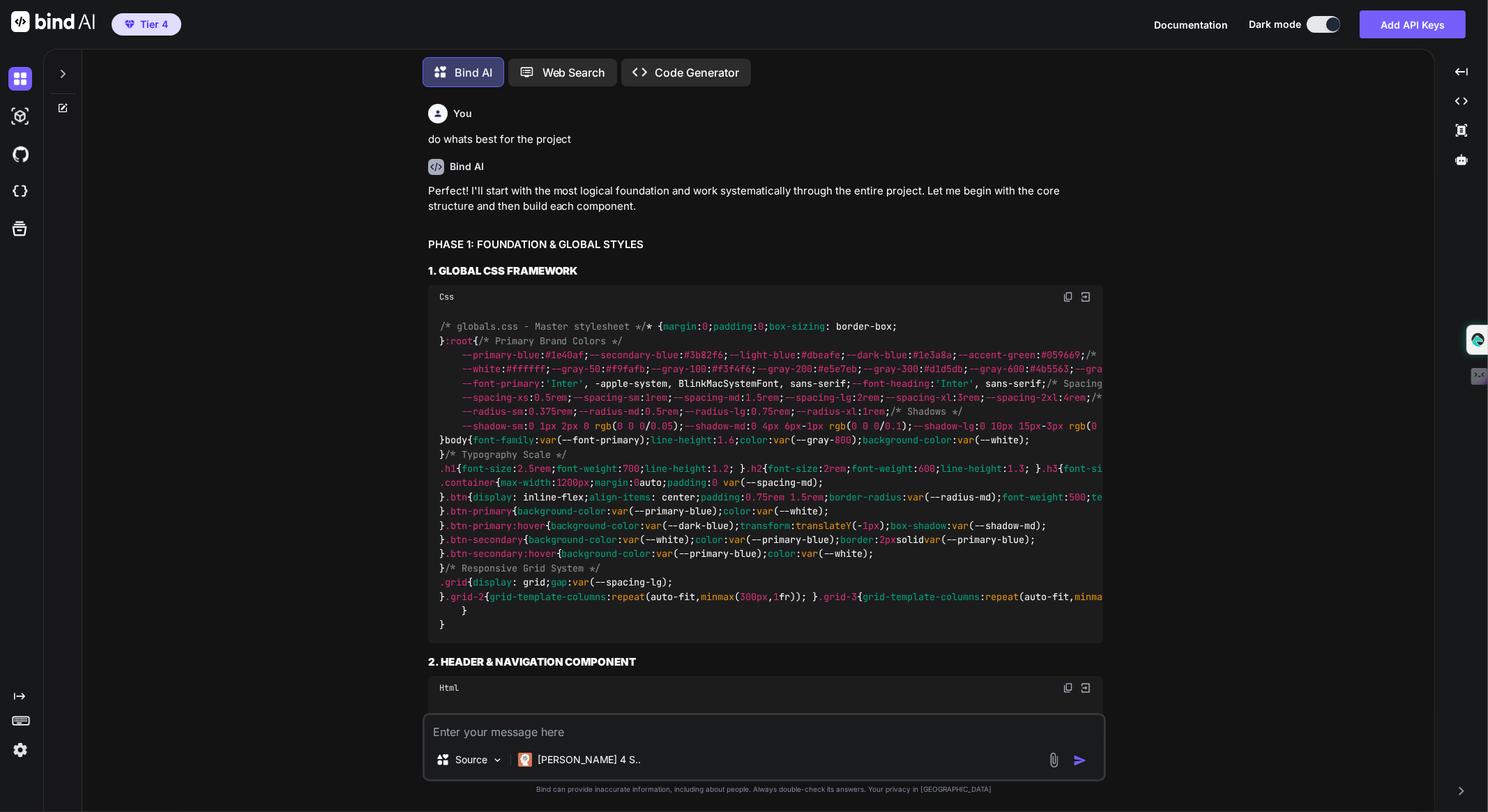 click on "Perfect! I'll start with the most logical foundation and work systematically through the entire project. Let me begin with the core structure and then build each component.
PHASE 1: FOUNDATION & GLOBAL STYLES
1. GLOBAL CSS FRAMEWORK
Css /* globals.css - Master stylesheet */
* {
margin :  0 ;
padding :  0 ;
box-sizing : border-box;
}
:root  {
/* Primary Brand Colors */
--primary-blue :  #1e40af ;
--secondary-blue :  #3b82f6 ;
--light-blue :  #dbeafe ;
--dark-blue :  #1e3a8a ;
--accent-green :  #059669 ;
/* Neutral Colors */
--white :  #ffffff ;
--gray-50 :  #f9fafb ;
--gray-100 :  #f3f4f6 ;
--gray-200 :  #e5e7eb ;
--gray-300 :  #d1d5db ;
--gray-600 :  #4b5563 ;
--gray-800 :  #1f2937 ;
--gray-900 :  #111827 ;
/* Typography */
--font-primary :  'Inter' , -apple-system, BlinkMacSystemFont, sans-serif;
--font-heading :  'Inter' , sans-serif;
/* Spacing */
--spacing-xs :  :" at bounding box center (766, 3576) 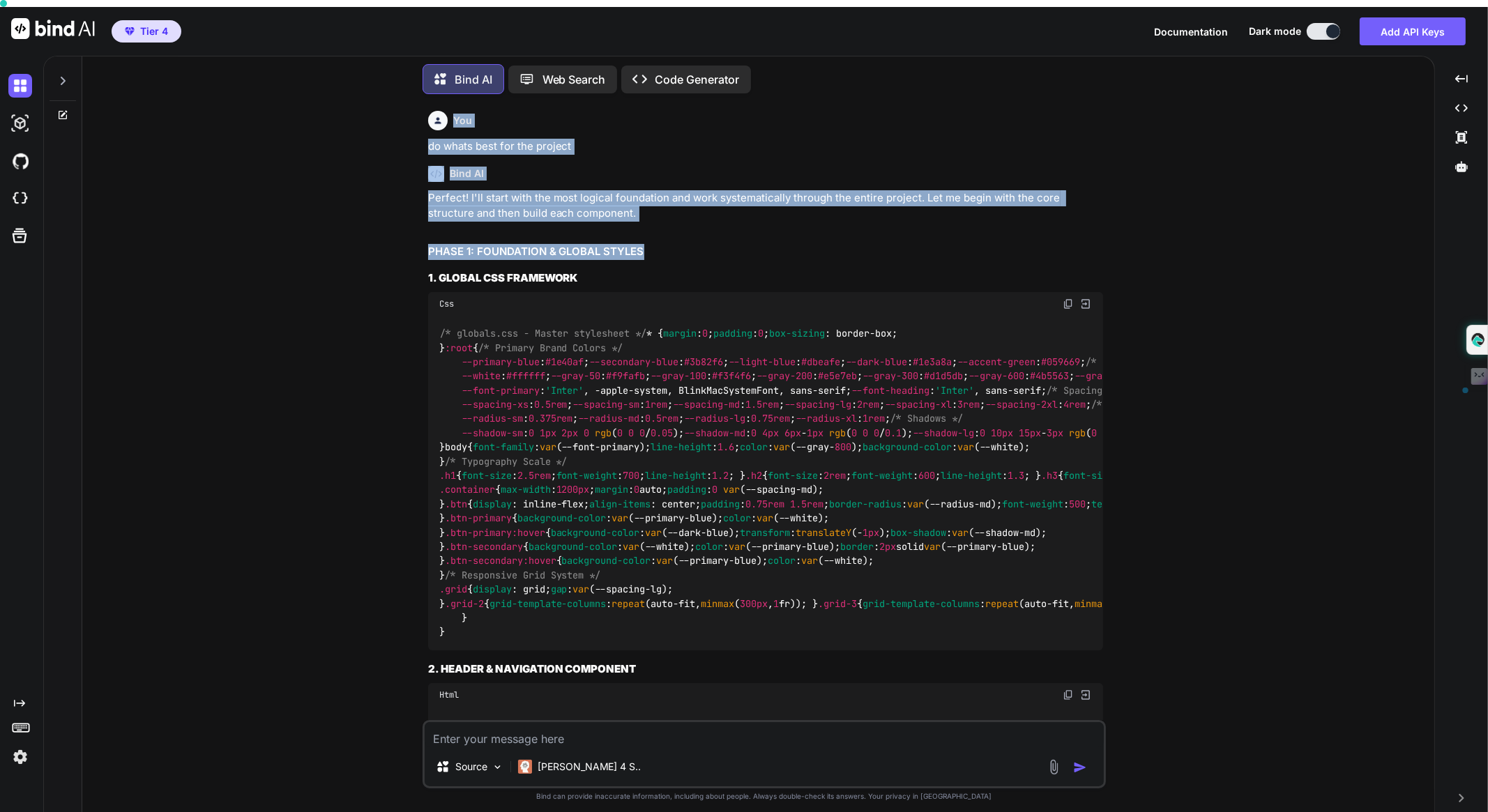 drag, startPoint x: 455, startPoint y: 113, endPoint x: 934, endPoint y: 235, distance: 494.29242 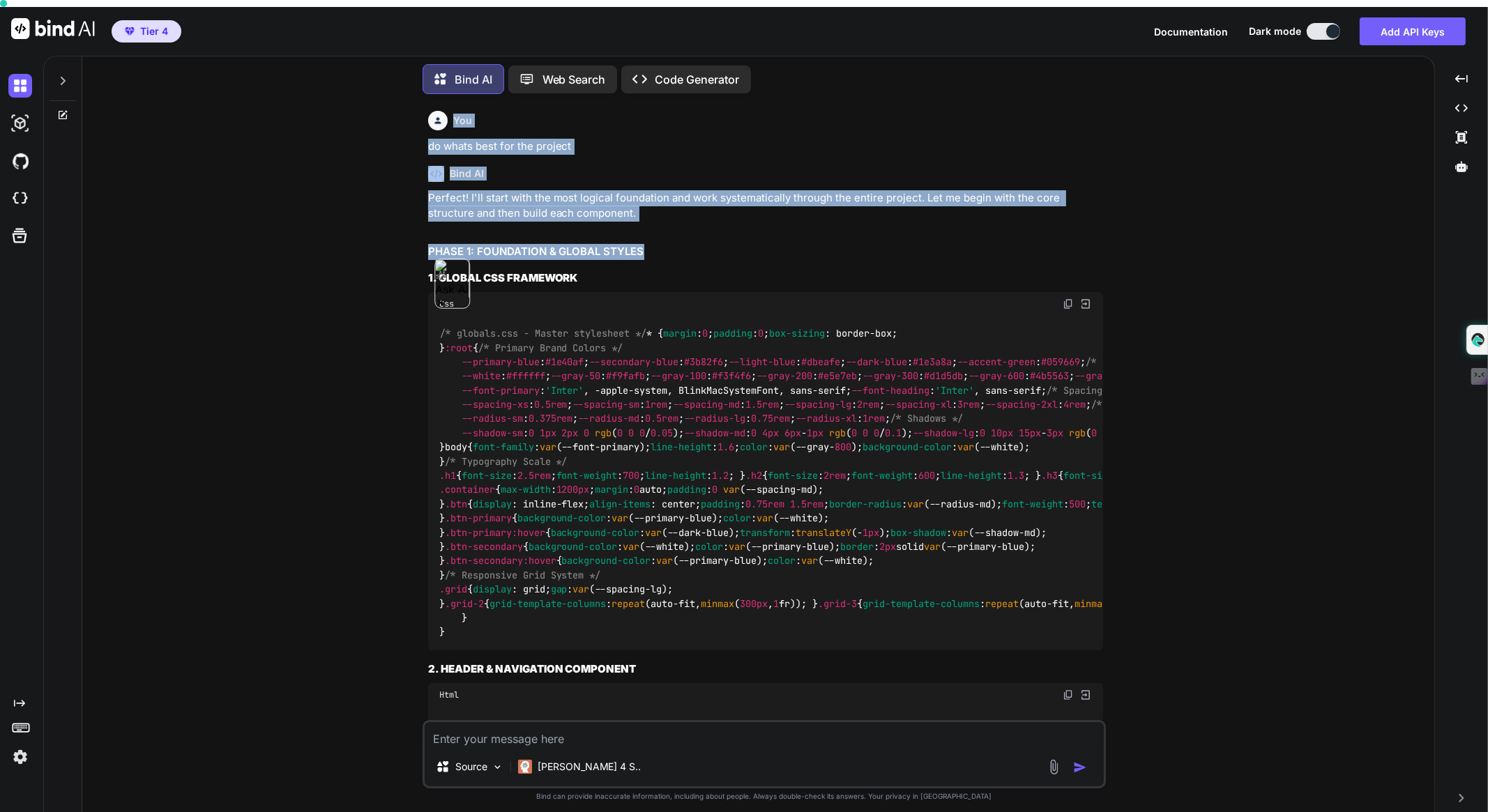 click on "You do whats best for the project Bind AI Perfect! I'll start with the most logical foundation and work systematically through the entire project. Let me begin with the core structure and then build each component.
PHASE 1: FOUNDATION & GLOBAL STYLES
1. GLOBAL CSS FRAMEWORK
Css /* globals.css - Master stylesheet */
* {
margin :  0 ;
padding :  0 ;
box-sizing : border-box;
}
:root  {
/* Primary Brand Colors */
--primary-blue :  #1e40af ;
--secondary-blue :  #3b82f6 ;
--light-blue :  #dbeafe ;
--dark-blue :  #1e3a8a ;
--accent-green :  #059669 ;
/* Neutral Colors */
--white :  #ffffff ;
--gray-50 :  #f9fafb ;
--gray-100 :  #f3f4f6 ;
--gray-200 :  #e5e7eb ;
--gray-300 :  #d1d5db ;
--gray-600 :  #4b5563 ;
--gray-800 :  #1f2937 ;
--gray-900 :  #111827 ;
/* Typography */
--font-primary :  'Inter' , -apple-system, BlinkMacSystemFont, sans-serif;
--font-heading :  'Inter' /* Spacing */" at bounding box center [764, 461] 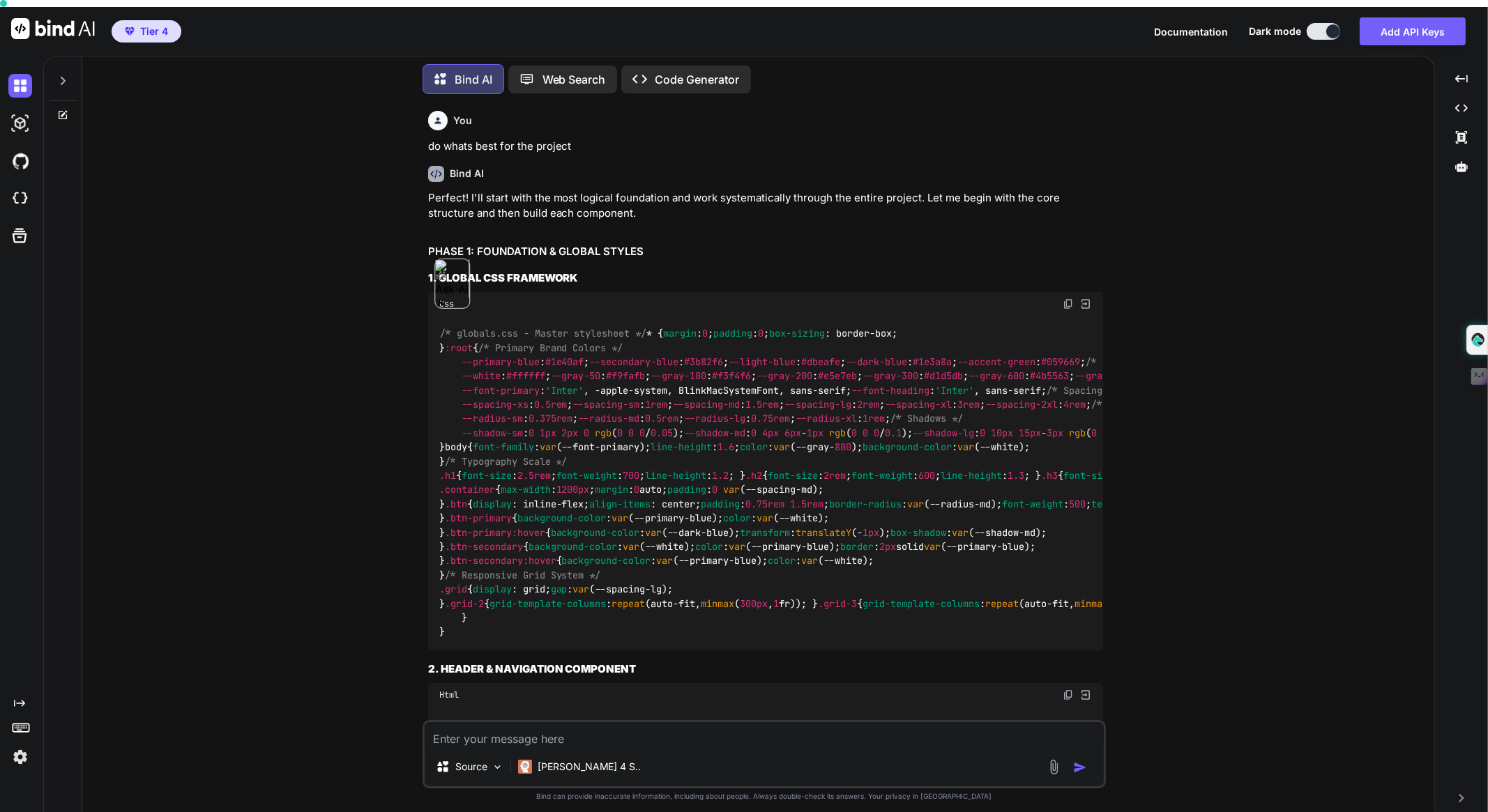 click on "/* globals.css - Master stylesheet */
* {
margin :  0 ;
padding :  0 ;
box-sizing : border-box;
}
:root  {
/* Primary Brand Colors */
--primary-blue :  #1e40af ;
--secondary-blue :  #3b82f6 ;
--light-blue :  #dbeafe ;
--dark-blue :  #1e3a8a ;
--accent-green :  #059669 ;
/* Neutral Colors */
--white :  #ffffff ;
--gray-50 :  #f9fafb ;
--gray-100 :  #f3f4f6 ;
--gray-200 :  #e5e7eb ;
--gray-300 :  #d1d5db ;
--gray-600 :  #4b5563 ;
--gray-800 :  #1f2937 ;
--gray-900 :  #111827 ;
/* Typography */
--font-primary :  'Inter' , -apple-system, BlinkMacSystemFont, sans-serif;
--font-heading :  'Inter' , sans-serif;
/* Spacing */
--spacing-xs :  0.5rem ;
--spacing-sm :  1rem ;
--spacing-md :  1.5rem ;
--spacing-lg :  2rem ;
--spacing-xl :  3rem ;
--spacing-2xl :  4rem ;
/* Border Radius */
--radius-sm :  0.375rem ;
--radius-md :  0.5rem :  0" at bounding box center (766, 483) 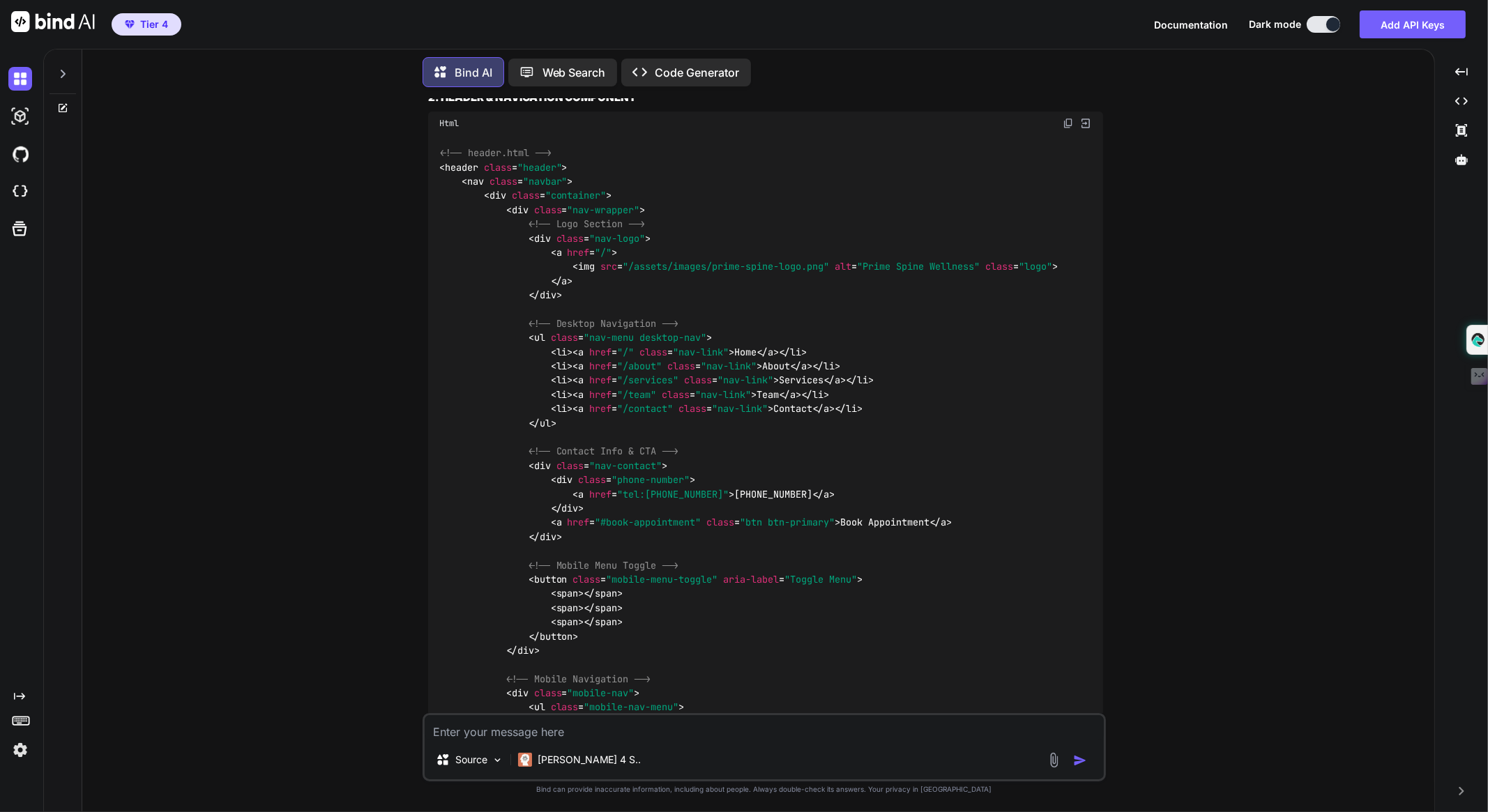 scroll, scrollTop: 0, scrollLeft: 0, axis: both 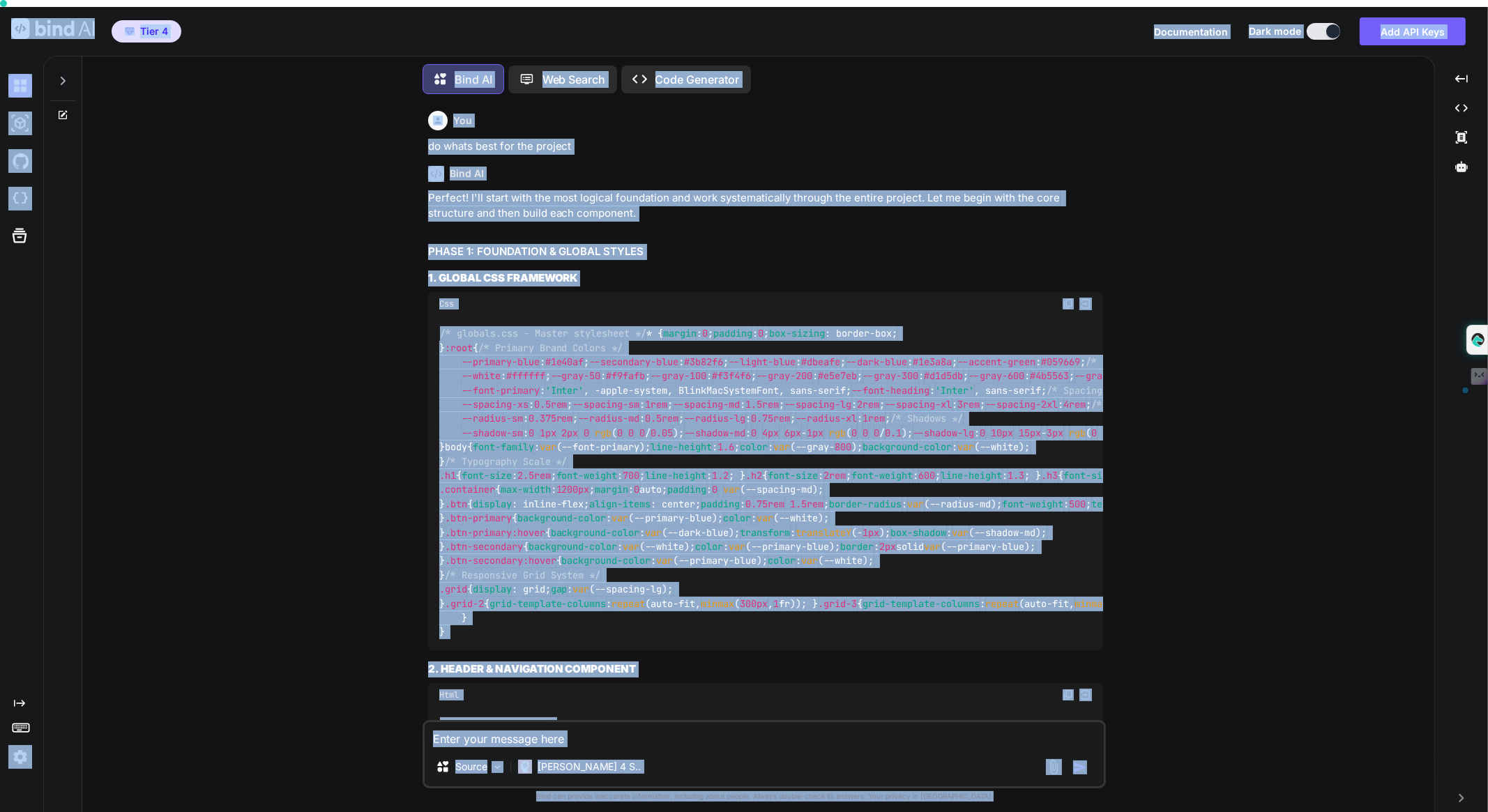 copy on "Tier 4 Documentation Dark mode Add API Keys Created with Pixso. Created with Pixso.   Bind AI Web Search Created with Pixso. Code Generator You do whats best for the project Bind AI Perfect! I'll start with the most logical foundation and work systematically through the entire project. Let me begin with the core structure and then build each component.
PHASE 1: FOUNDATION & GLOBAL STYLES
1. GLOBAL CSS FRAMEWORK
Css /* globals.css - Master stylesheet */
* {
margin :  0 ;
padding :  0 ;
box-sizing : border-box;
}
:root  {
/* Primary Brand Colors */
--primary-blue :  #1e40af ;
--secondary-blue :  #3b82f6 ;
--light-blue :  #dbeafe ;
--dark-blue :  #1e3a8a ;
--accent-green :  #059669 ;
/* Neutral Colors */
--white :  #ffffff ;
--gray-50 :  #f9fafb ;
--gray-100 :  #f3f4f6 ;
--gray-200 :  #e5e7eb ;
--gray-300 :  #d1d5db ;
--gray-600 :  #4b5563 ;
--gray-800 :  #1f2937 ;
--gray-900 :  #111827 ;
/* Typography */ ..." 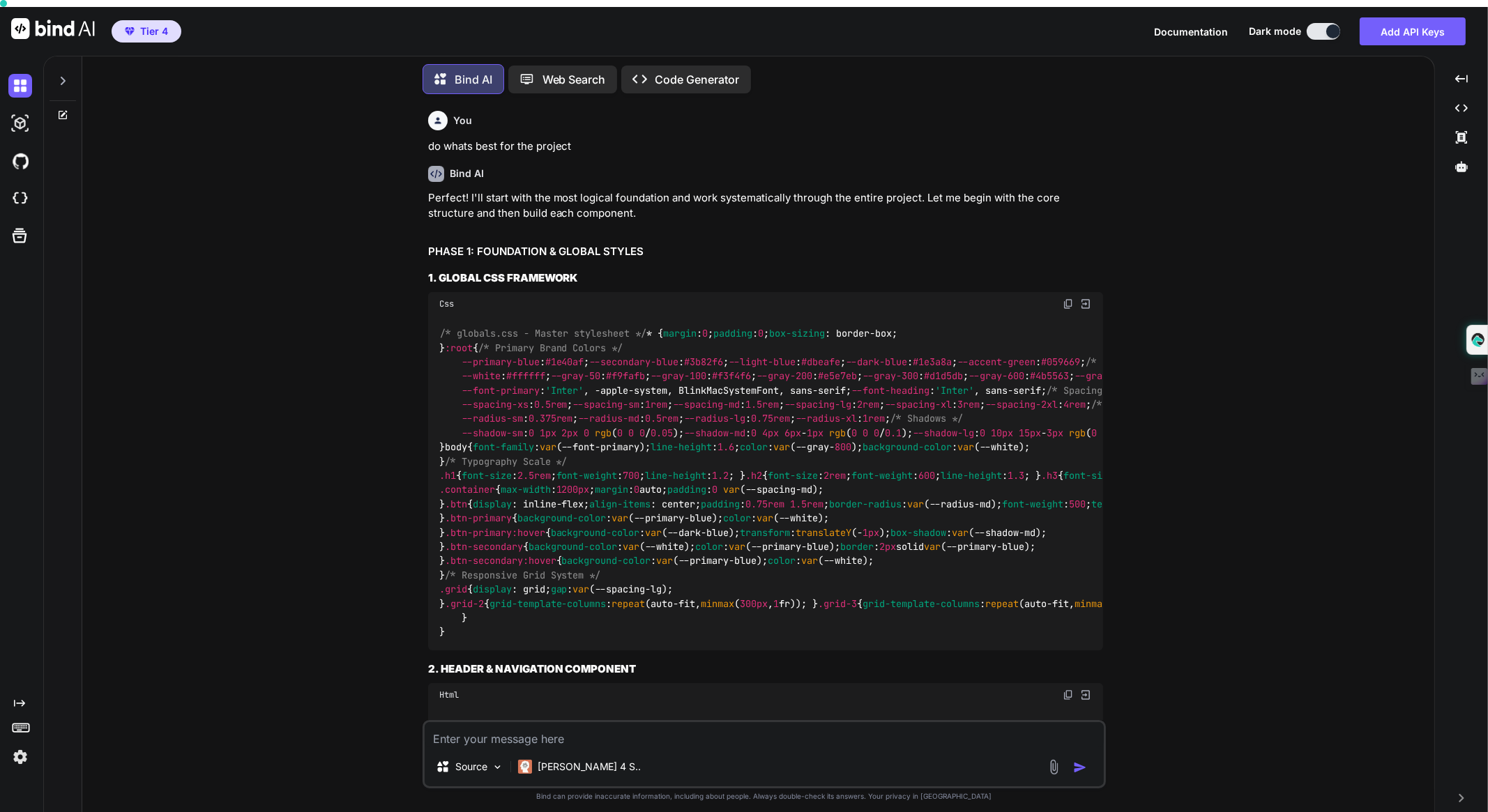 click on "You do whats best for the project Bind AI Perfect! I'll start with the most logical foundation and work systematically through the entire project. Let me begin with the core structure and then build each component.
PHASE 1: FOUNDATION & GLOBAL STYLES
1. GLOBAL CSS FRAMEWORK
Css /* globals.css - Master stylesheet */
* {
margin :  0 ;
padding :  0 ;
box-sizing : border-box;
}
:root  {
/* Primary Brand Colors */
--primary-blue :  #1e40af ;
--secondary-blue :  #3b82f6 ;
--light-blue :  #dbeafe ;
--dark-blue :  #1e3a8a ;
--accent-green :  #059669 ;
/* Neutral Colors */
--white :  #ffffff ;
--gray-50 :  #f9fafb ;
--gray-100 :  #f3f4f6 ;
--gray-200 :  #e5e7eb ;
--gray-300 :  #d1d5db ;
--gray-600 :  #4b5563 ;
--gray-800 :  #1f2937 ;
--gray-900 :  #111827 ;
/* Typography */
--font-primary :  'Inter' , -apple-system, BlinkMacSystemFont, sans-serif;
--font-heading :  'Inter' /* Spacing */" at bounding box center (764, 461) 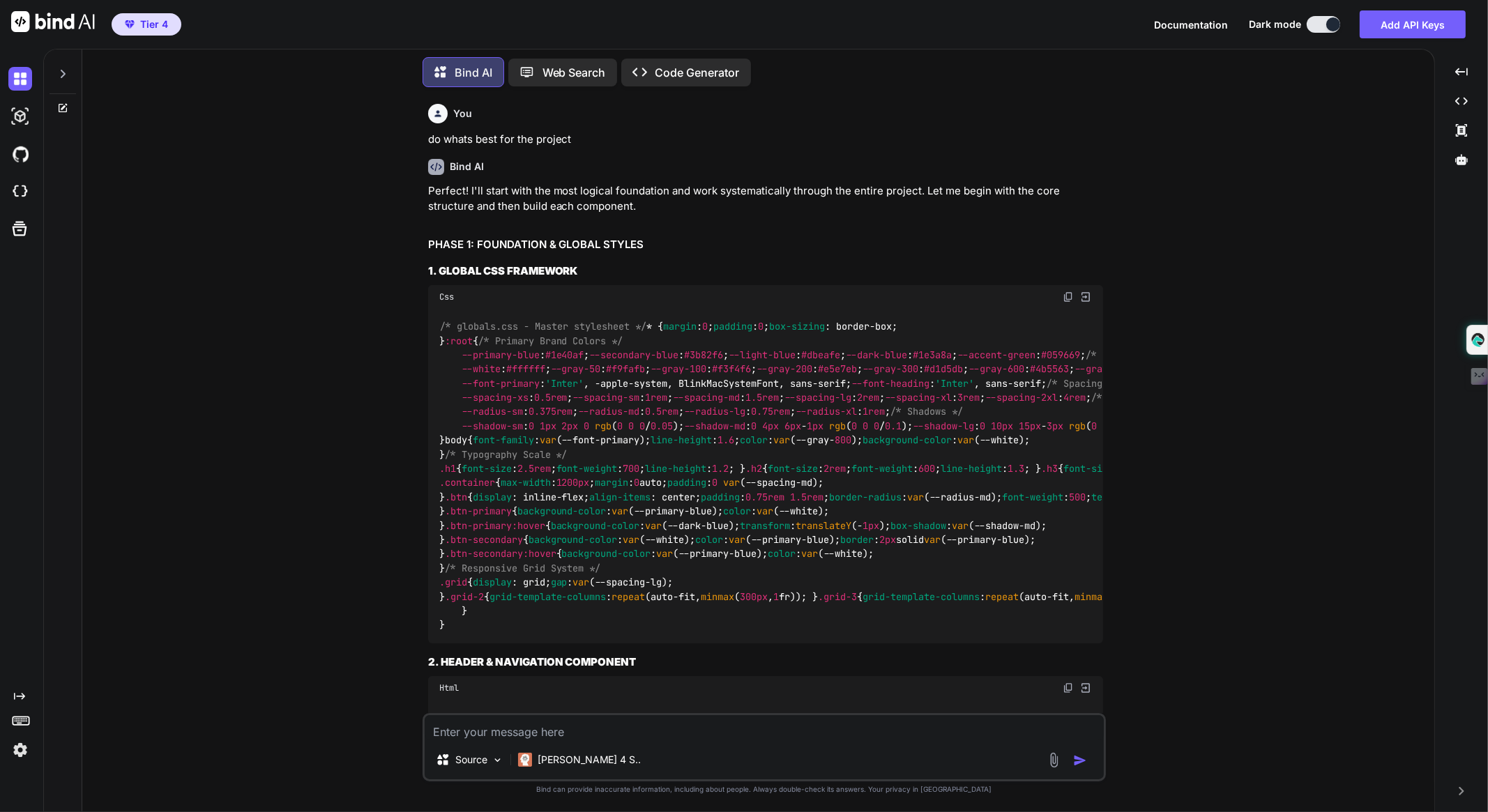 click on "/* globals.css - Master stylesheet */
* {
margin :  0 ;
padding :  0 ;
box-sizing : border-box;
}
:root  {
/* Primary Brand Colors */
--primary-blue :  #1e40af ;
--secondary-blue :  #3b82f6 ;
--light-blue :  #dbeafe ;
--dark-blue :  #1e3a8a ;
--accent-green :  #059669 ;
/* Neutral Colors */
--white :  #ffffff ;
--gray-50 :  #f9fafb ;
--gray-100 :  #f3f4f6 ;
--gray-200 :  #e5e7eb ;
--gray-300 :  #d1d5db ;
--gray-600 :  #4b5563 ;
--gray-800 :  #1f2937 ;
--gray-900 :  #111827 ;
/* Typography */
--font-primary :  'Inter' , -apple-system, BlinkMacSystemFont, sans-serif;
--font-heading :  'Inter' , sans-serif;
/* Spacing */
--spacing-xs :  0.5rem ;
--spacing-sm :  1rem ;
--spacing-md :  1.5rem ;
--spacing-lg :  2rem ;
--spacing-xl :  3rem ;
--spacing-2xl :  4rem ;
/* Border Radius */
--radius-sm :  0.375rem ;
--radius-md :  0.5rem :  0" at bounding box center (766, 476) 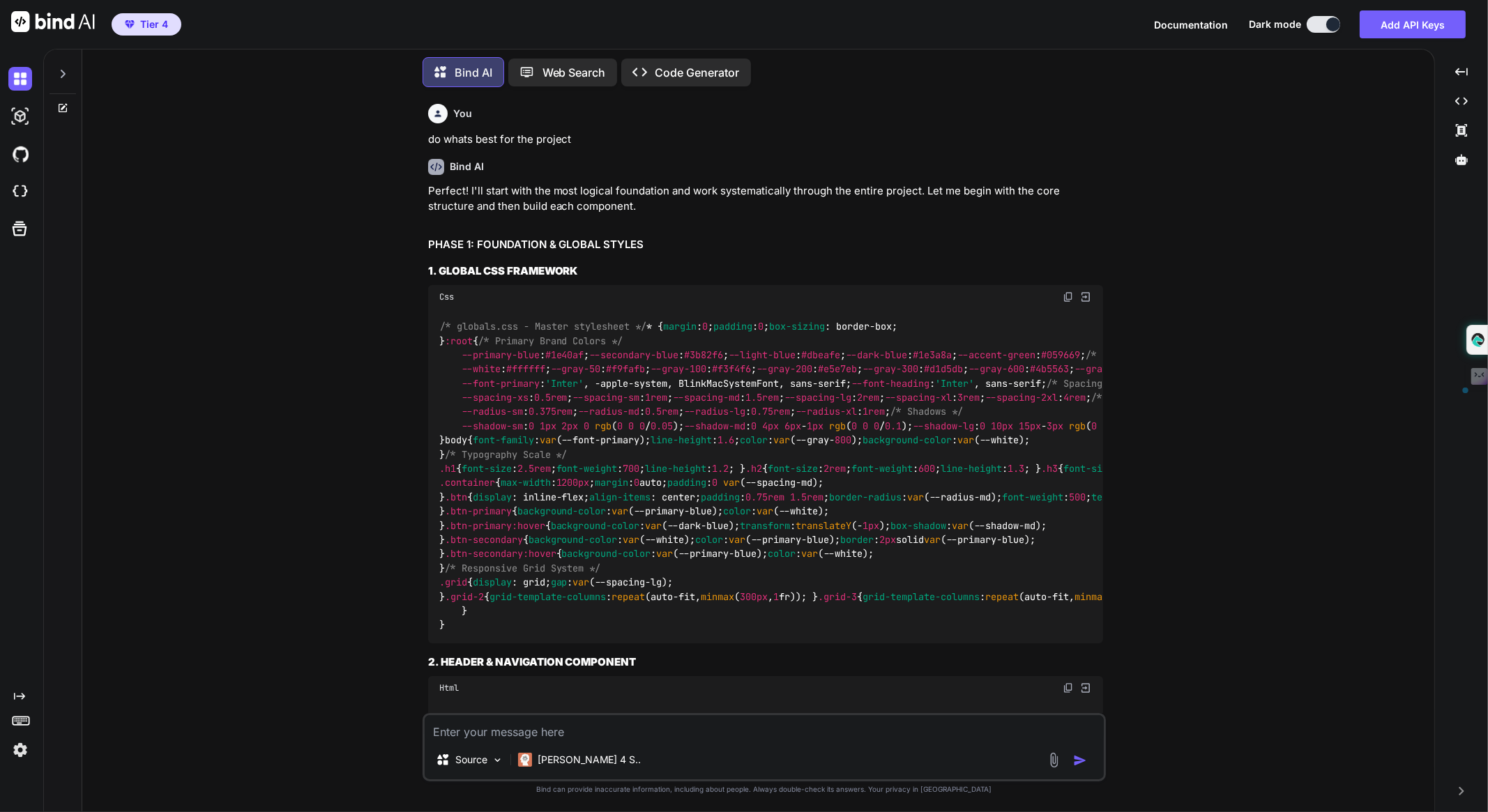 click on "/* globals.css - Master stylesheet */
* {
margin :  0 ;
padding :  0 ;
box-sizing : border-box;
}
:root  {
/* Primary Brand Colors */
--primary-blue :  #1e40af ;
--secondary-blue :  #3b82f6 ;
--light-blue :  #dbeafe ;
--dark-blue :  #1e3a8a ;
--accent-green :  #059669 ;
/* Neutral Colors */
--white :  #ffffff ;
--gray-50 :  #f9fafb ;
--gray-100 :  #f3f4f6 ;
--gray-200 :  #e5e7eb ;
--gray-300 :  #d1d5db ;
--gray-600 :  #4b5563 ;
--gray-800 :  #1f2937 ;
--gray-900 :  #111827 ;
/* Typography */
--font-primary :  'Inter' , -apple-system, BlinkMacSystemFont, sans-serif;
--font-heading :  'Inter' , sans-serif;
/* Spacing */
--spacing-xs :  0.5rem ;
--spacing-sm :  1rem ;
--spacing-md :  1.5rem ;
--spacing-lg :  2rem ;
--spacing-xl :  3rem ;
--spacing-2xl :  4rem ;
/* Border Radius */
--radius-sm :  0.375rem ;
--radius-md :  0.5rem :  0" at bounding box center (766, 476) 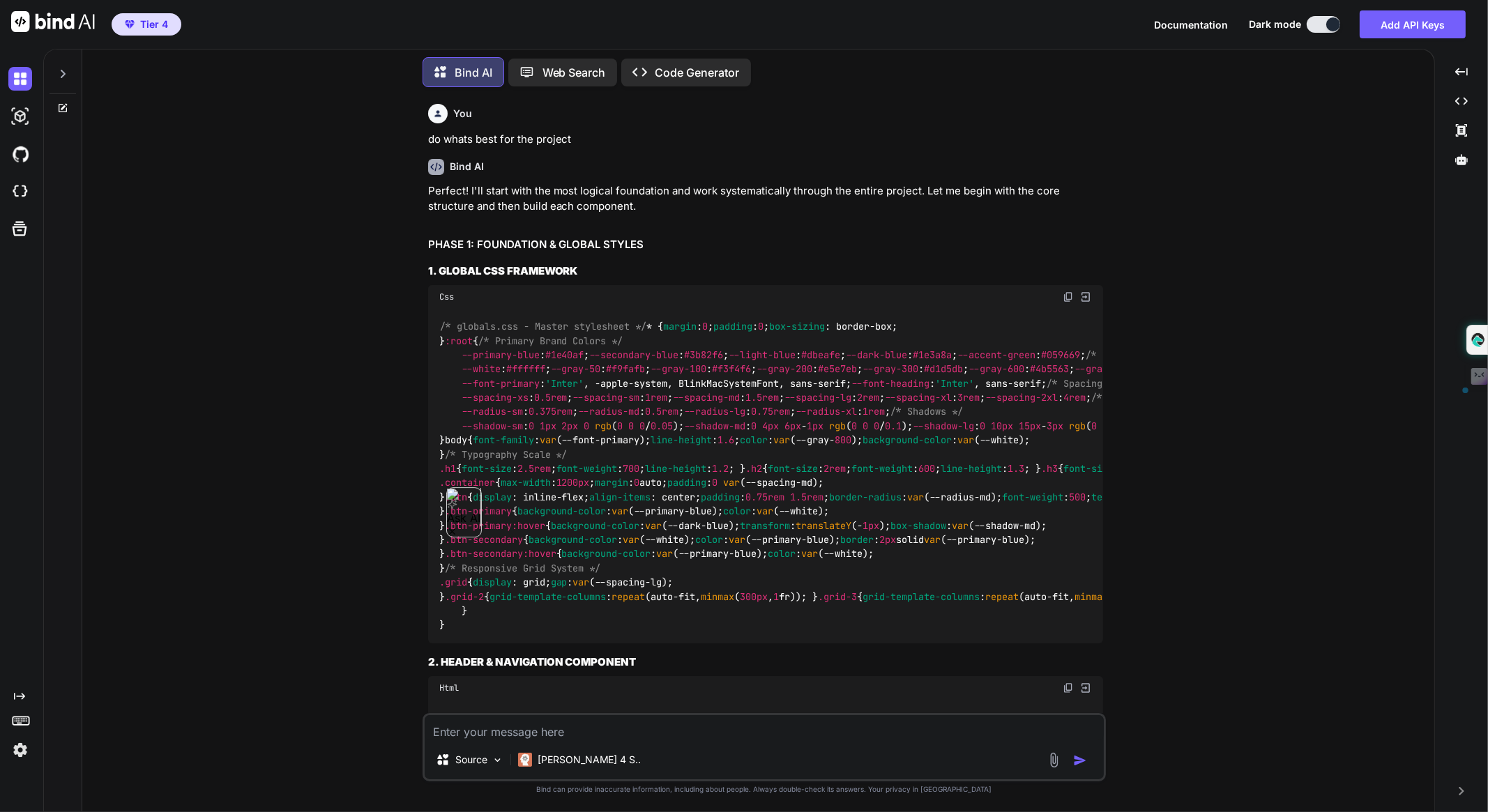 click on "/* globals.css - Master stylesheet */
* {
margin :  0 ;
padding :  0 ;
box-sizing : border-box;
}
:root  {
/* Primary Brand Colors */
--primary-blue :  #1e40af ;
--secondary-blue :  #3b82f6 ;
--light-blue :  #dbeafe ;
--dark-blue :  #1e3a8a ;
--accent-green :  #059669 ;
/* Neutral Colors */
--white :  #ffffff ;
--gray-50 :  #f9fafb ;
--gray-100 :  #f3f4f6 ;
--gray-200 :  #e5e7eb ;
--gray-300 :  #d1d5db ;
--gray-600 :  #4b5563 ;
--gray-800 :  #1f2937 ;
--gray-900 :  #111827 ;
/* Typography */
--font-primary :  'Inter' , -apple-system, BlinkMacSystemFont, sans-serif;
--font-heading :  'Inter' , sans-serif;
/* Spacing */
--spacing-xs :  0.5rem ;
--spacing-sm :  1rem ;
--spacing-md :  1.5rem ;
--spacing-lg :  2rem ;
--spacing-xl :  3rem ;
--spacing-2xl :  4rem ;
/* Border Radius */
--radius-sm :  0.375rem ;
--radius-md :  0.5rem :  0" at bounding box center (766, 476) 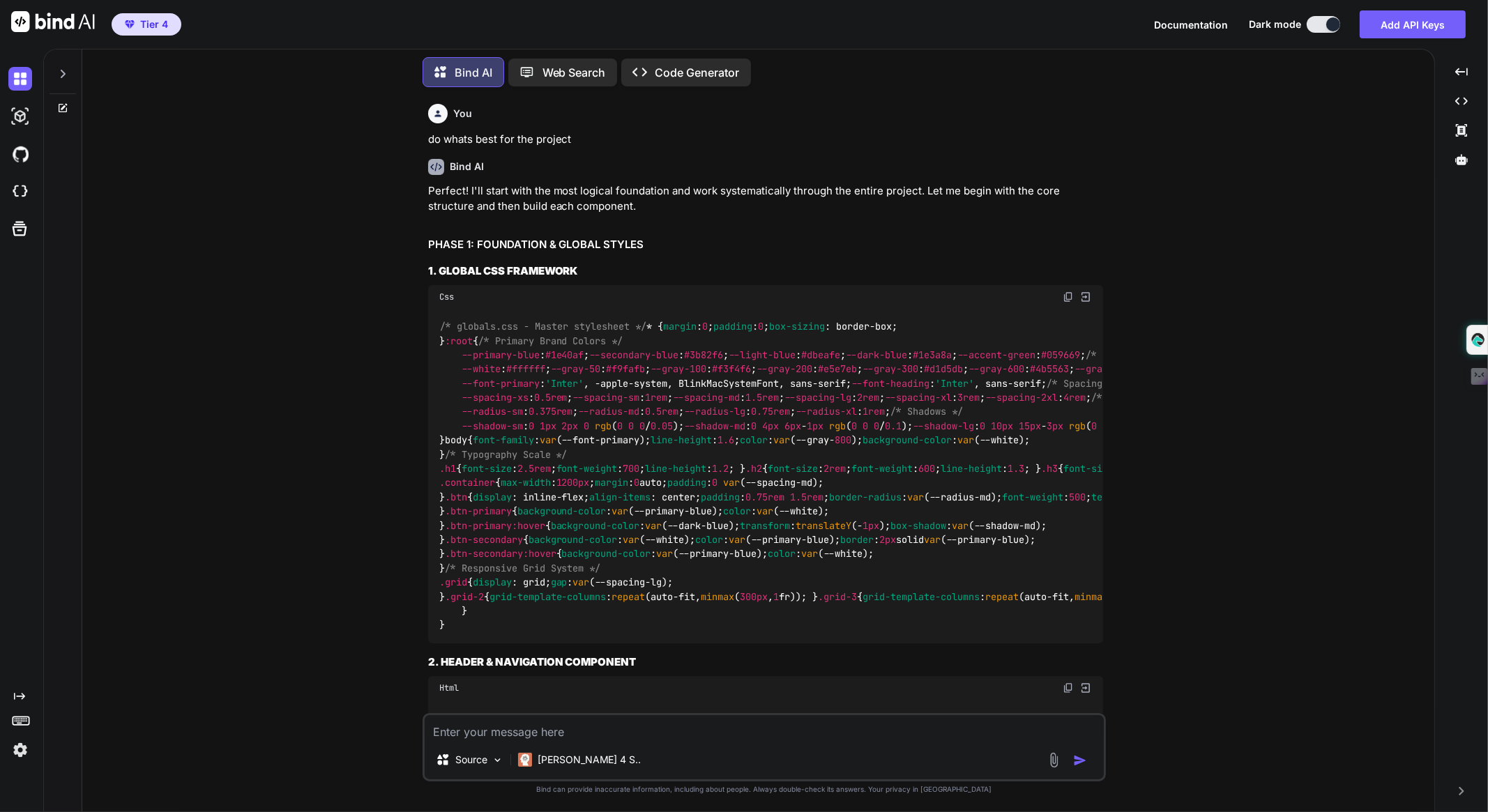 click on "Perfect! I'll start with the most logical foundation and work systematically through the entire project. Let me begin with the core structure and then build each component." at bounding box center [766, 199] 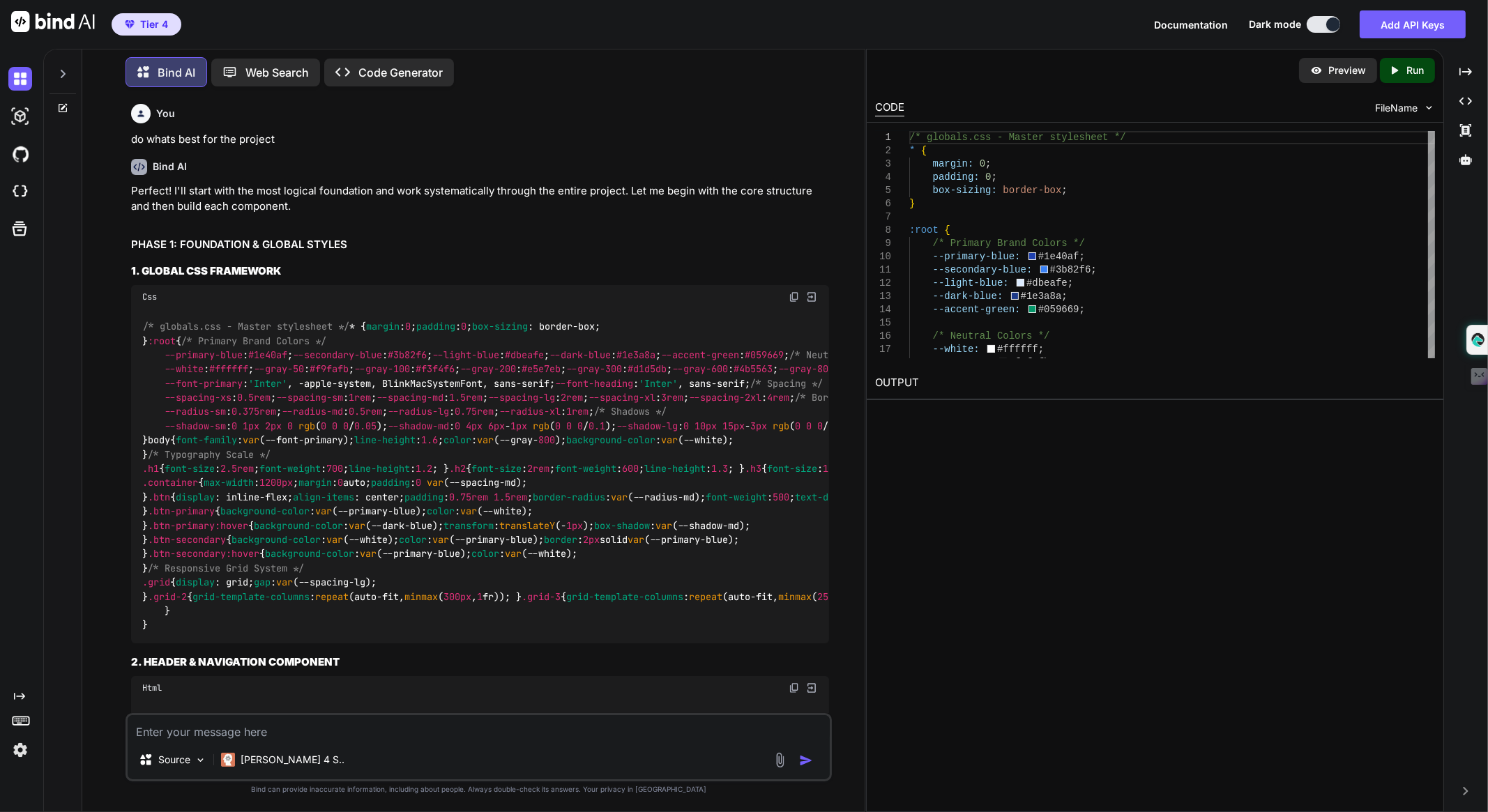 click on "Run" at bounding box center (1415, 70) 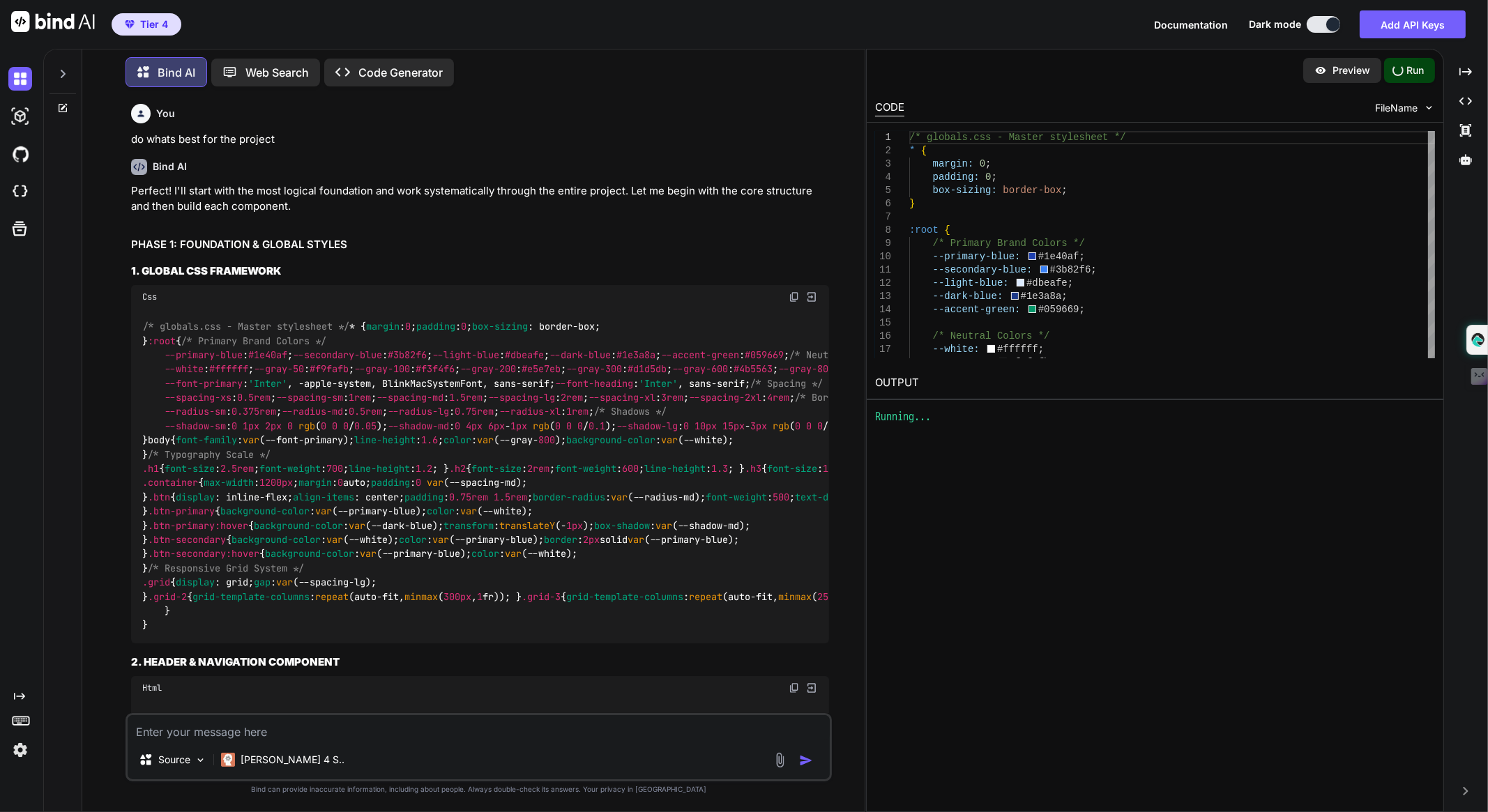 click on "Perfect! I'll start with the most logical foundation and work systematically through the entire project. Let me begin with the core structure and then build each component.
PHASE 1: FOUNDATION & GLOBAL STYLES
1. GLOBAL CSS FRAMEWORK
Css /* globals.css - Master stylesheet */
* {
margin :  0 ;
padding :  0 ;
box-sizing : border-box;
}
:root  {
/* Primary Brand Colors */
--primary-blue :  #1e40af ;
--secondary-blue :  #3b82f6 ;
--light-blue :  #dbeafe ;
--dark-blue :  #1e3a8a ;
--accent-green :  #059669 ;
/* Neutral Colors */
--white :  #ffffff ;
--gray-50 :  #f9fafb ;
--gray-100 :  #f3f4f6 ;
--gray-200 :  #e5e7eb ;
--gray-300 :  #d1d5db ;
--gray-600 :  #4b5563 ;
--gray-800 :  #1f2937 ;
--gray-900 :  #111827 ;
/* Typography */
--font-primary :  'Inter' , -apple-system, BlinkMacSystemFont, sans-serif;
--font-heading :  'Inter' , sans-serif;
/* Spacing */
--spacing-xs :  :" at bounding box center (480, 3576) 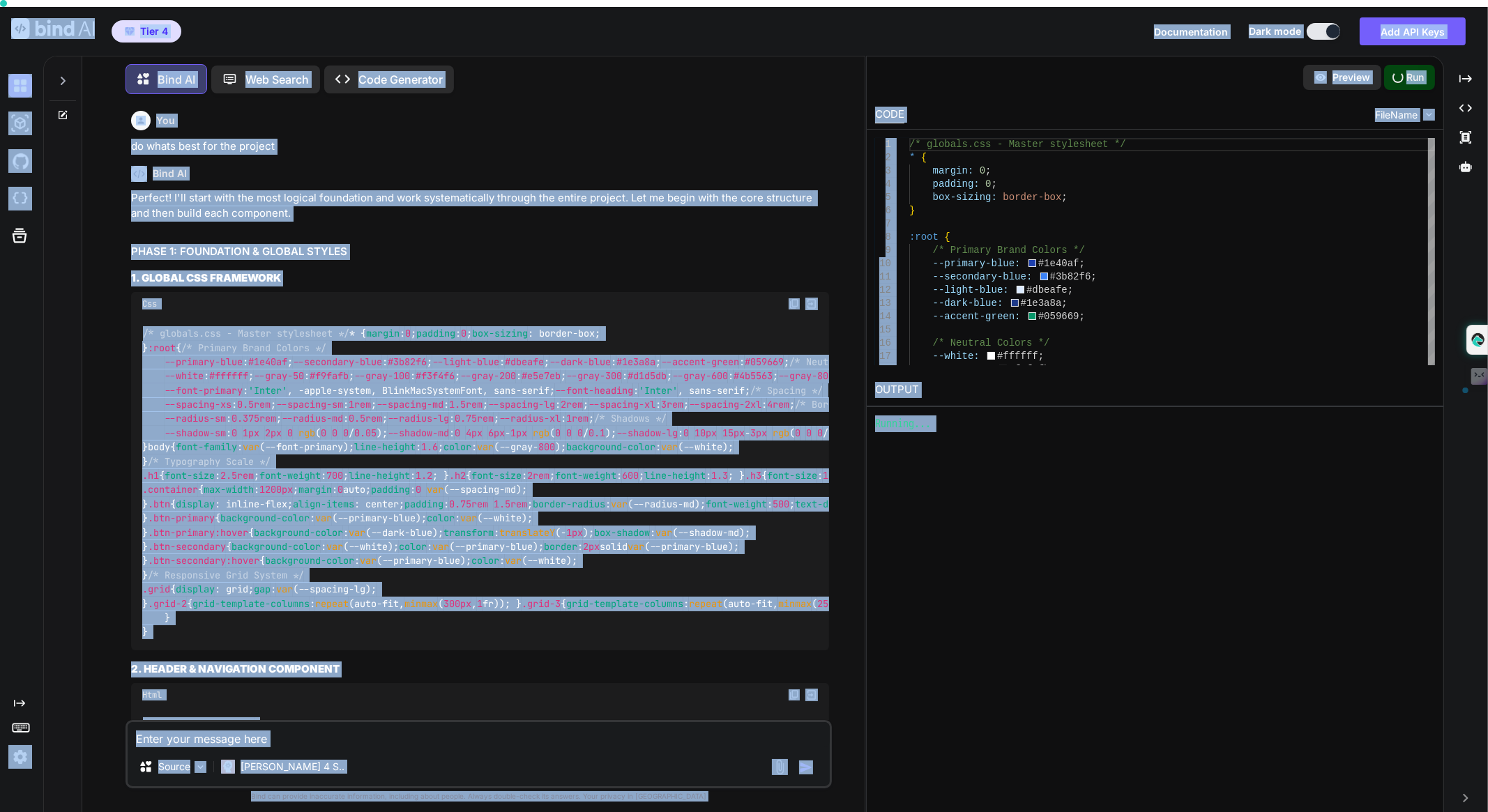 copy on "Tier 4 Documentation Dark mode Add API Keys Created with Pixso. Created with Pixso.   Bind AI Web Search Created with Pixso. Code Generator You do whats best for the project Bind AI Perfect! I'll start with the most logical foundation and work systematically through the entire project. Let me begin with the core structure and then build each component.
PHASE 1: FOUNDATION & GLOBAL STYLES
1. GLOBAL CSS FRAMEWORK
Css /* globals.css - Master stylesheet */
* {
margin :  0 ;
padding :  0 ;
box-sizing : border-box;
}
:root  {
/* Primary Brand Colors */
--primary-blue :  #1e40af ;
--secondary-blue :  #3b82f6 ;
--light-blue :  #dbeafe ;
--dark-blue :  #1e3a8a ;
--accent-green :  #059669 ;
/* Neutral Colors */
--white :  #ffffff ;
--gray-50 :  #f9fafb ;
--gray-100 :  #f3f4f6 ;
--gray-200 :  #e5e7eb ;
--gray-300 :  #d1d5db ;
--gray-600 :  #4b5563 ;
--gray-800 :  #1f2937 ;
--gray-900 :  #111827 ;
/* Typography */ ..." 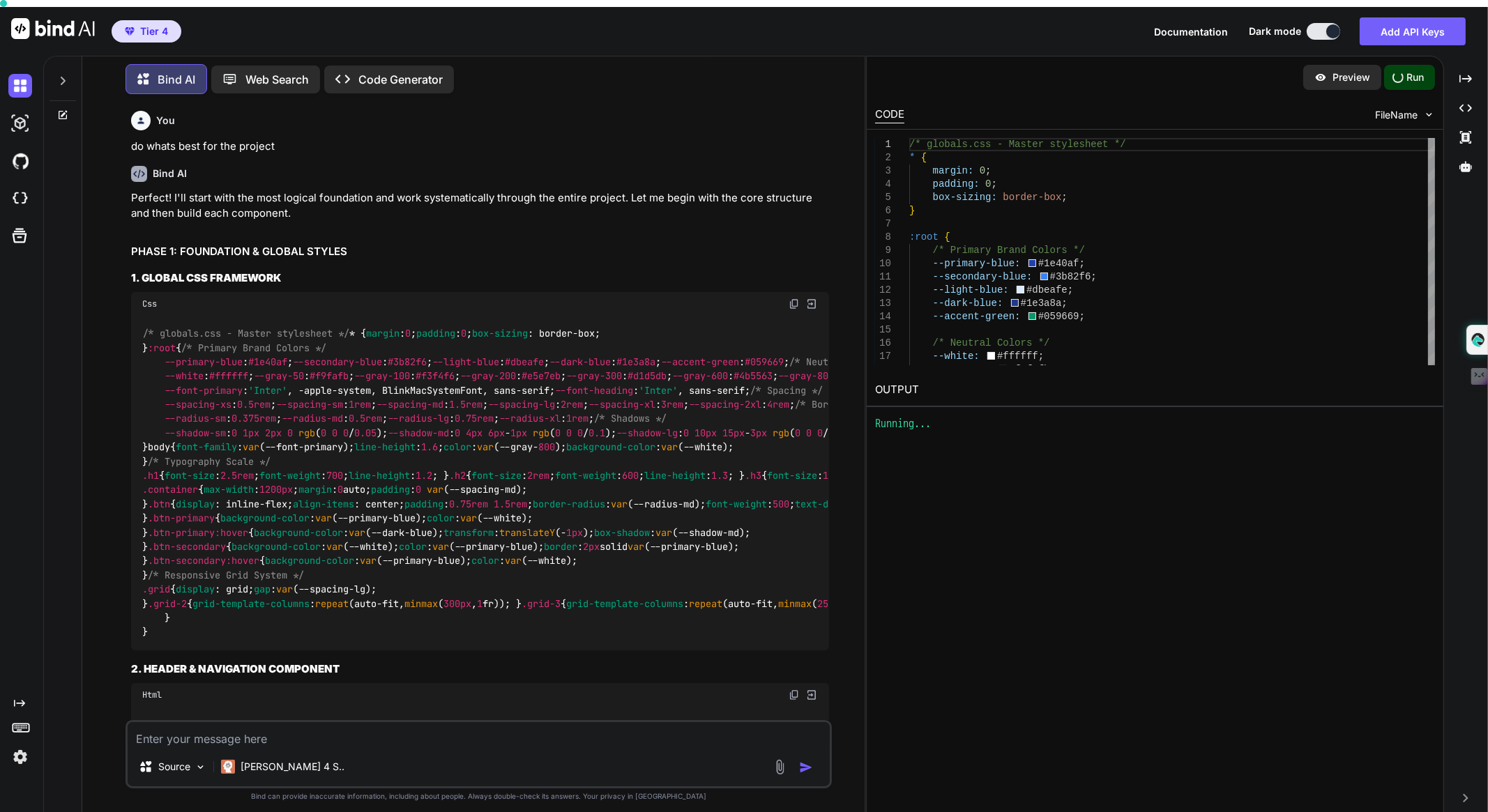 click on "Perfect! I'll start with the most logical foundation and work systematically through the entire project. Let me begin with the core structure and then build each component.
PHASE 1: FOUNDATION & GLOBAL STYLES
1. GLOBAL CSS FRAMEWORK
Css /* globals.css - Master stylesheet */
* {
margin :  0 ;
padding :  0 ;
box-sizing : border-box;
}
:root  {
/* Primary Brand Colors */
--primary-blue :  #1e40af ;
--secondary-blue :  #3b82f6 ;
--light-blue :  #dbeafe ;
--dark-blue :  #1e3a8a ;
--accent-green :  #059669 ;
/* Neutral Colors */
--white :  #ffffff ;
--gray-50 :  #f9fafb ;
--gray-100 :  #f3f4f6 ;
--gray-200 :  #e5e7eb ;
--gray-300 :  #d1d5db ;
--gray-600 :  #4b5563 ;
--gray-800 :  #1f2937 ;
--gray-900 :  #111827 ;
/* Typography */
--font-primary :  'Inter' , -apple-system, BlinkMacSystemFont, sans-serif;
--font-heading :  'Inter' , sans-serif;
/* Spacing */
--spacing-xs :  :" at bounding box center [480, 3583] 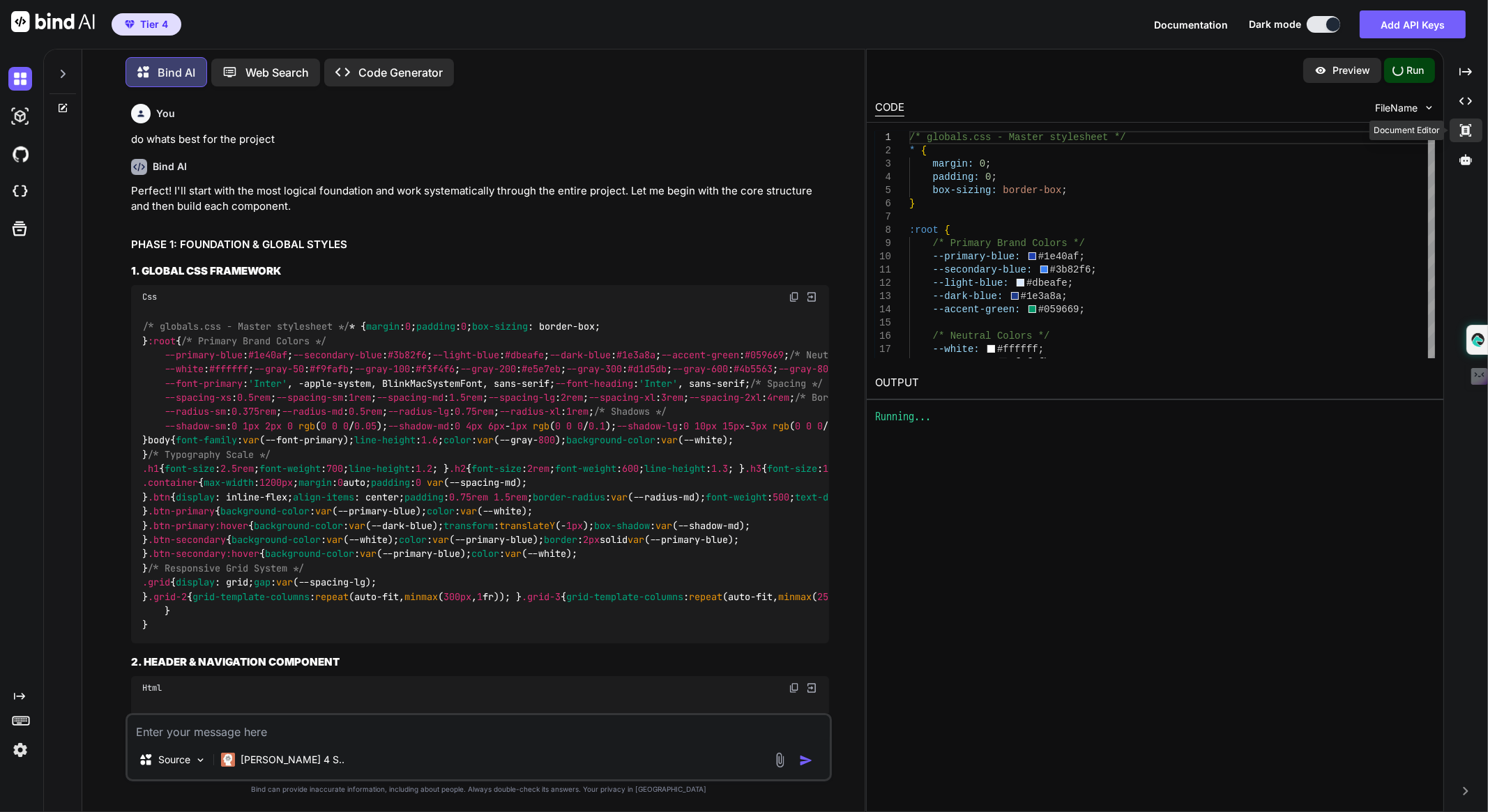 click on "Created with Pixso." at bounding box center (1466, 130) 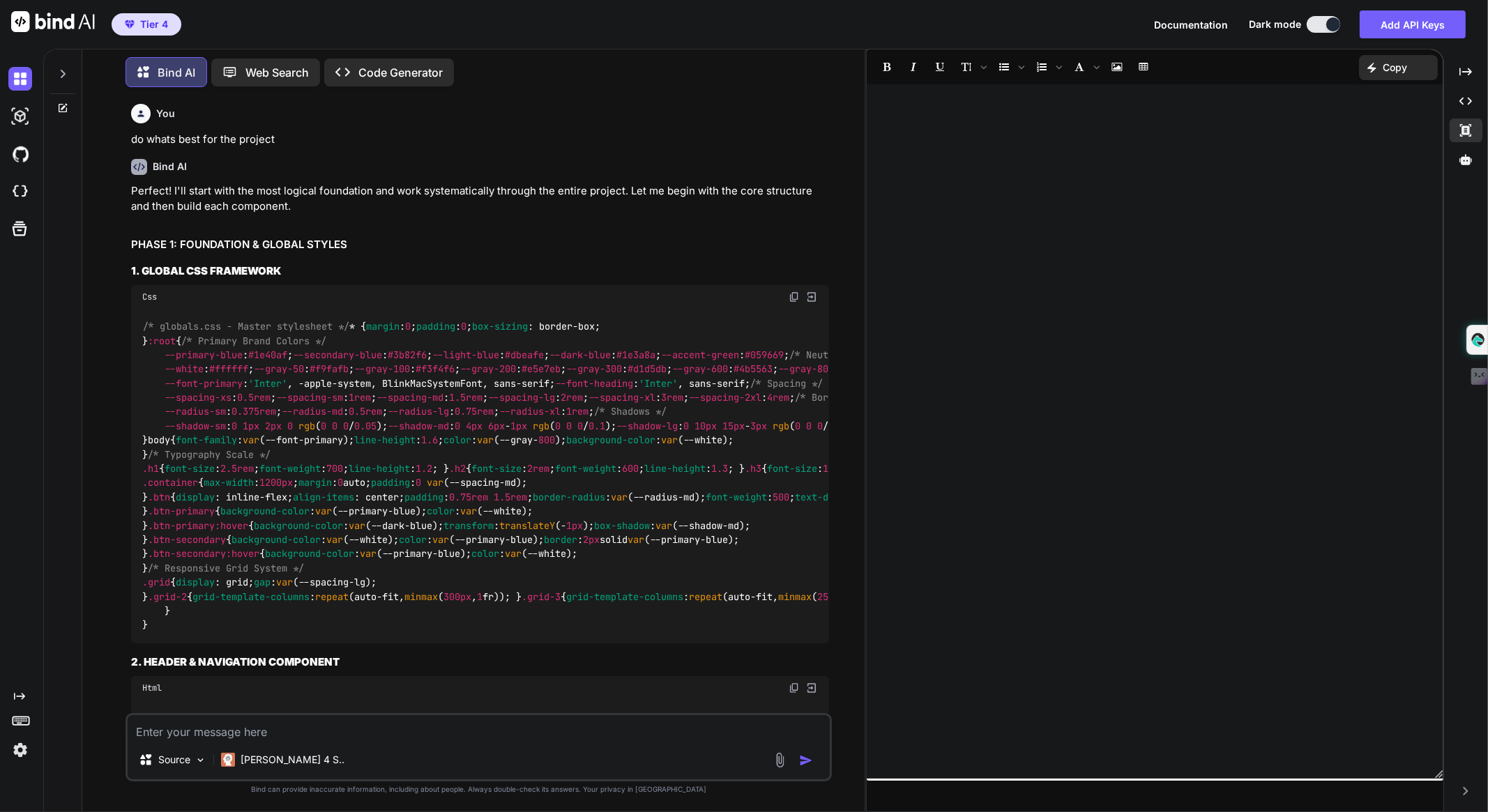 click at bounding box center (1155, 431) 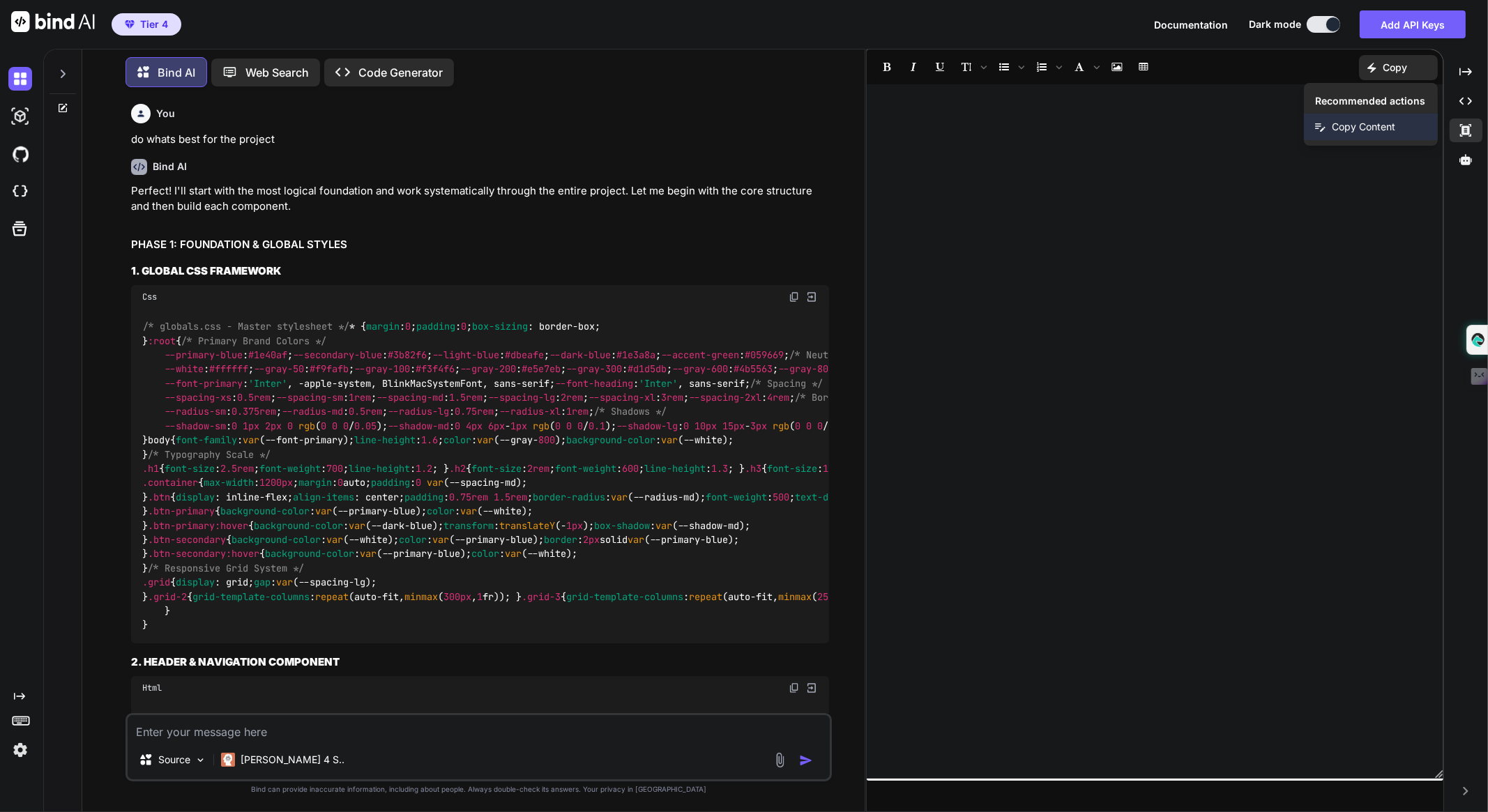 click on "Copy Content" at bounding box center (1363, 127) 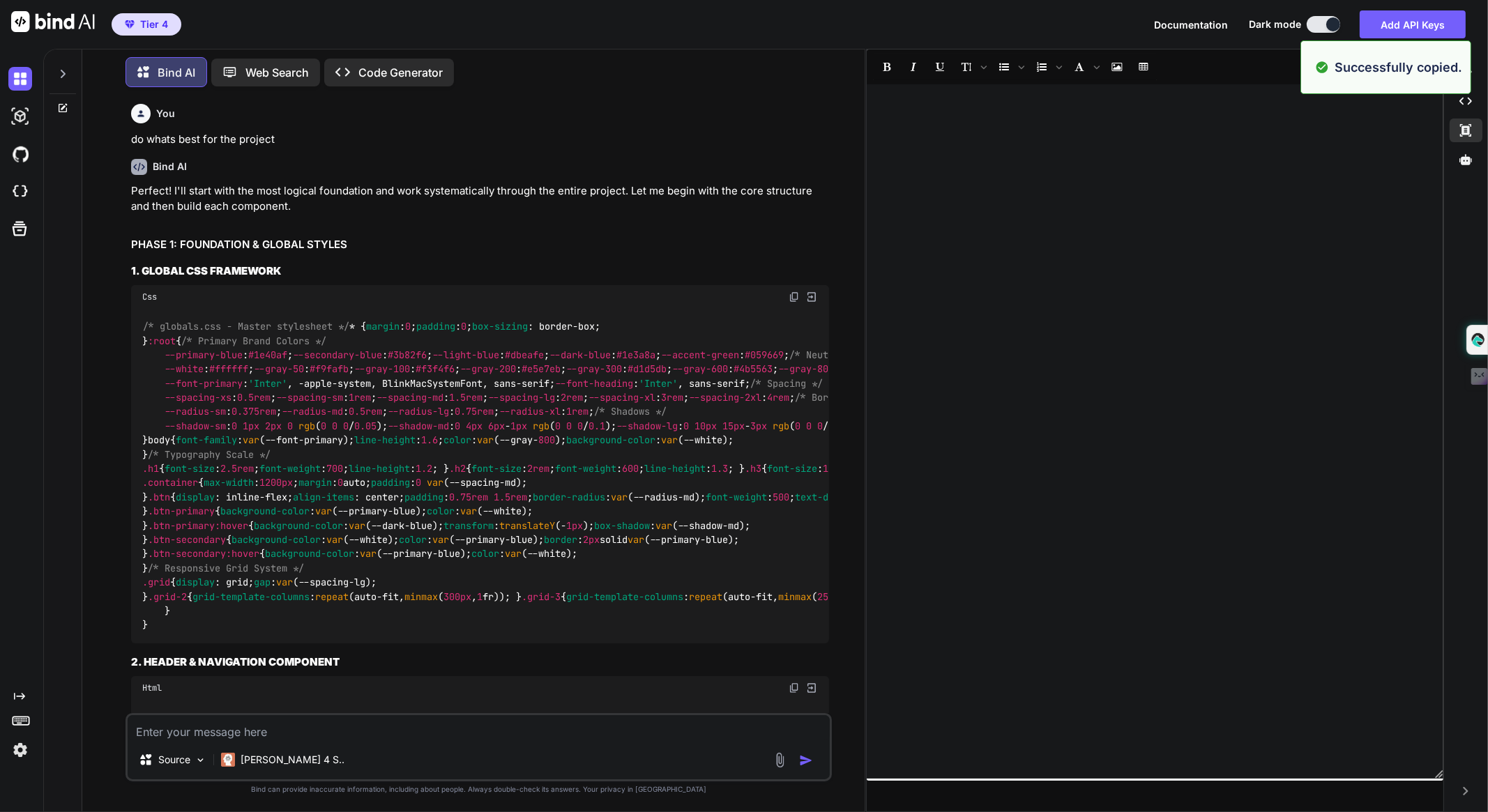 click at bounding box center (1155, 431) 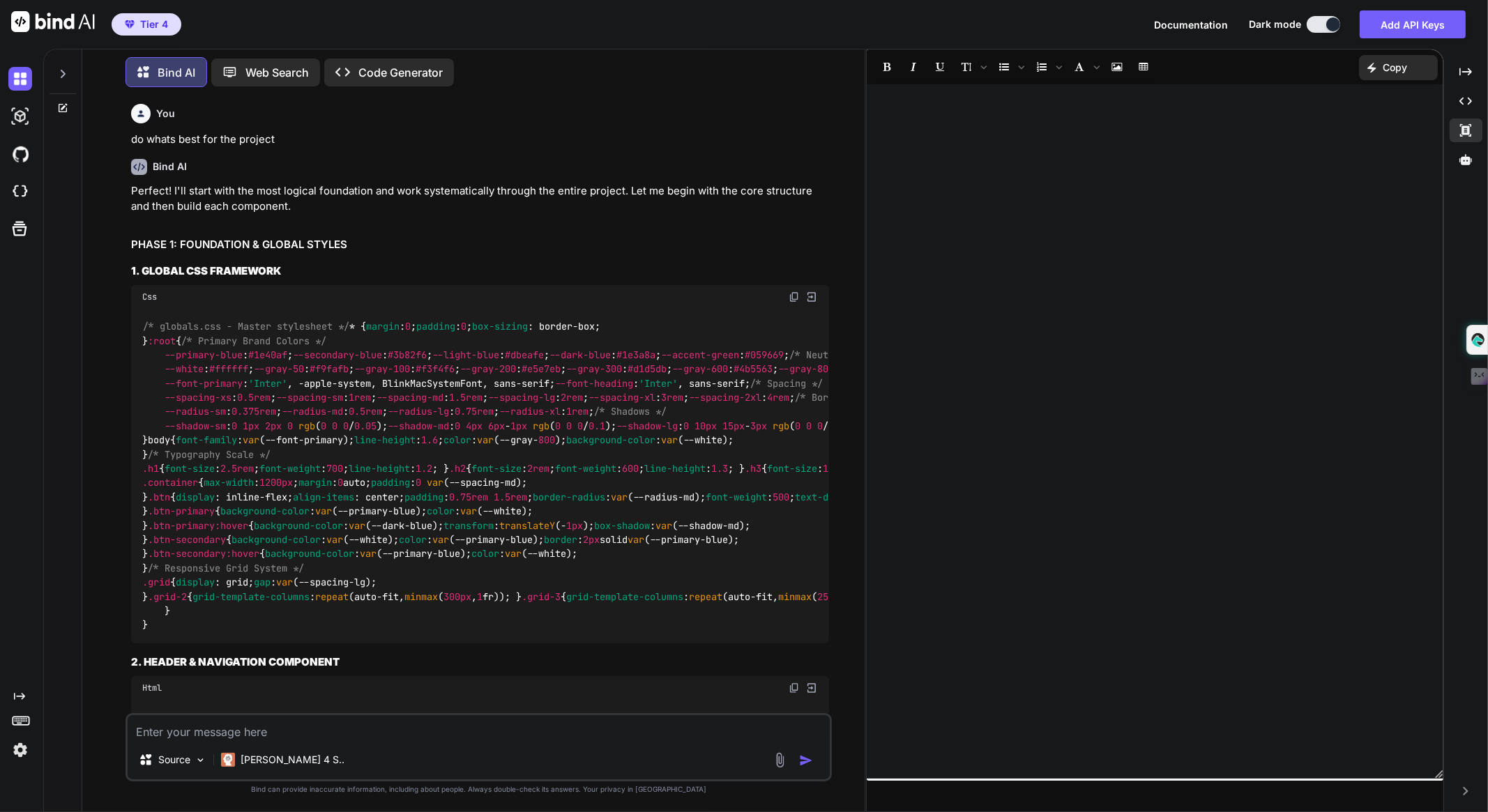 click at bounding box center [1155, 431] 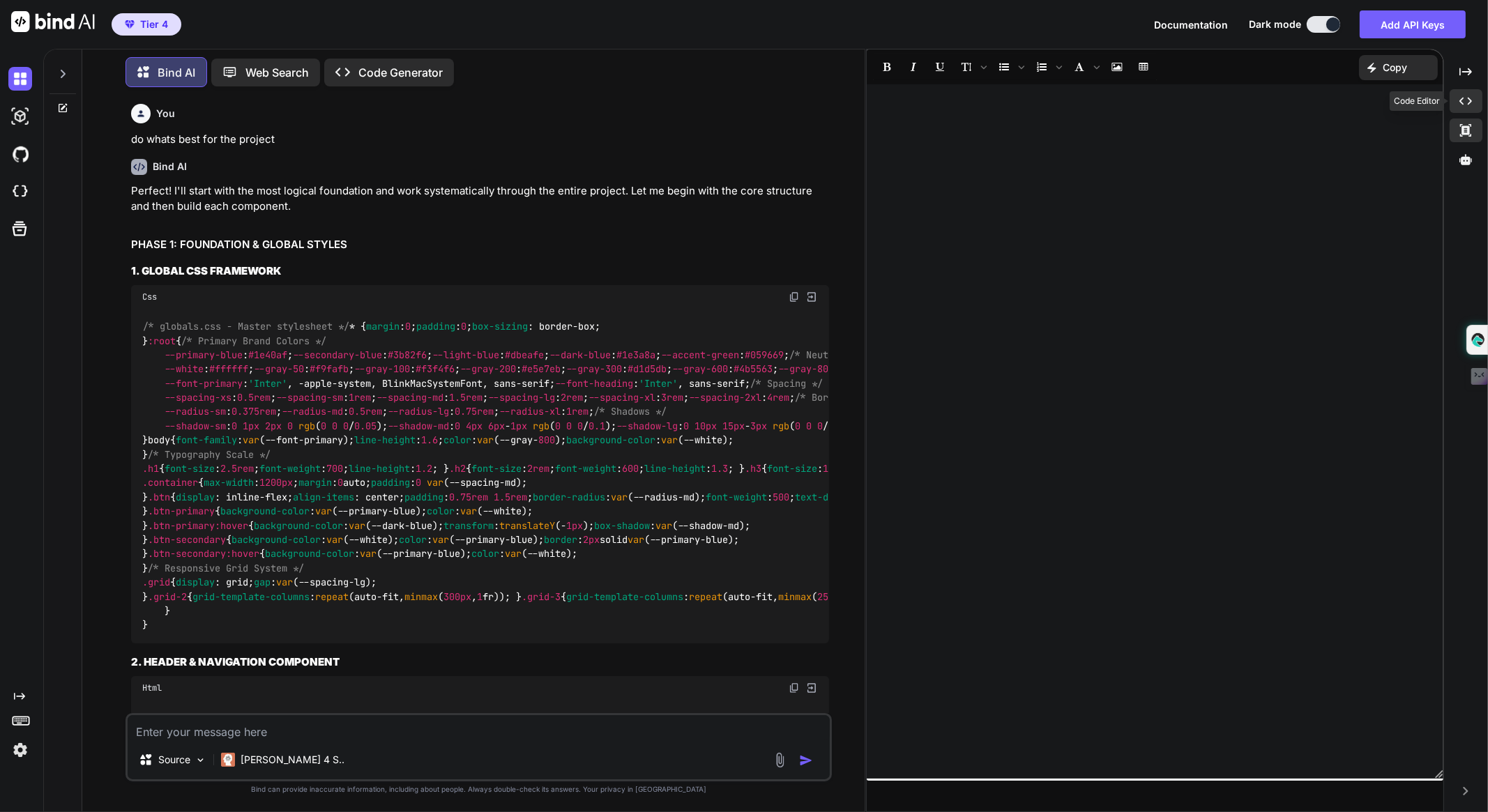 click on "Created with Pixso." at bounding box center [1466, 101] 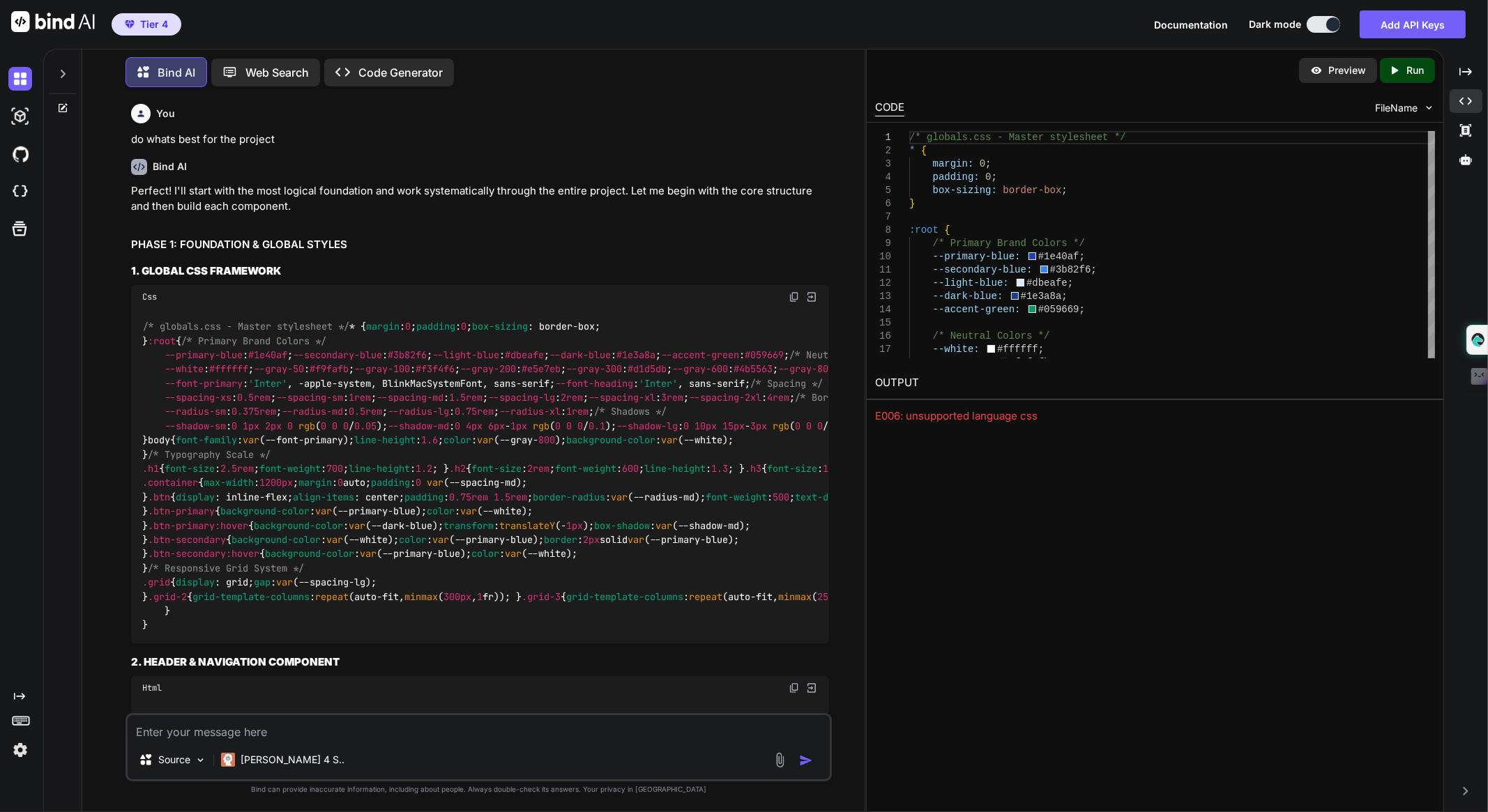 drag, startPoint x: 1445, startPoint y: 144, endPoint x: 1438, endPoint y: 151, distance: 9.899495 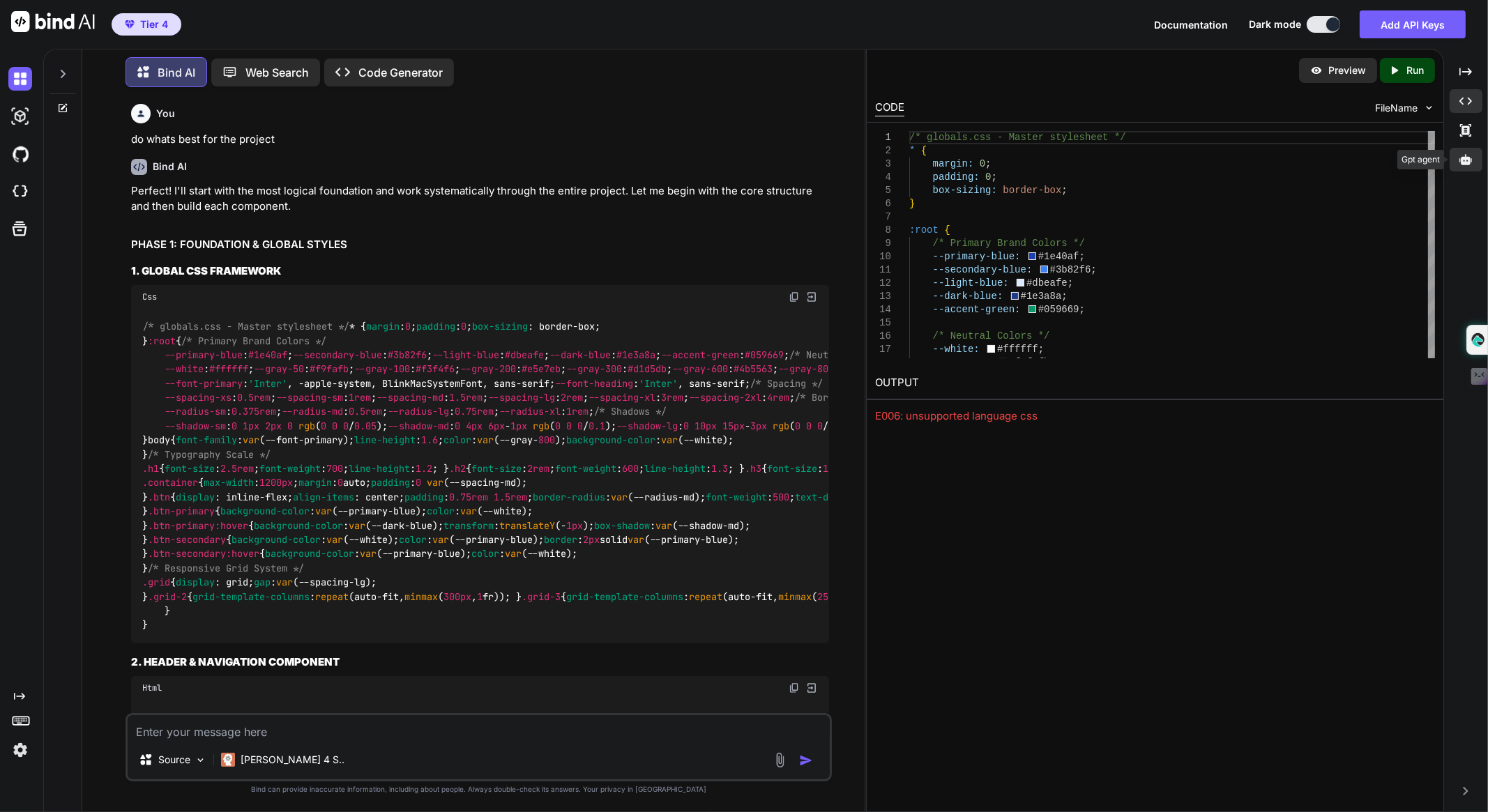 click at bounding box center [1466, 160] 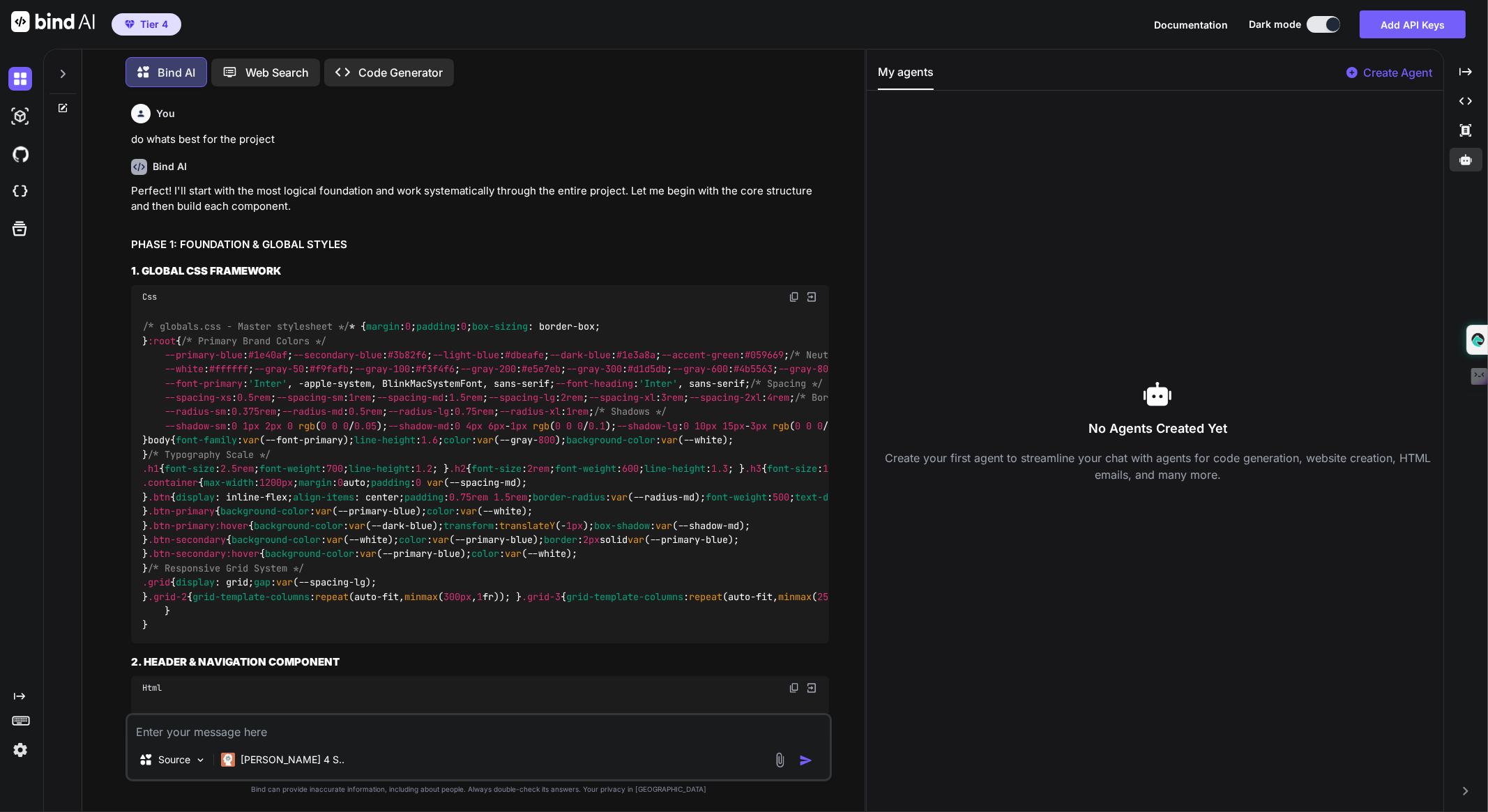 click on "No Agents Created Yet Create your first agent to streamline your chat with agents for code generation, website creation, HTML emails, and many more." at bounding box center [1157, 431] 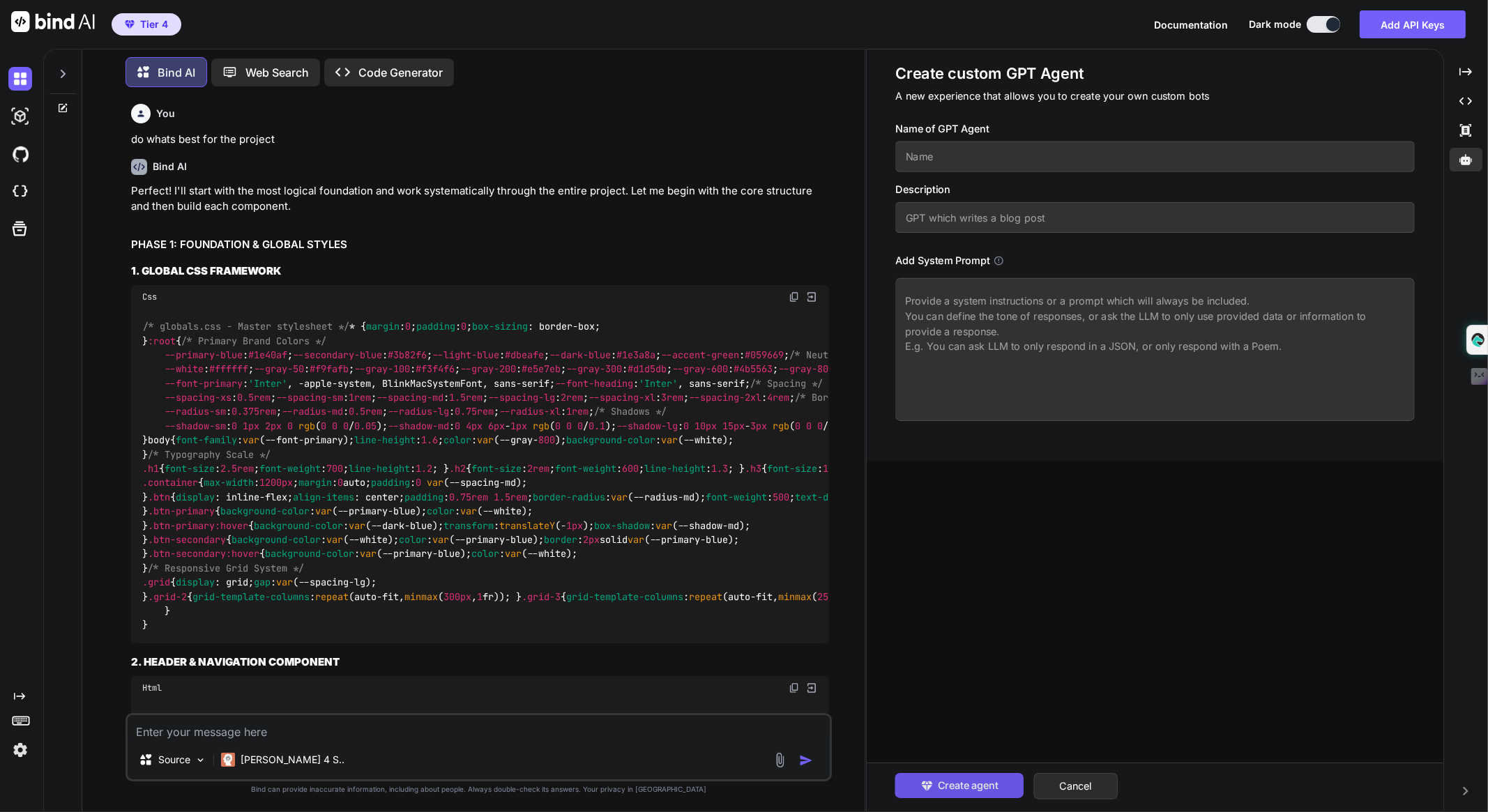 click on "Create agent" at bounding box center (968, 786) 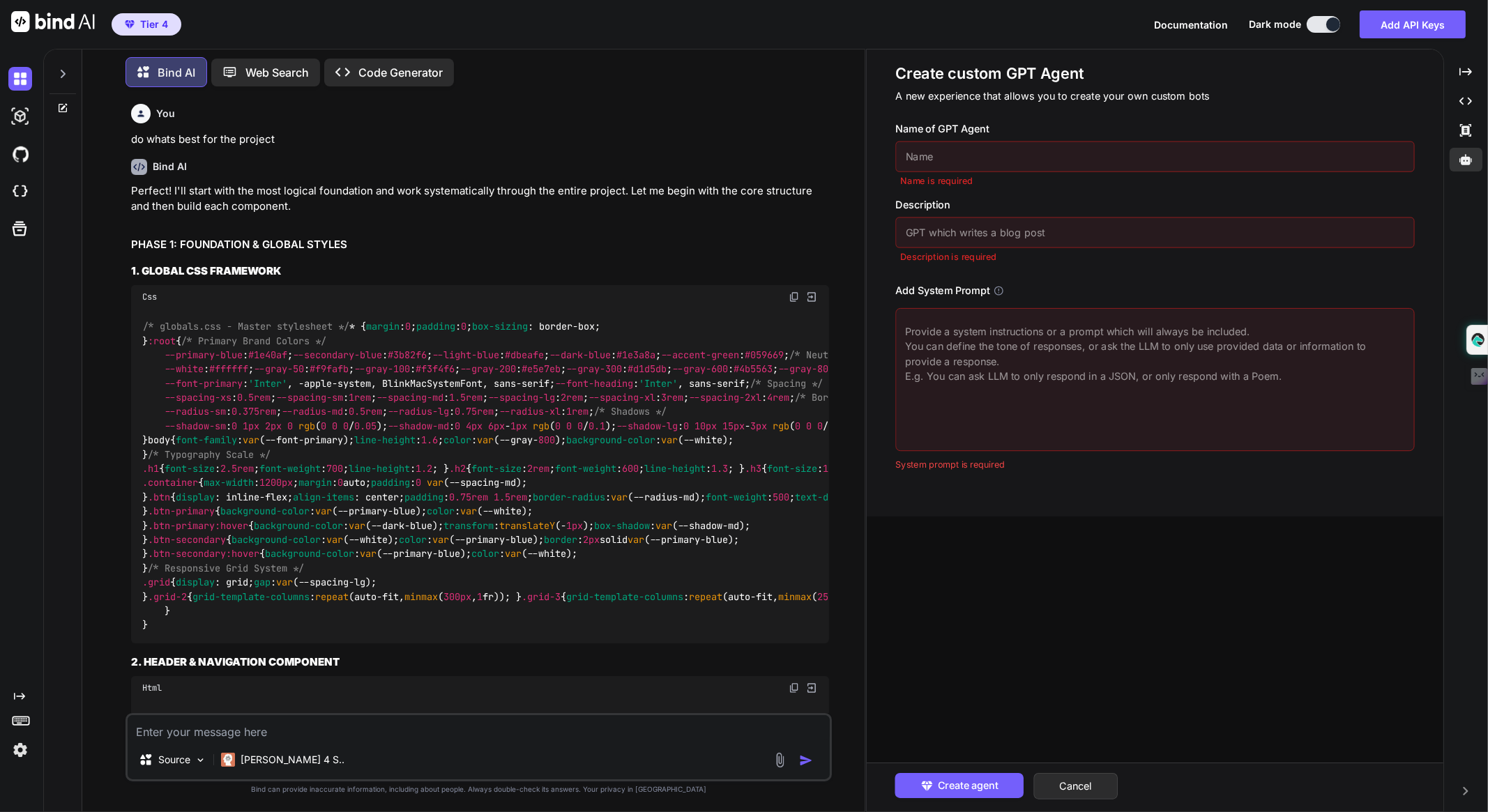 drag, startPoint x: 1011, startPoint y: 599, endPoint x: 999, endPoint y: 386, distance: 213.3378 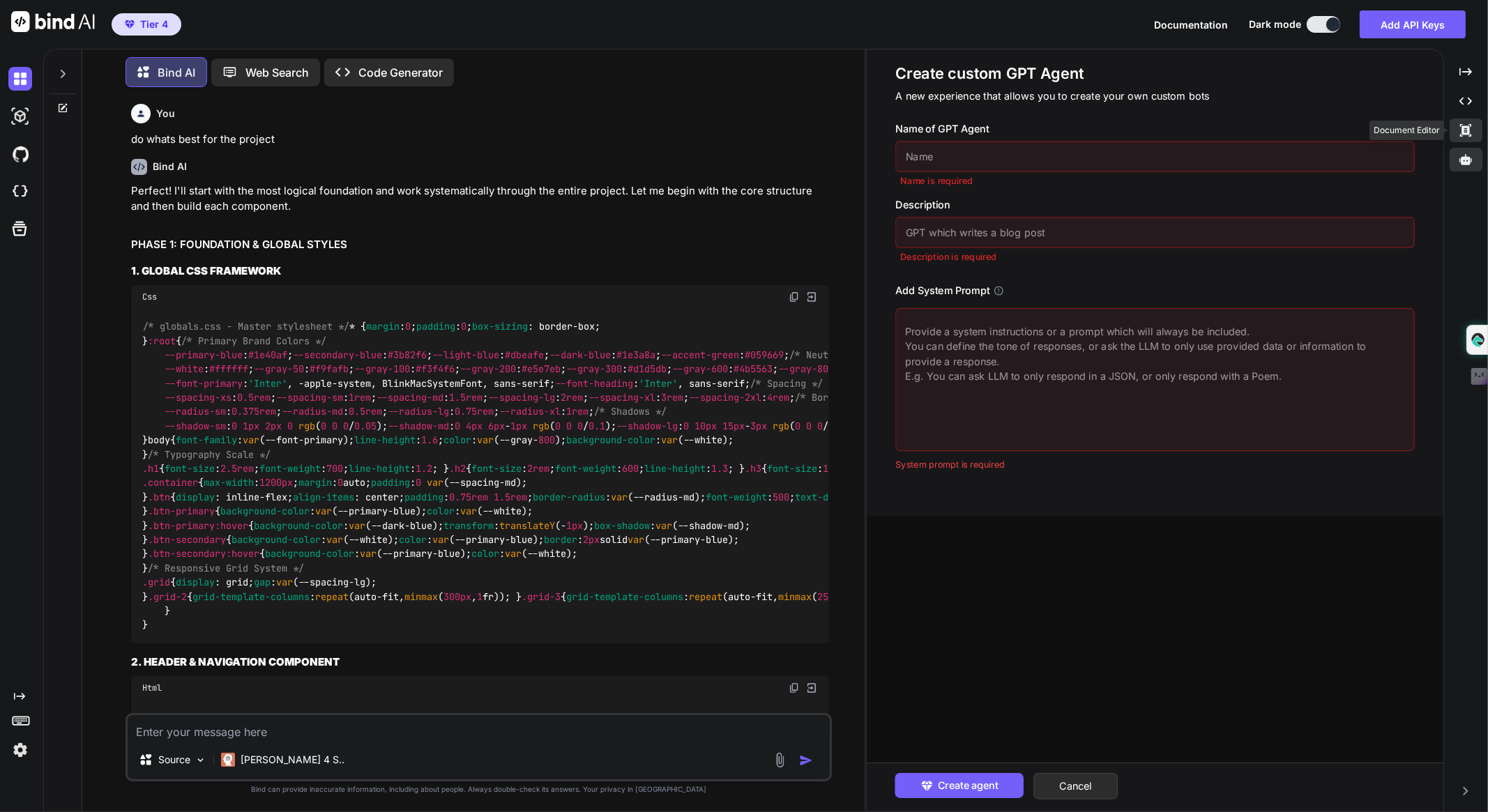 click on "Created with Pixso." at bounding box center [1466, 130] 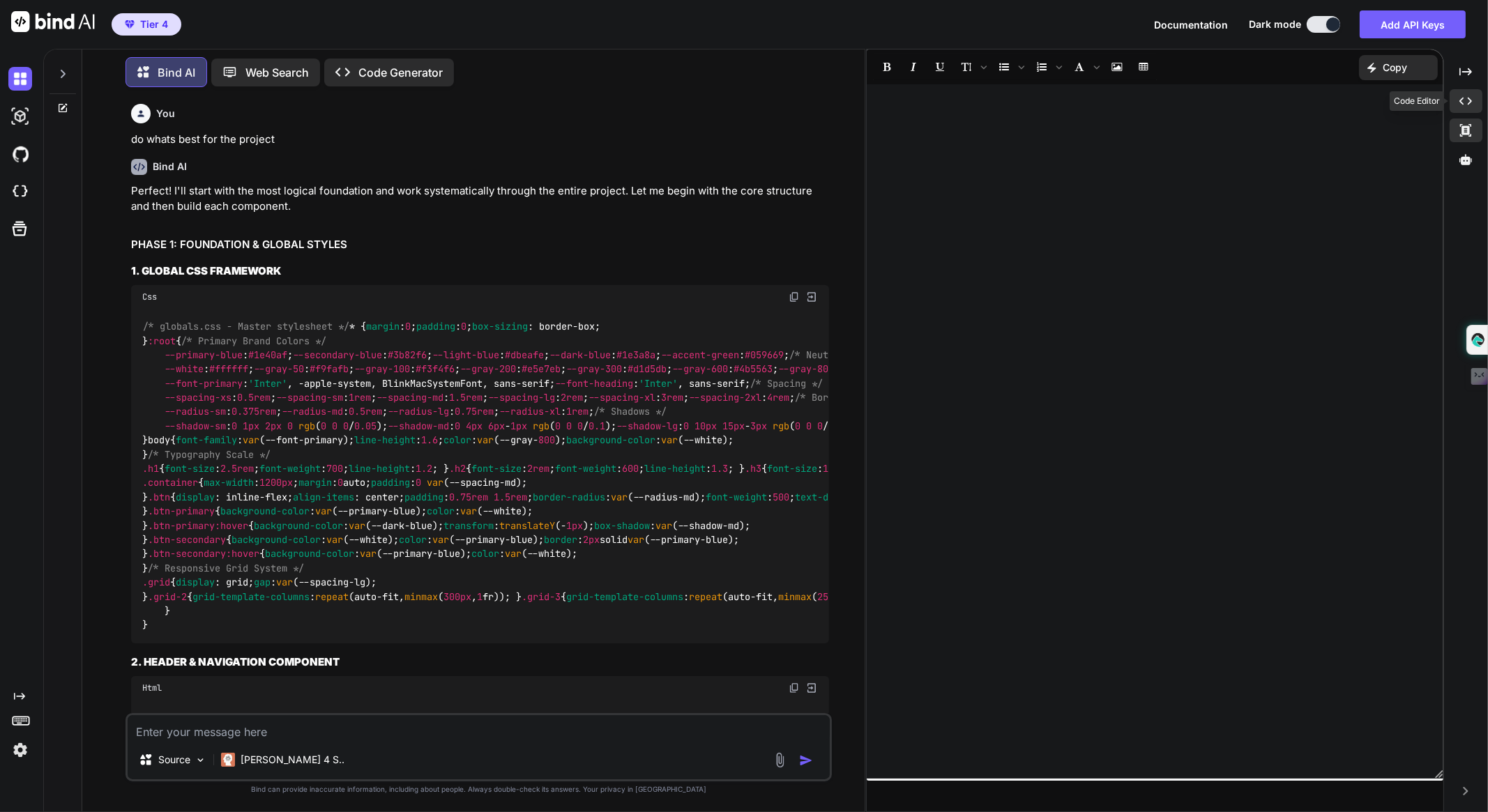 click on "Created with Pixso." 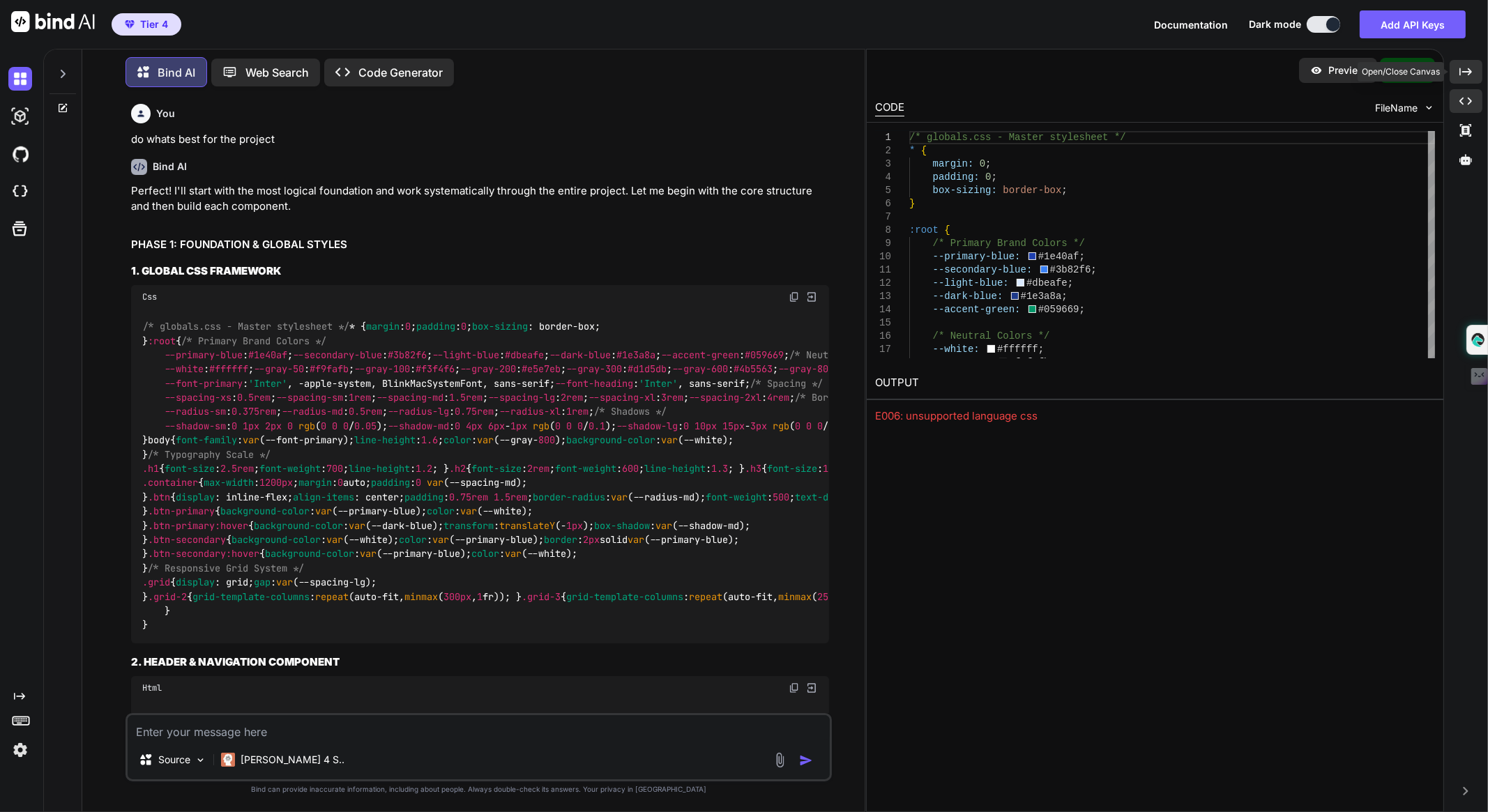 click on "Created with Pixso." 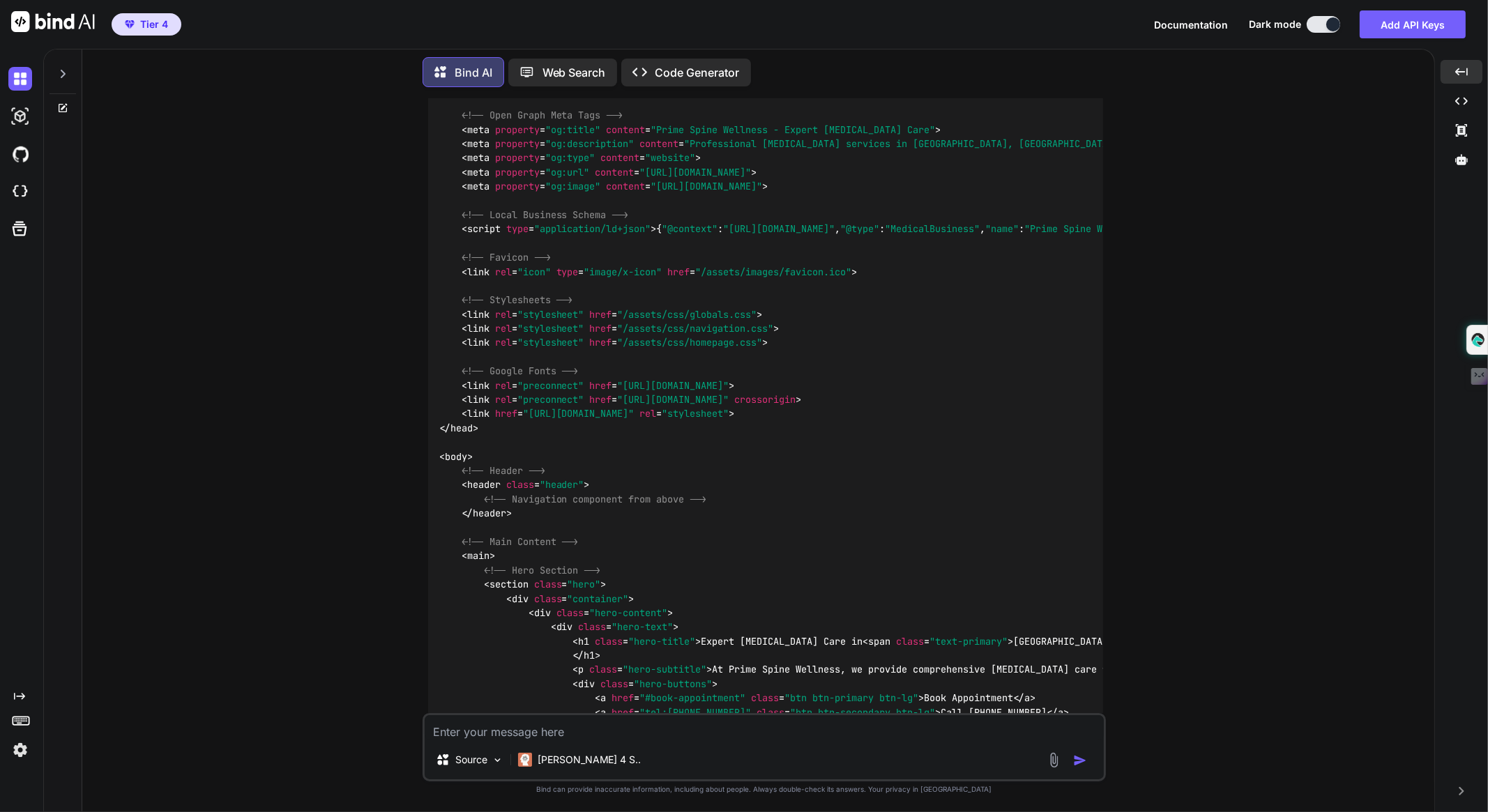 scroll, scrollTop: 1742, scrollLeft: 0, axis: vertical 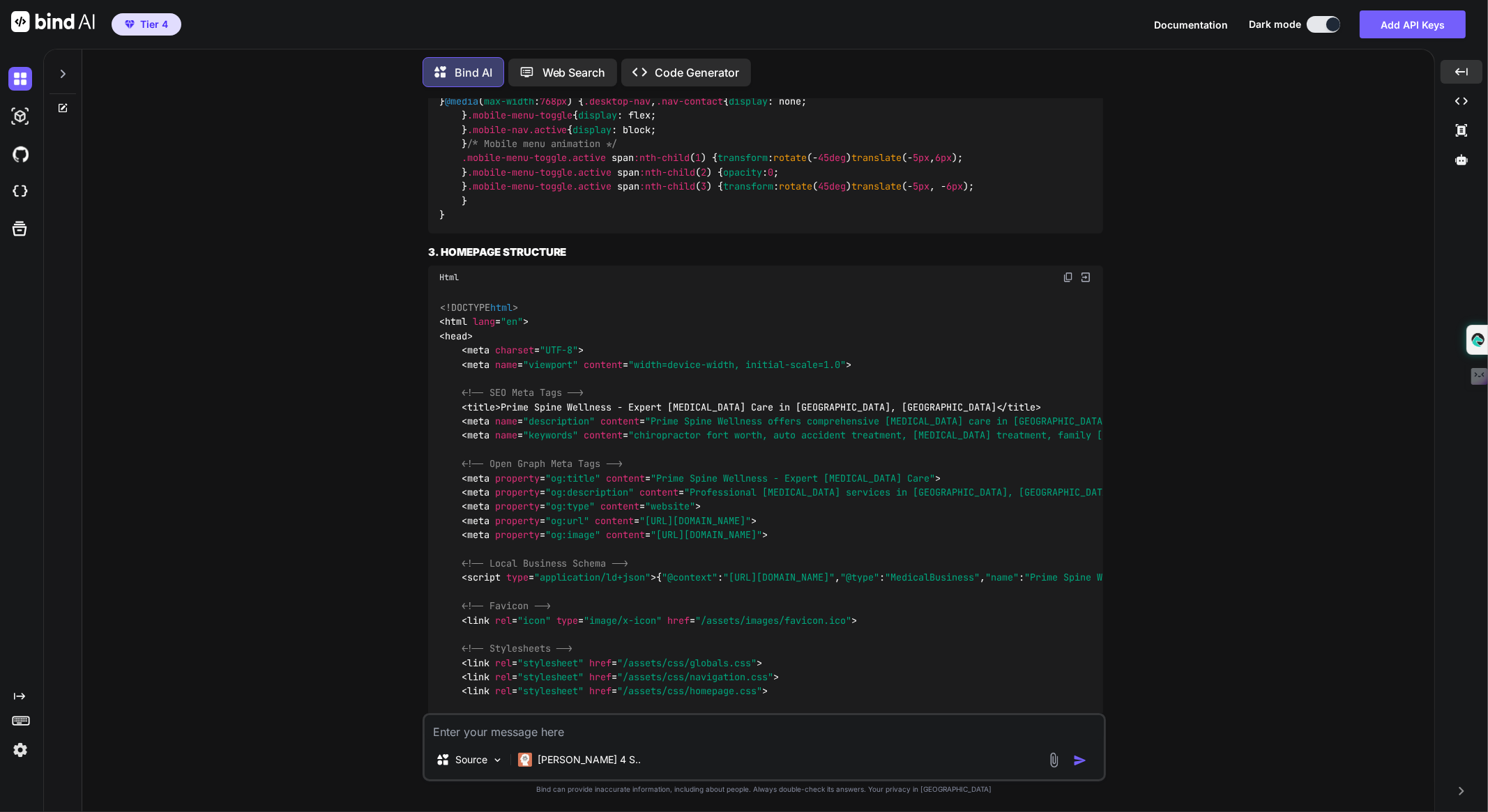 click at bounding box center (1086, -1055) 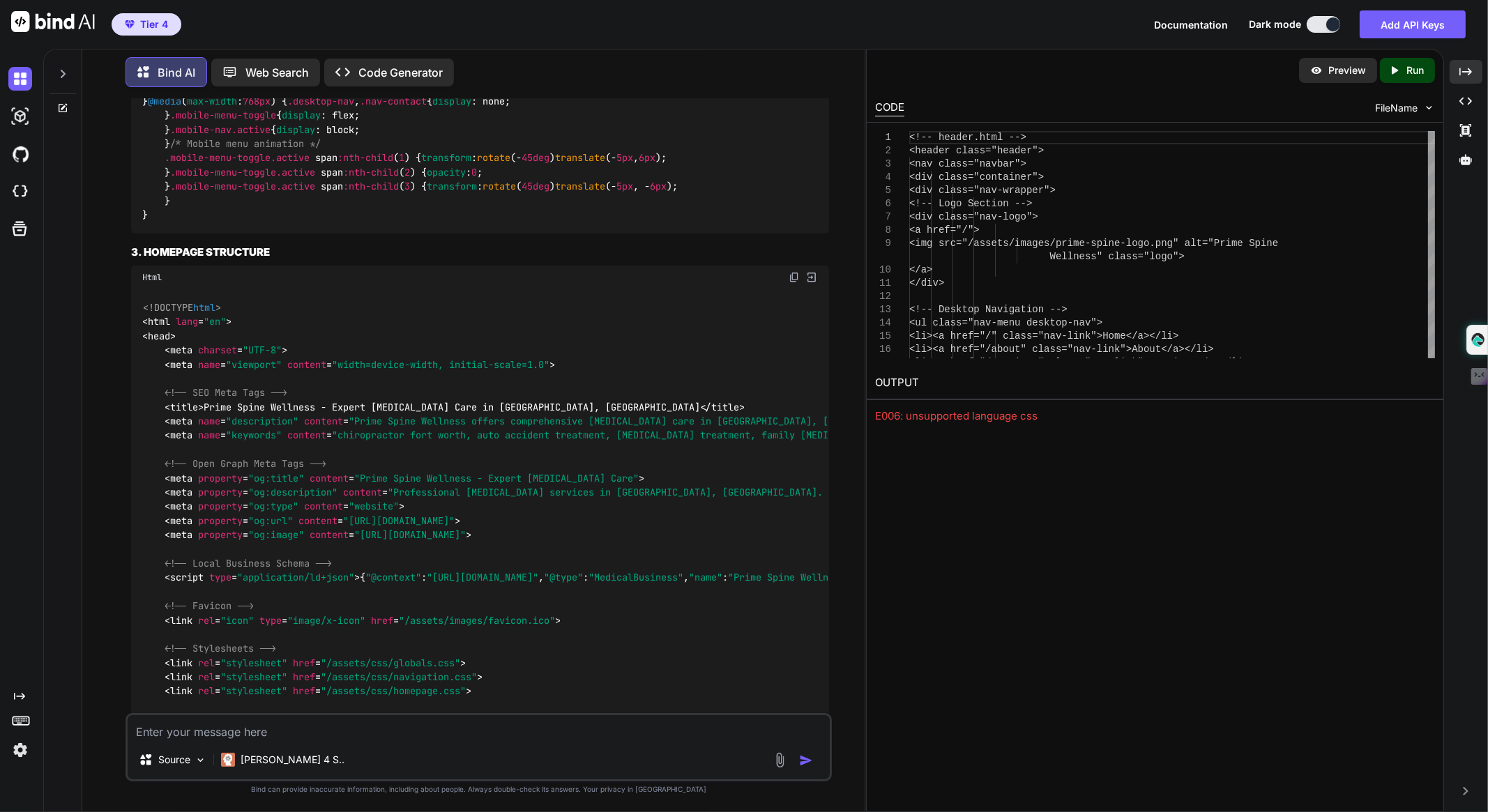 click on "Created with Pixso." at bounding box center [1397, 70] 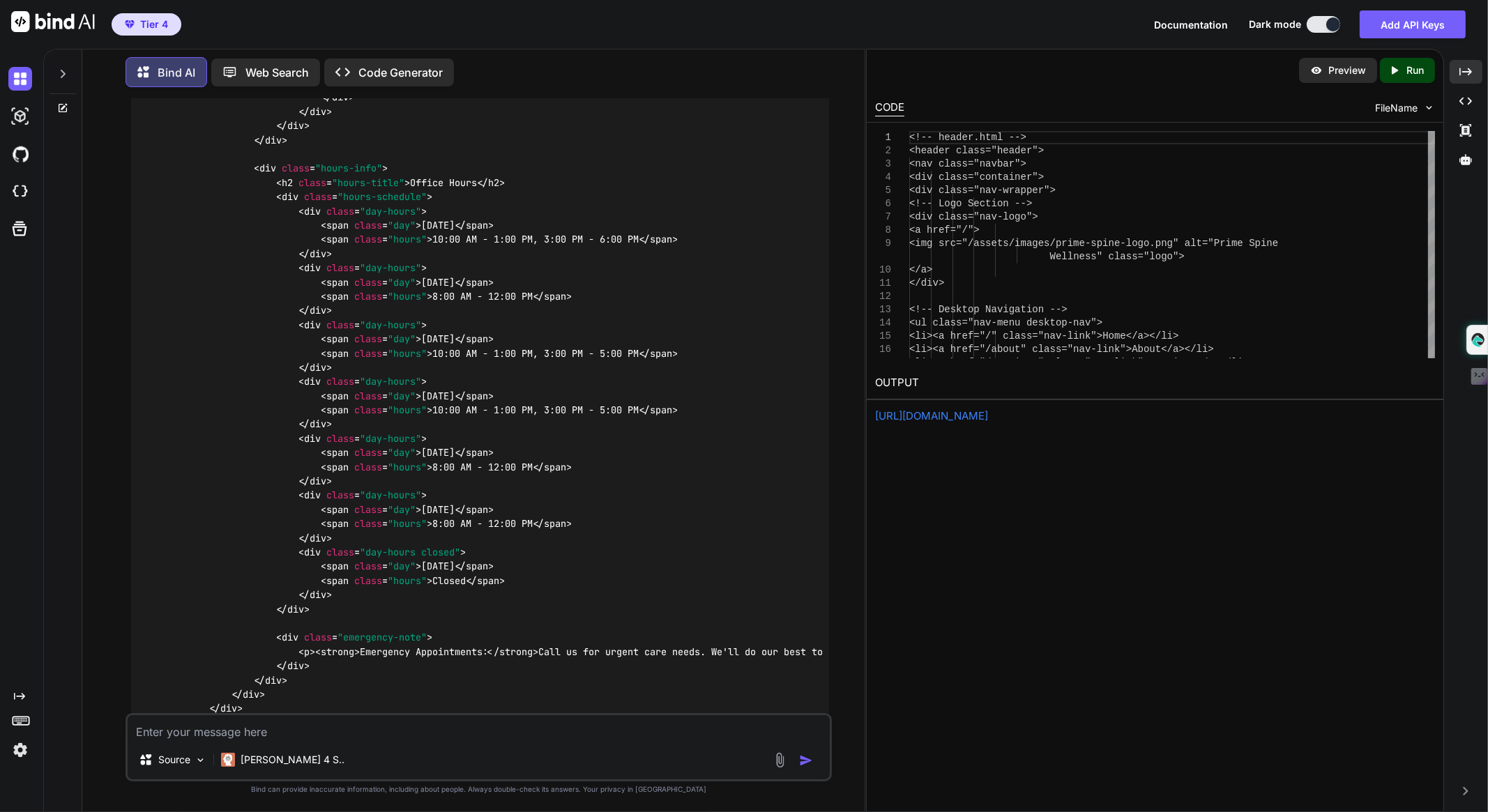 scroll, scrollTop: 5140, scrollLeft: 0, axis: vertical 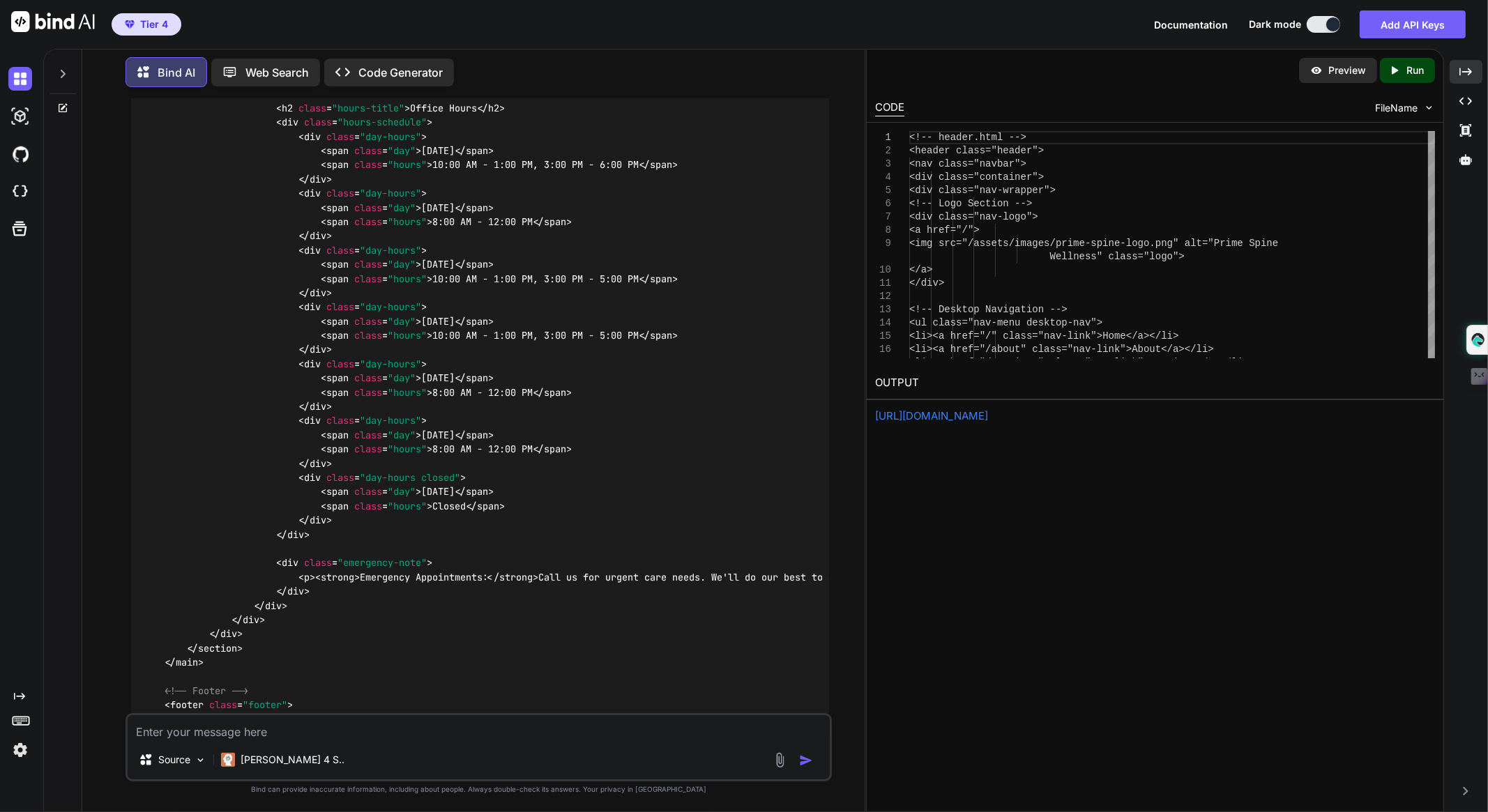click on "https://app.onecompiler.com/43reqwnf4_43rfk2vgr" at bounding box center [932, 415] 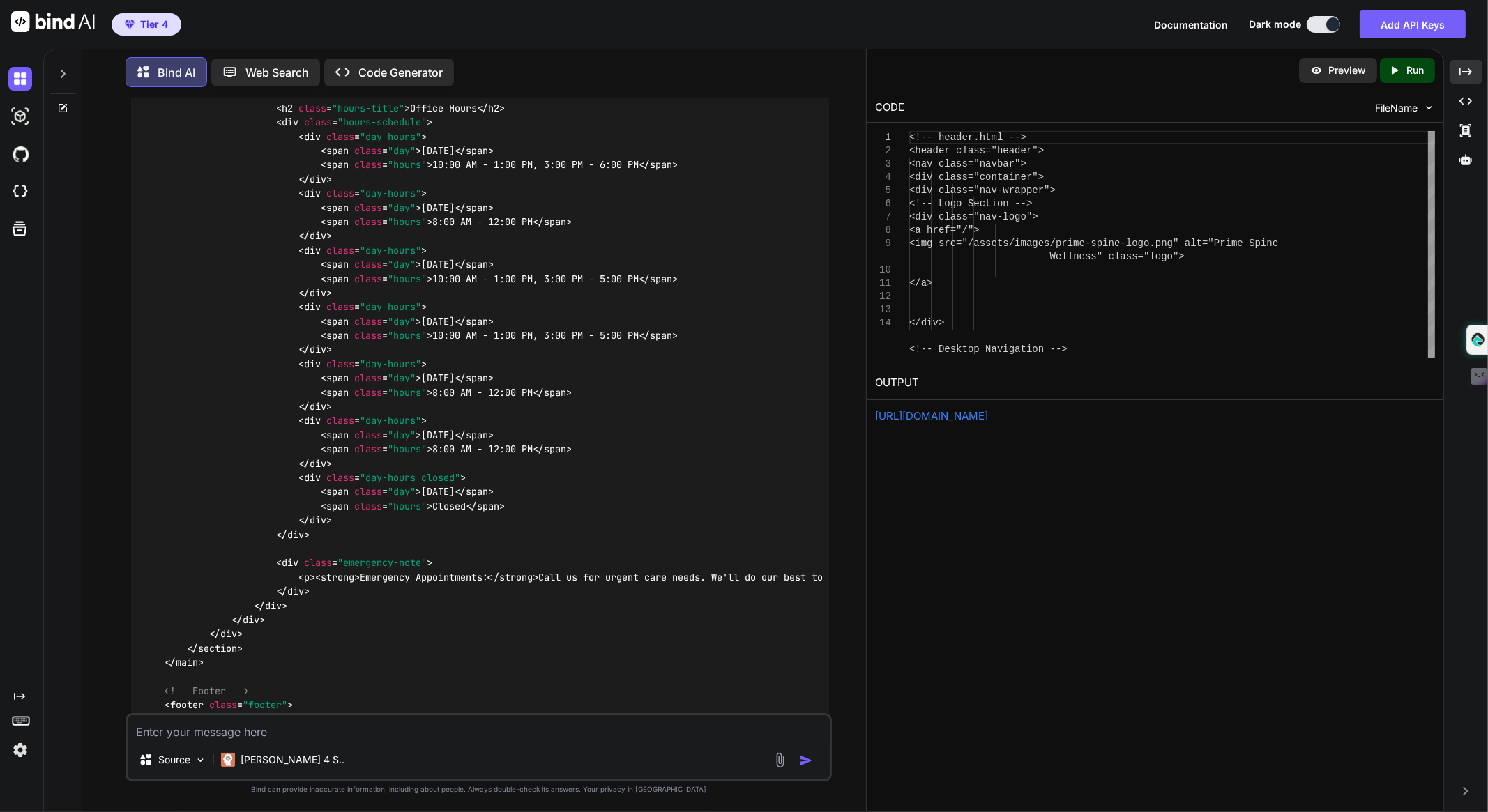 click at bounding box center (812, -3120) 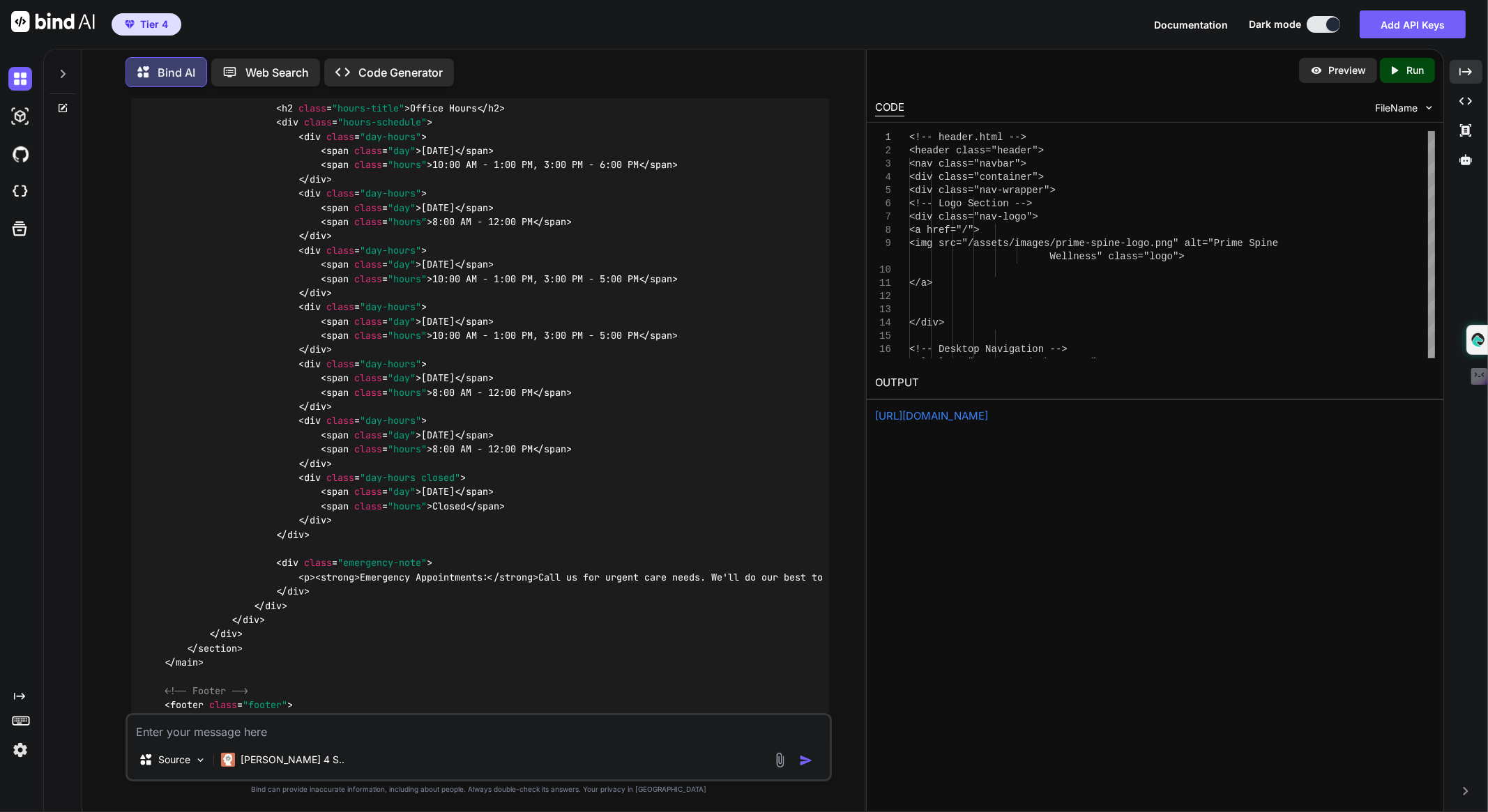 click on "Preview" at bounding box center (1347, 70) 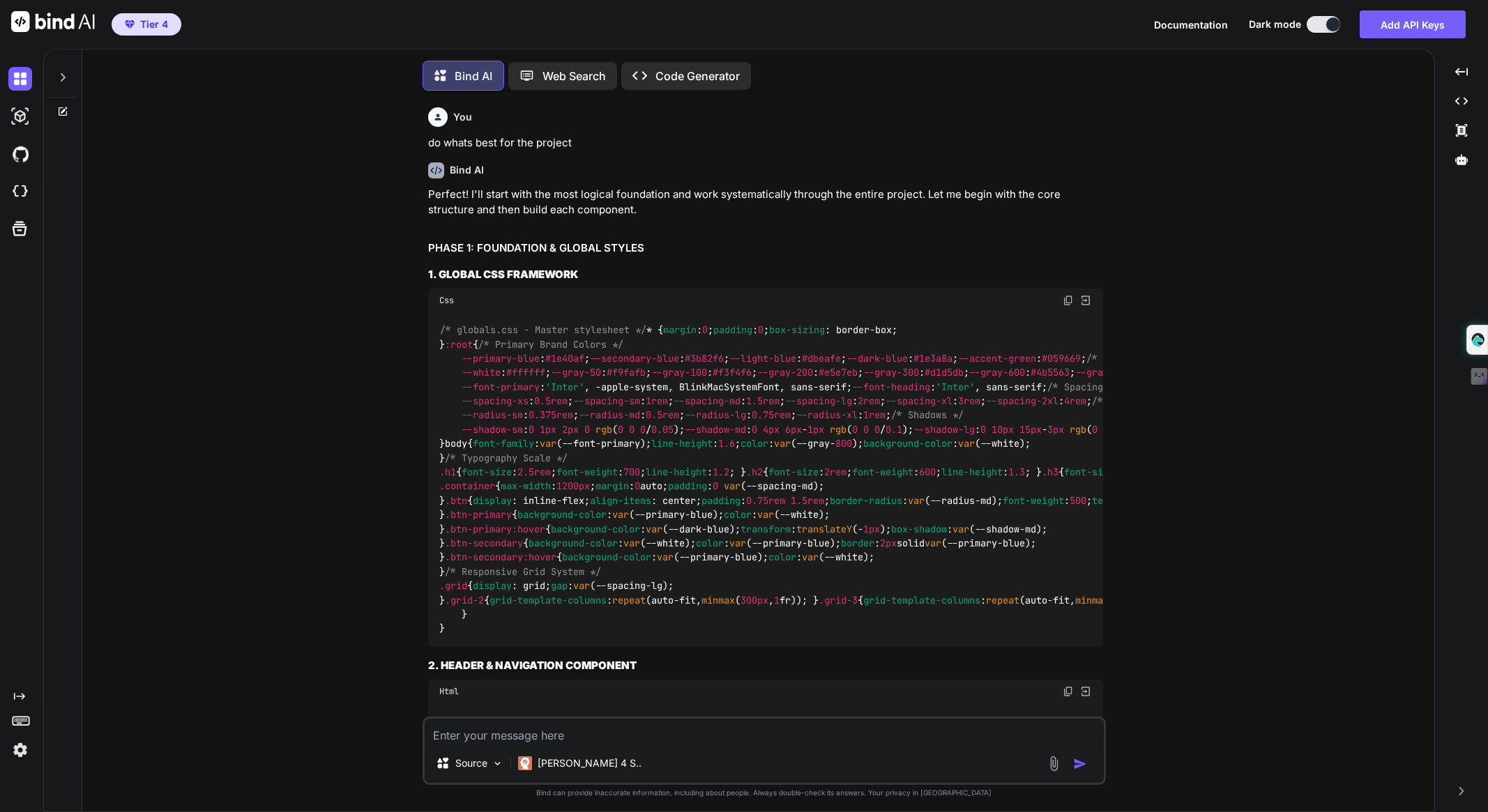 scroll, scrollTop: 0, scrollLeft: 0, axis: both 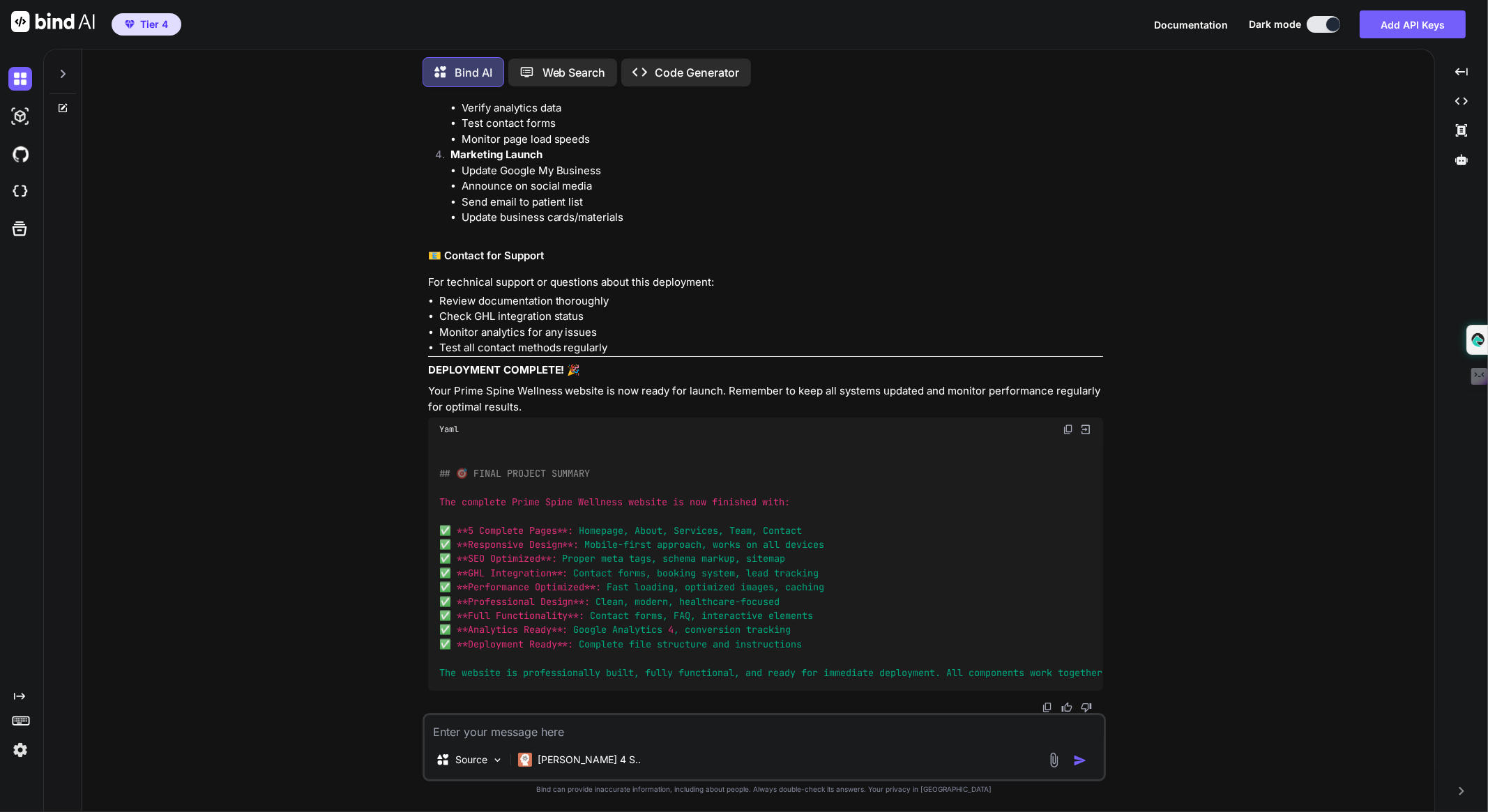 click at bounding box center (1086, -9293) 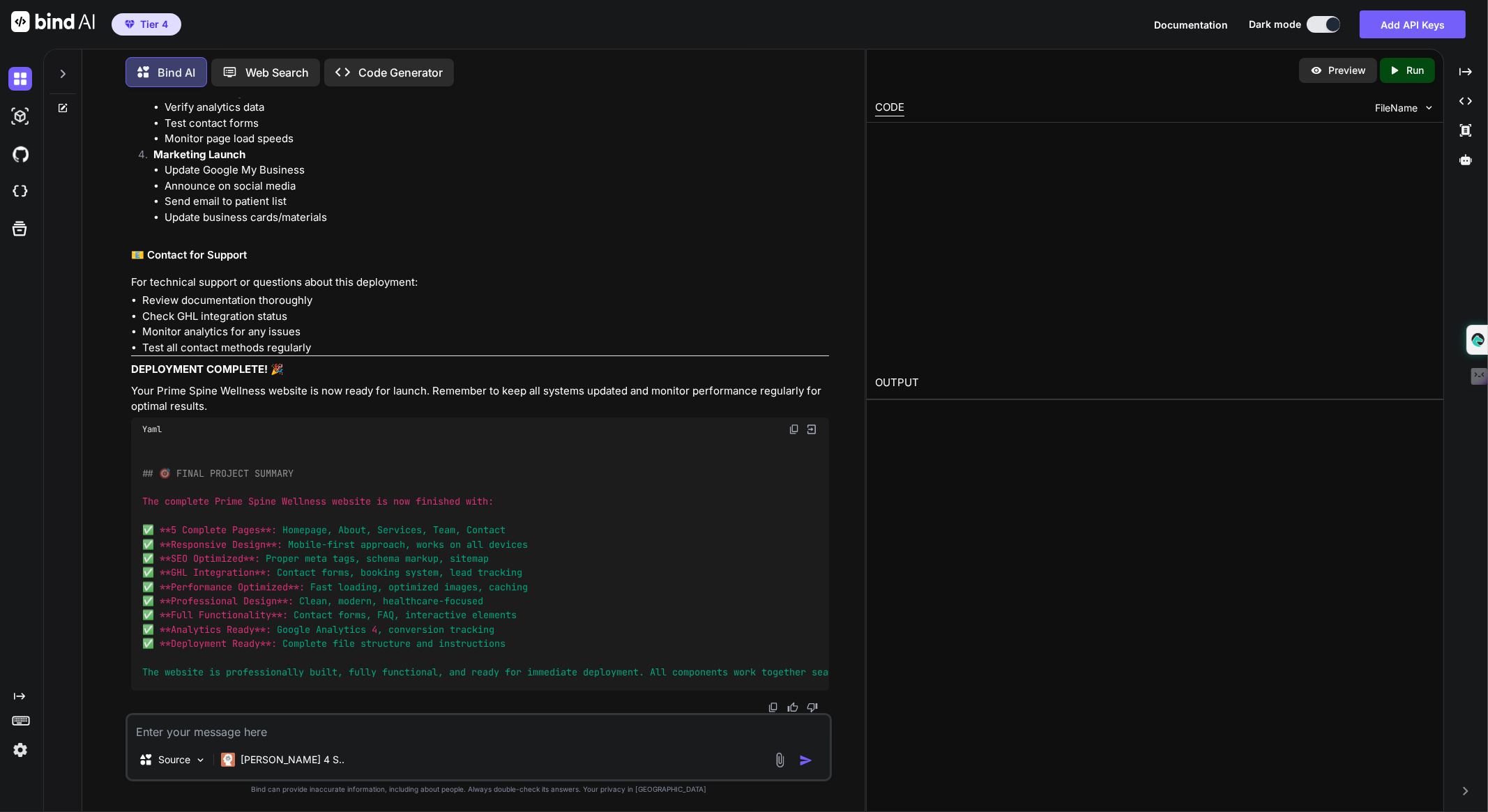 scroll, scrollTop: 90525, scrollLeft: 0, axis: vertical 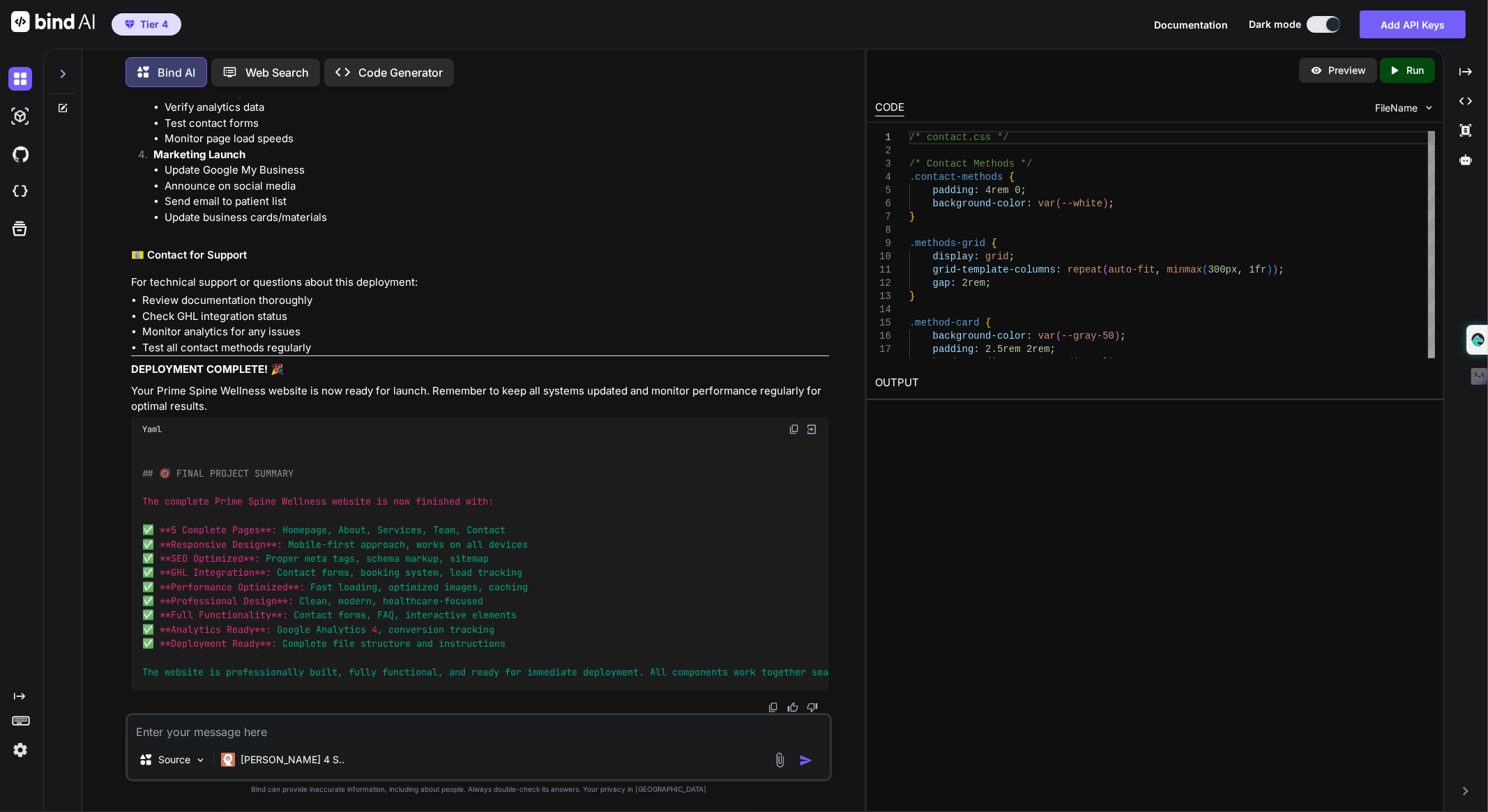 type on "x" 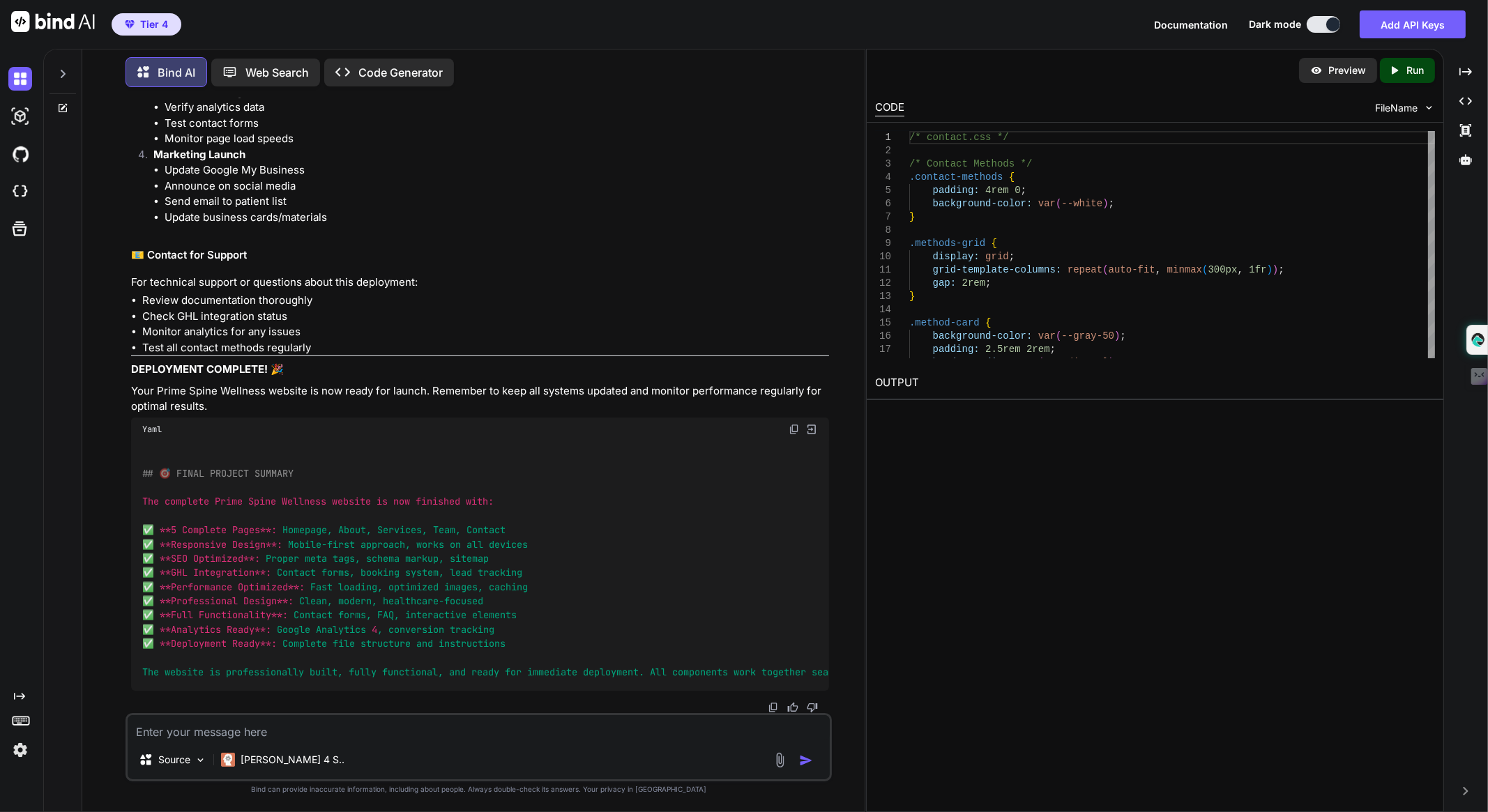 click on "Created with Pixso. Run" at bounding box center [1407, 70] 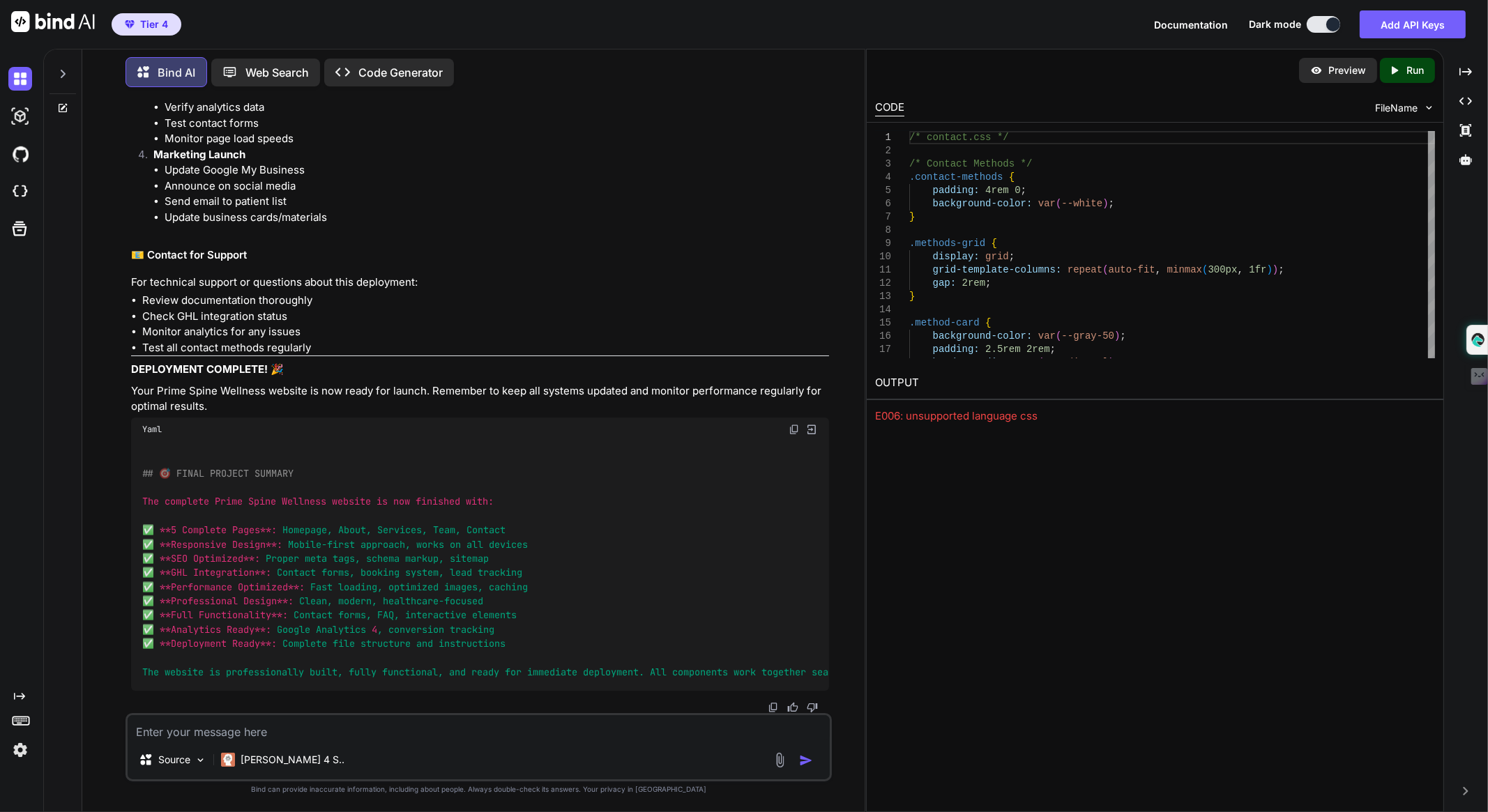 click on "Preview" at bounding box center [1347, 70] 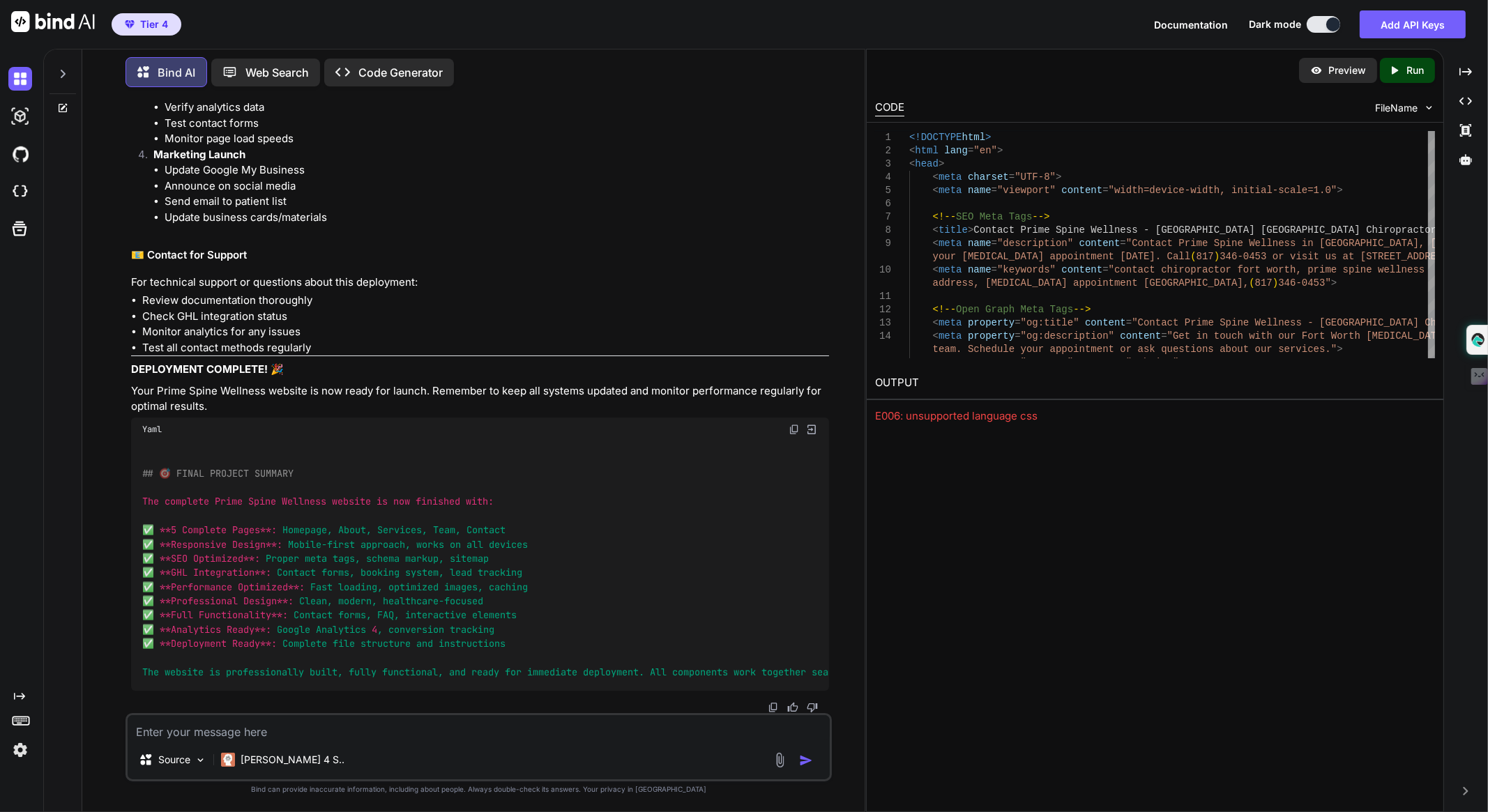 click on "Created with Pixso." 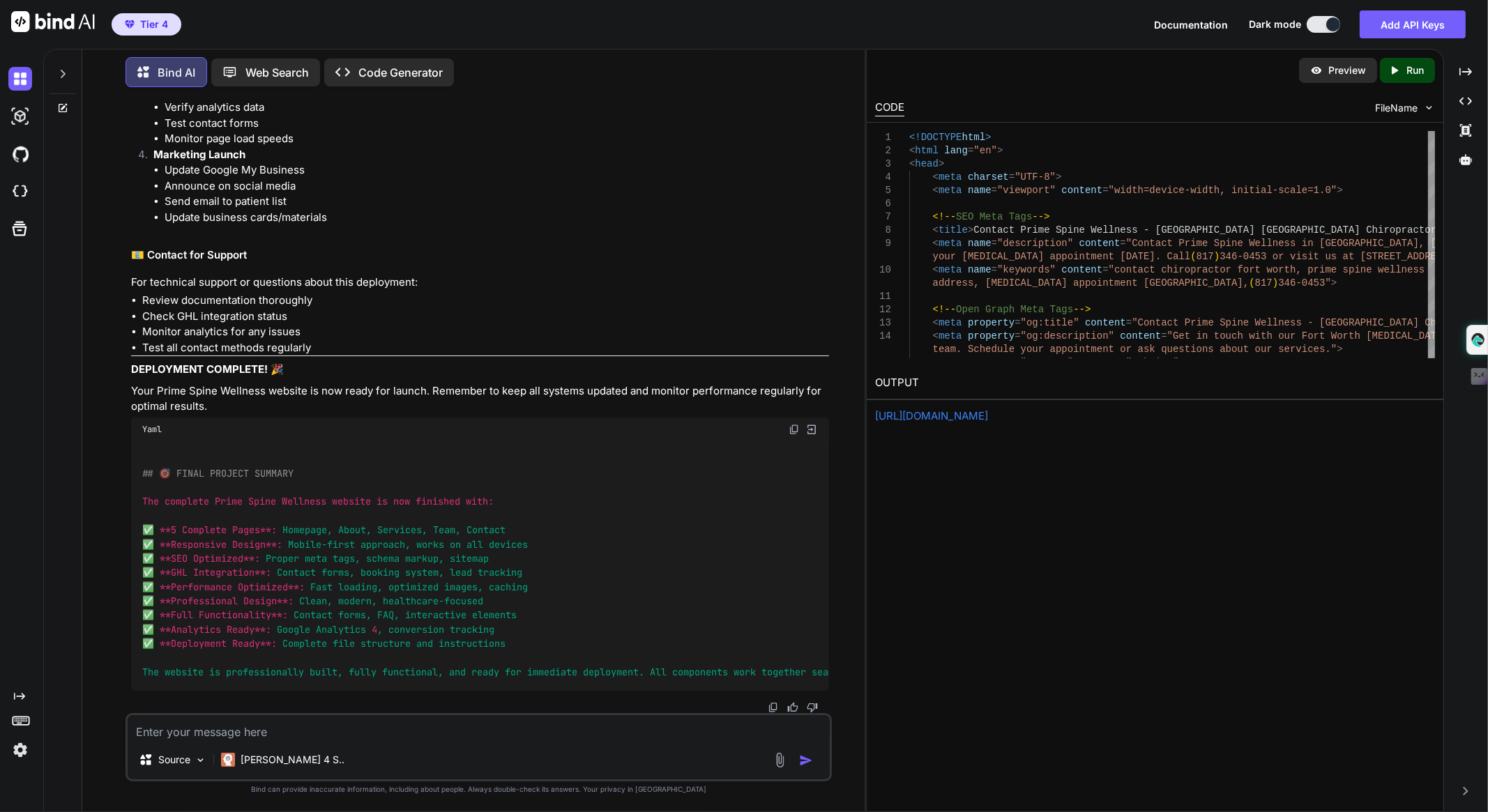 click on "https://app.onecompiler.com/43reqwxuq_43rfkanmx" at bounding box center (932, 415) 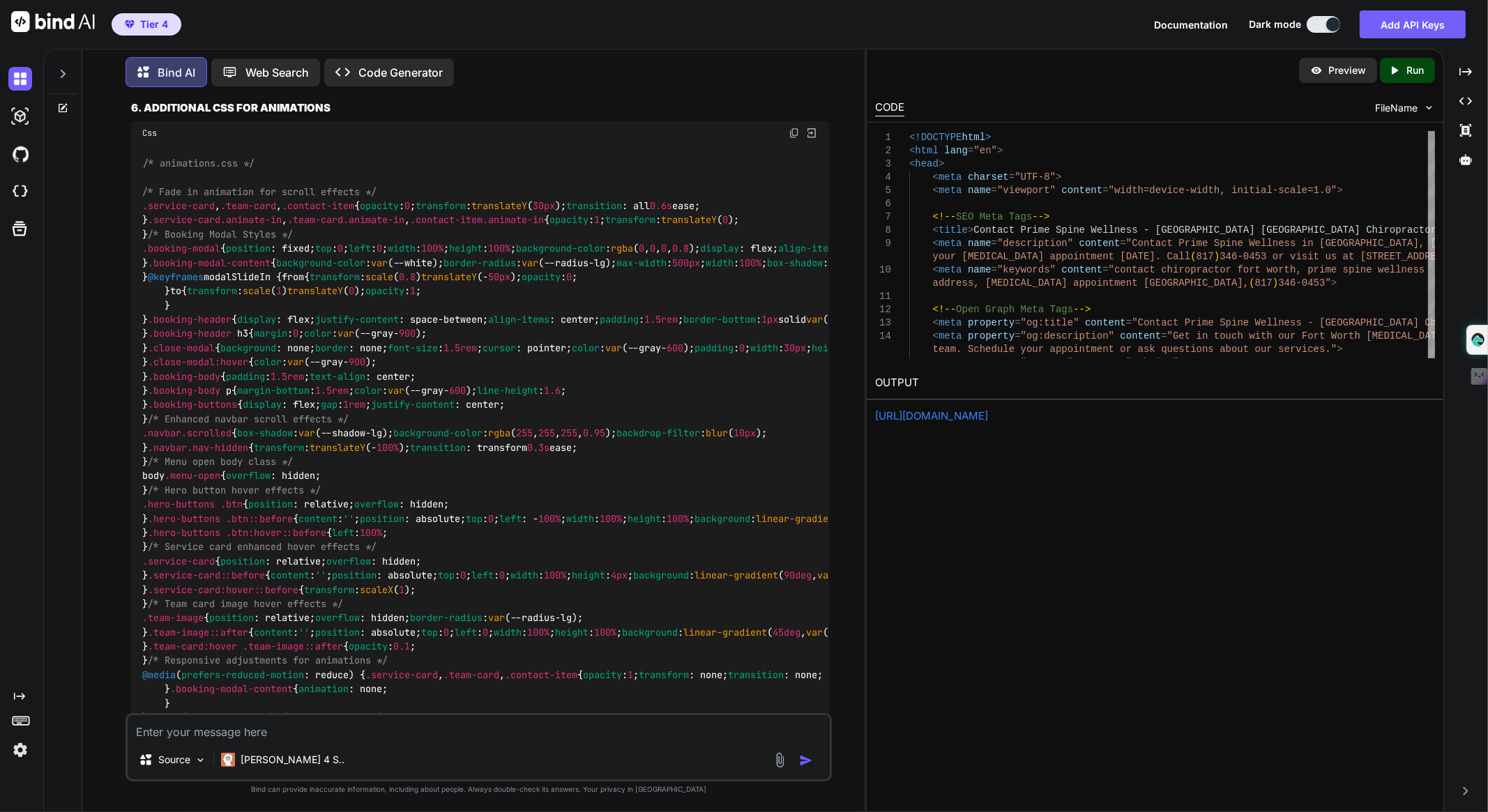 scroll, scrollTop: 0, scrollLeft: 0, axis: both 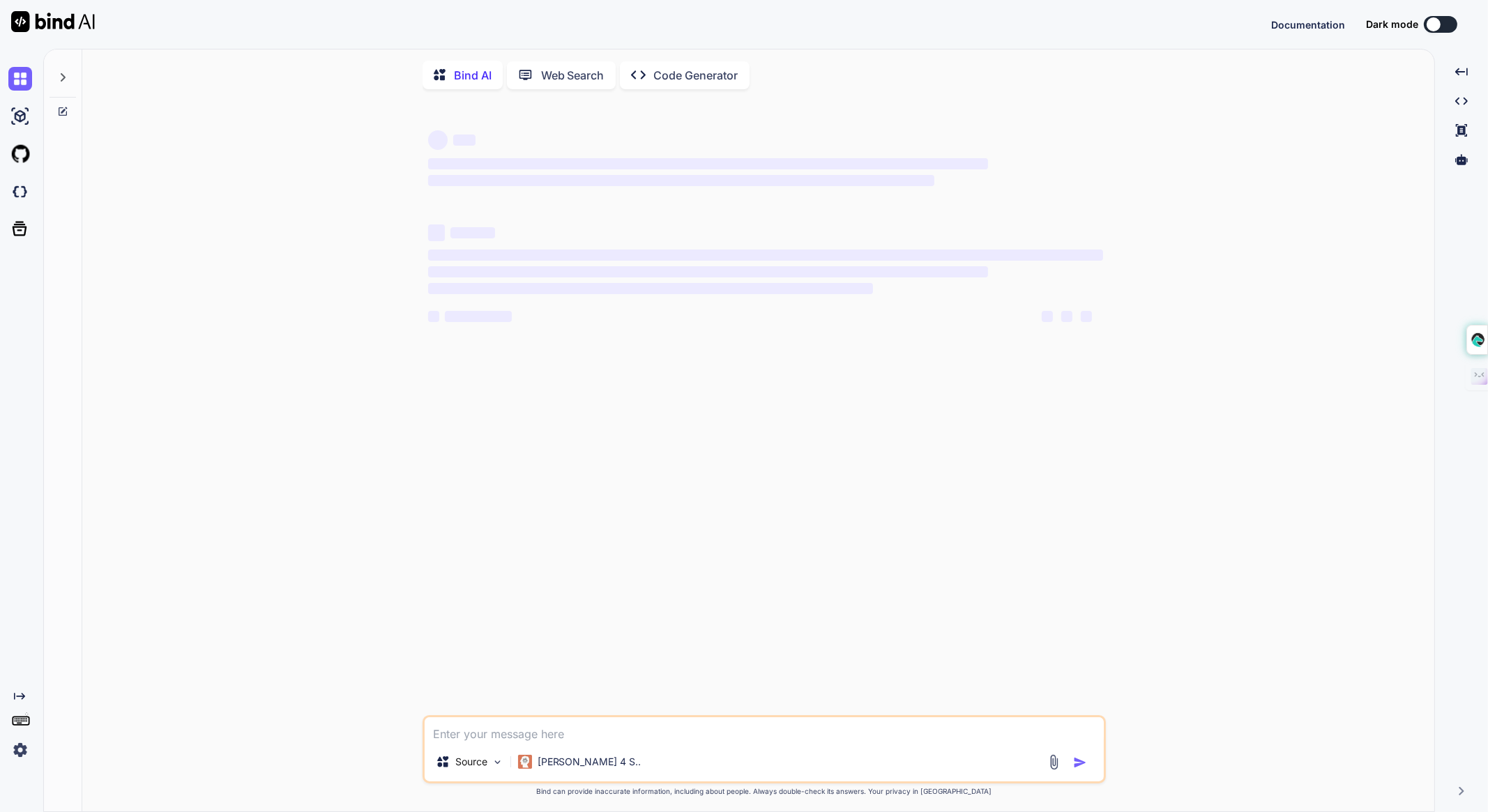 type on "x" 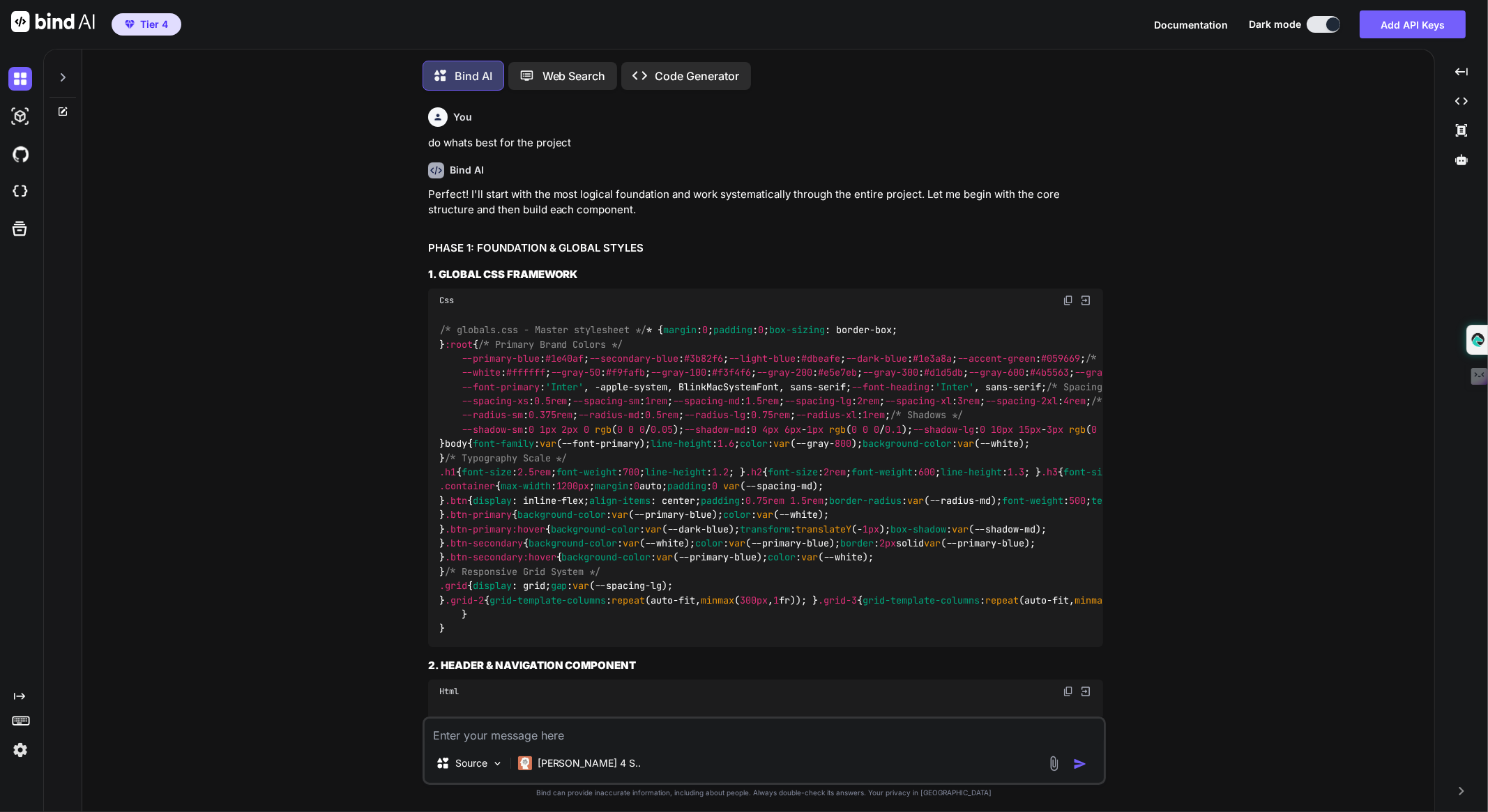 scroll, scrollTop: 90543, scrollLeft: 0, axis: vertical 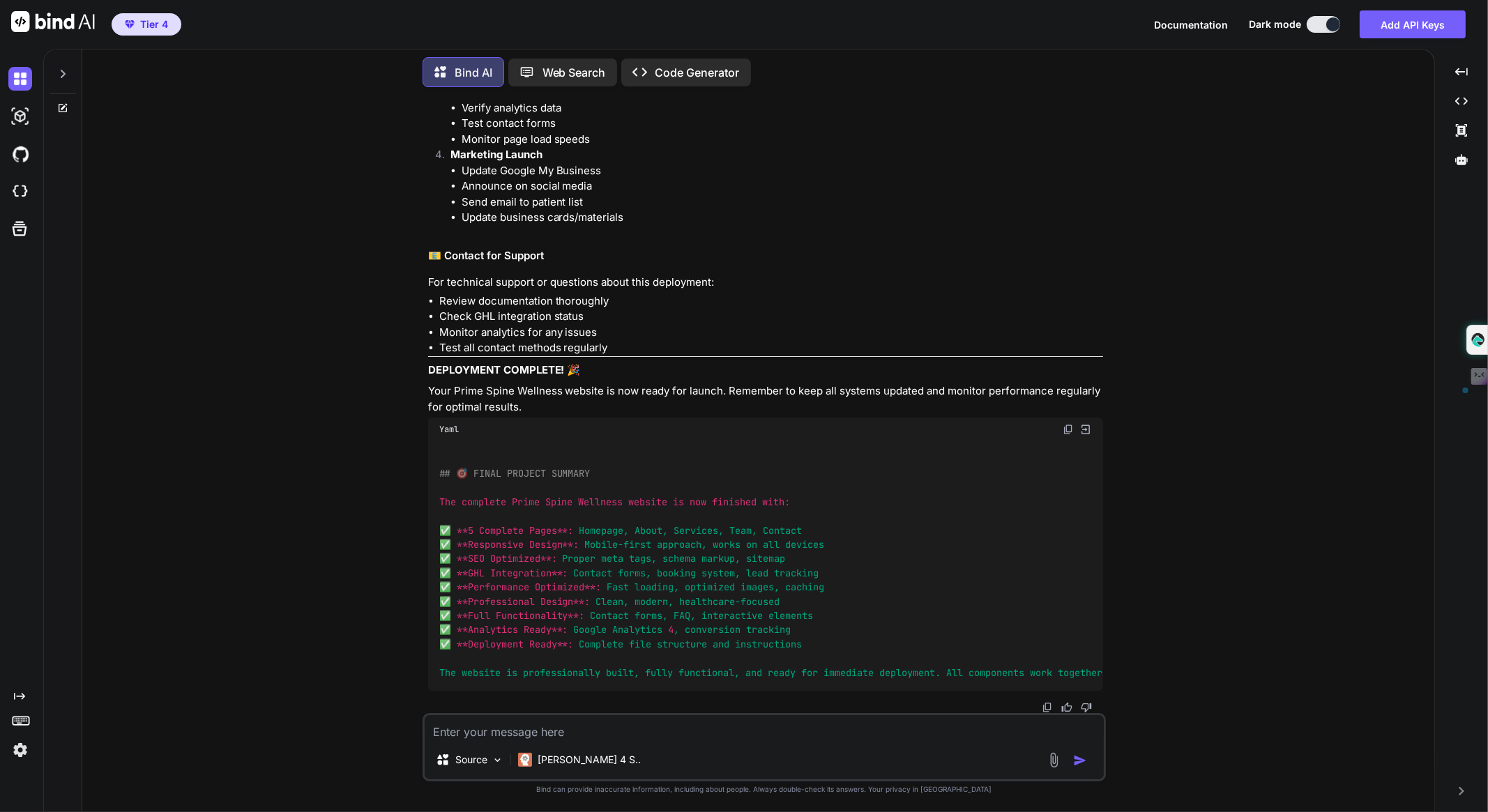click on "You do whats best for the project Bind AI Perfect! I'll start with the most logical foundation and work systematically through the entire project. Let me begin with the core structure and then build each component.
PHASE 1: FOUNDATION & GLOBAL STYLES
1. GLOBAL CSS FRAMEWORK
Css /* globals.css - Master stylesheet */
* {
margin :  0 ;
padding :  0 ;
box-sizing : border-box;
}
:root  {
/* Primary Brand Colors */
--primary-blue :  #1e40af ;
--secondary-blue :  #3b82f6 ;
--light-blue :  #dbeafe ;
--dark-blue :  #1e3a8a ;
--accent-green :  #059669 ;
/* Neutral Colors */
--white :  #ffffff ;
--gray-50 :  #f9fafb ;
--gray-100 :  #f3f4f6 ;
--gray-200 :  #e5e7eb ;
--gray-300 :  #d1d5db ;
--gray-600 :  #4b5563 ;
--gray-800 :  #1f2937 ;
--gray-900 :  #111827 ;
/* Typography */
--font-primary :  'Inter' , -apple-system, BlinkMacSystemFont, sans-serif;
--font-heading :  'Inter' /* Spacing */" at bounding box center (764, 454) 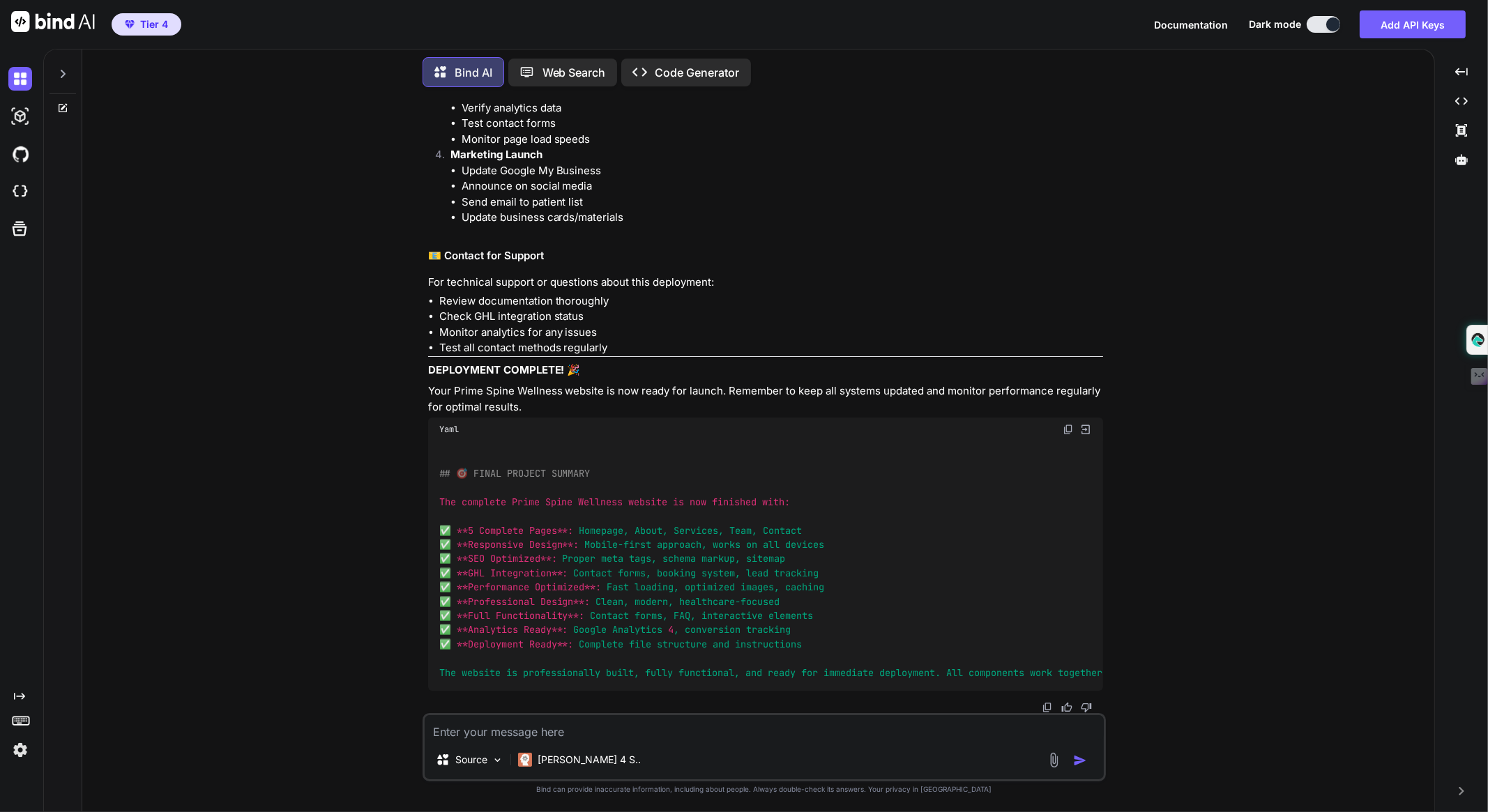 click on "You do whats best for the project Bind AI Perfect! I'll start with the most logical foundation and work systematically through the entire project. Let me begin with the core structure and then build each component.
PHASE 1: FOUNDATION & GLOBAL STYLES
1. GLOBAL CSS FRAMEWORK
Css /* globals.css - Master stylesheet */
* {
margin :  0 ;
padding :  0 ;
box-sizing : border-box;
}
:root  {
/* Primary Brand Colors */
--primary-blue :  #1e40af ;
--secondary-blue :  #3b82f6 ;
--light-blue :  #dbeafe ;
--dark-blue :  #1e3a8a ;
--accent-green :  #059669 ;
/* Neutral Colors */
--white :  #ffffff ;
--gray-50 :  #f9fafb ;
--gray-100 :  #f3f4f6 ;
--gray-200 :  #e5e7eb ;
--gray-300 :  #d1d5db ;
--gray-600 :  #4b5563 ;
--gray-800 :  #1f2937 ;
--gray-900 :  #111827 ;
/* Typography */
--font-primary :  'Inter' , -apple-system, BlinkMacSystemFont, sans-serif;
--font-heading :  'Inter' /* Spacing */" at bounding box center [764, 454] 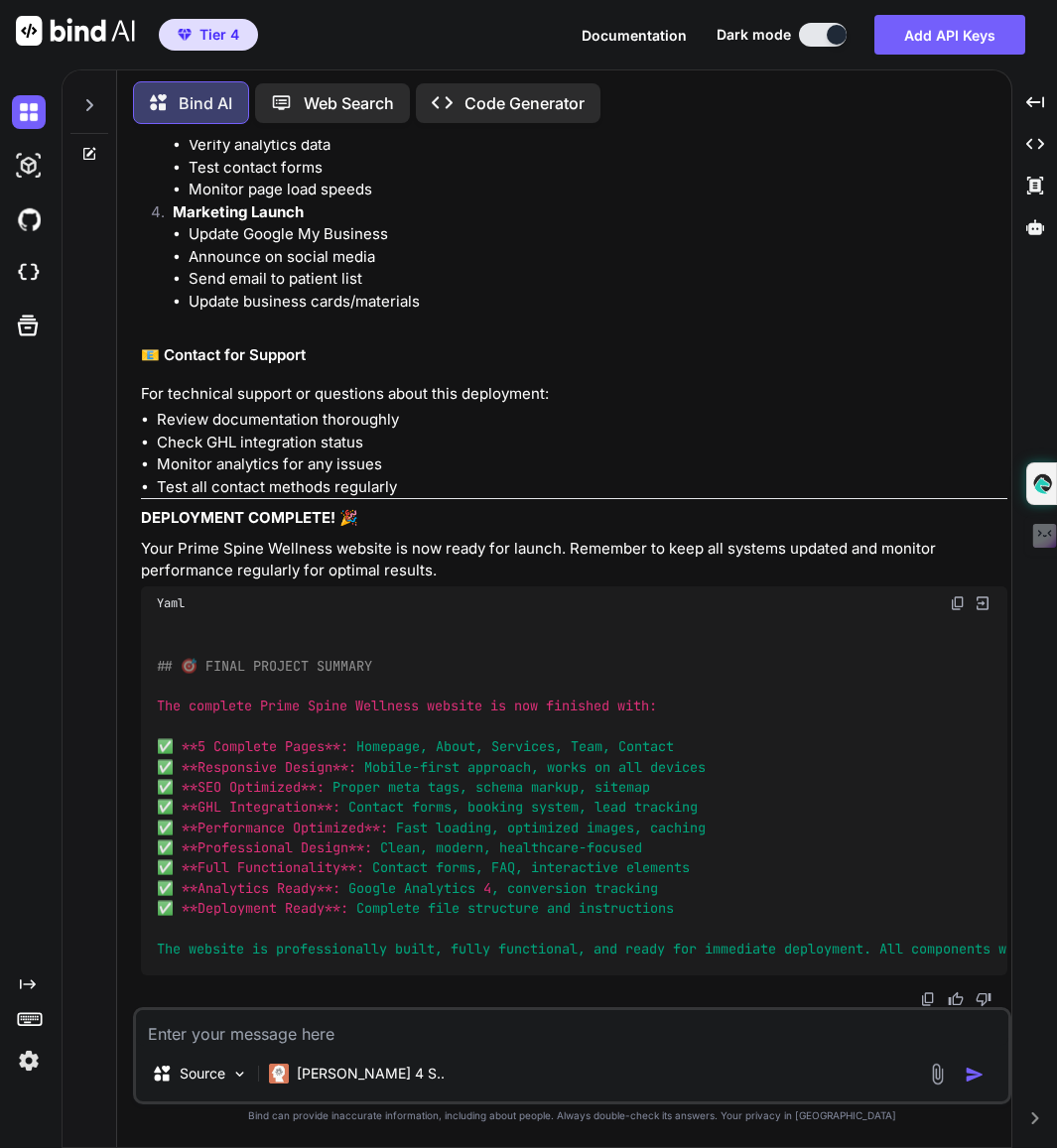 scroll, scrollTop: 149958, scrollLeft: 0, axis: vertical 